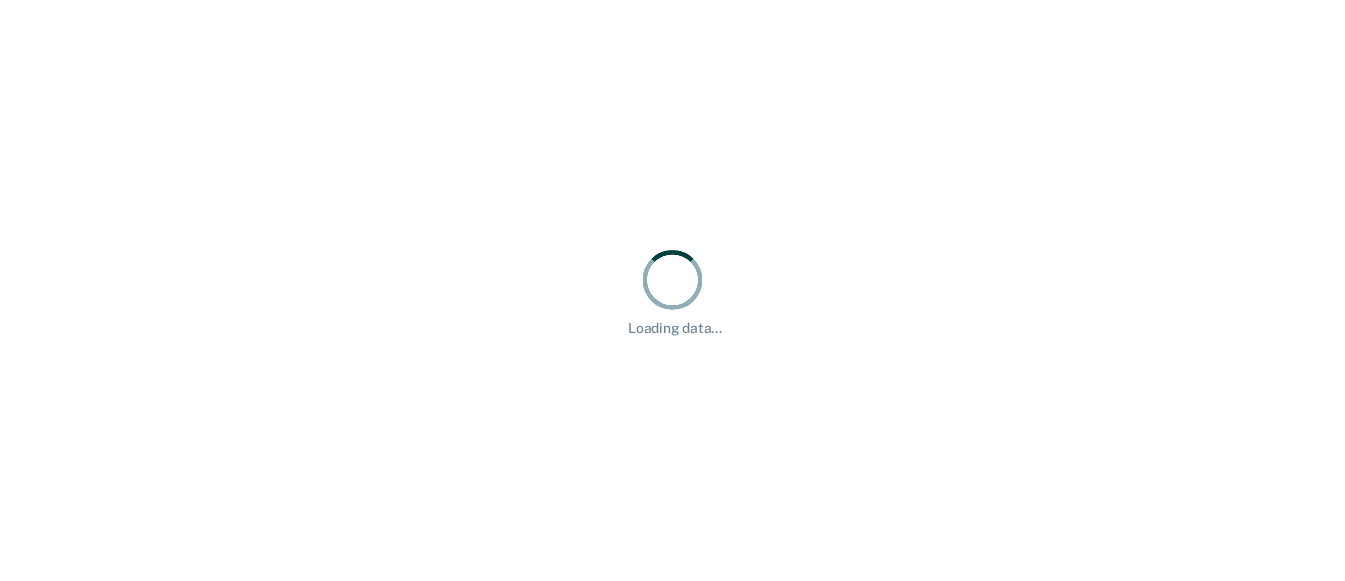 scroll, scrollTop: 0, scrollLeft: 0, axis: both 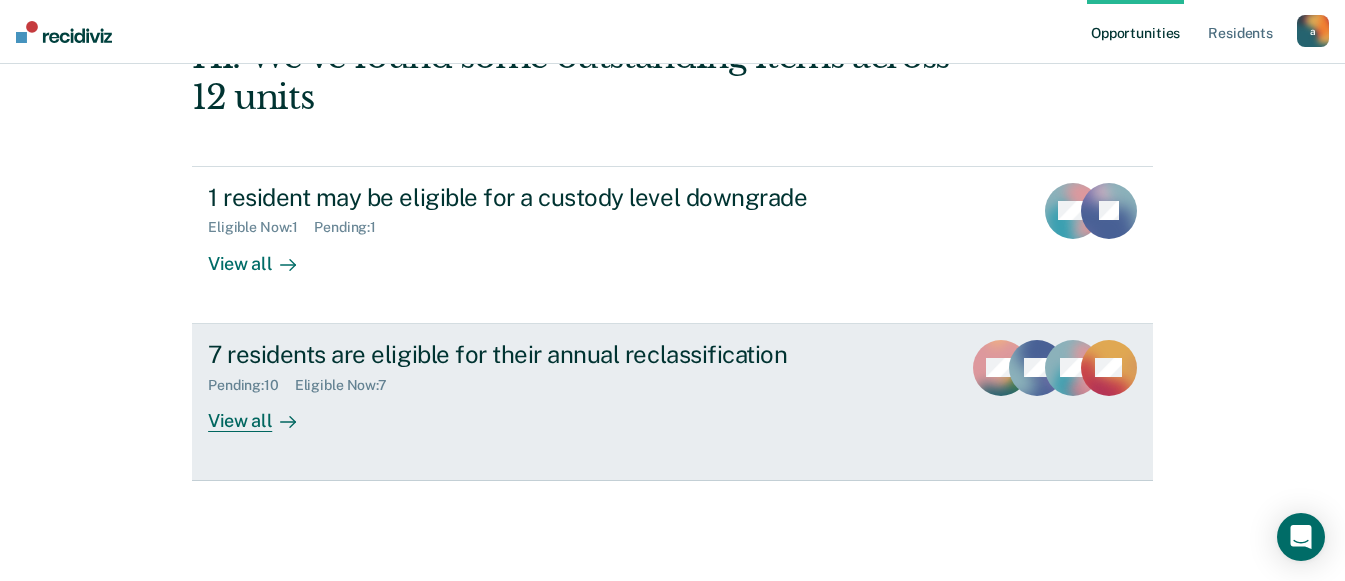 click on "View all" at bounding box center [264, 412] 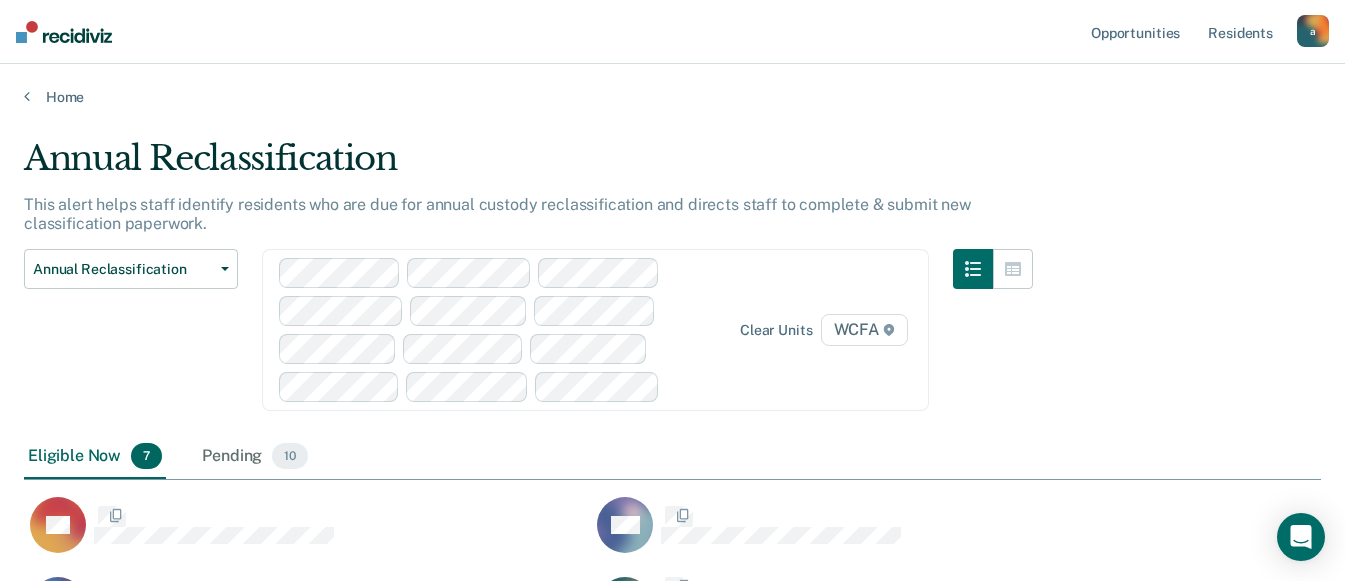 scroll, scrollTop: 16, scrollLeft: 16, axis: both 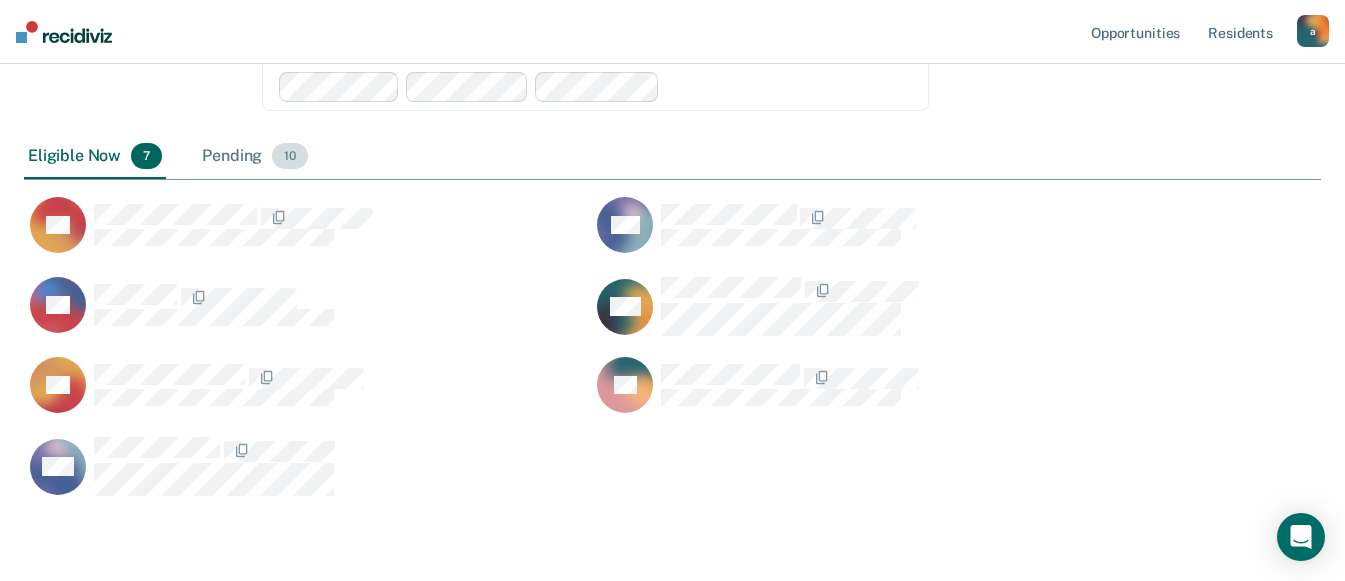 click on "Pending 10" at bounding box center [255, 157] 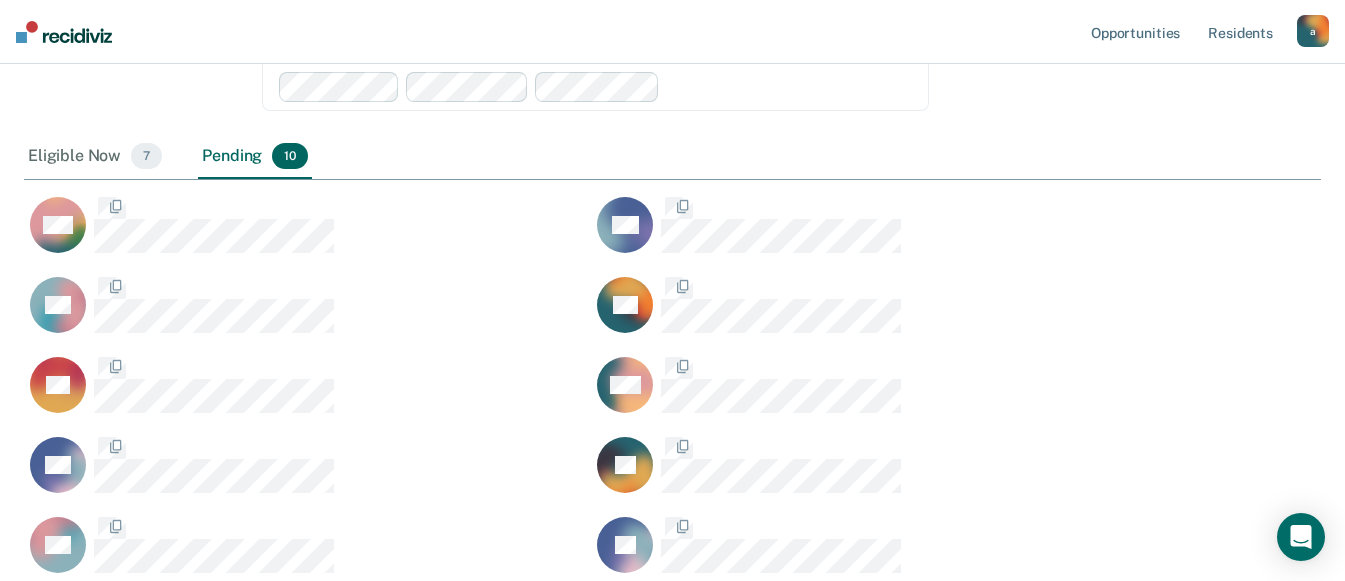 scroll, scrollTop: 16, scrollLeft: 16, axis: both 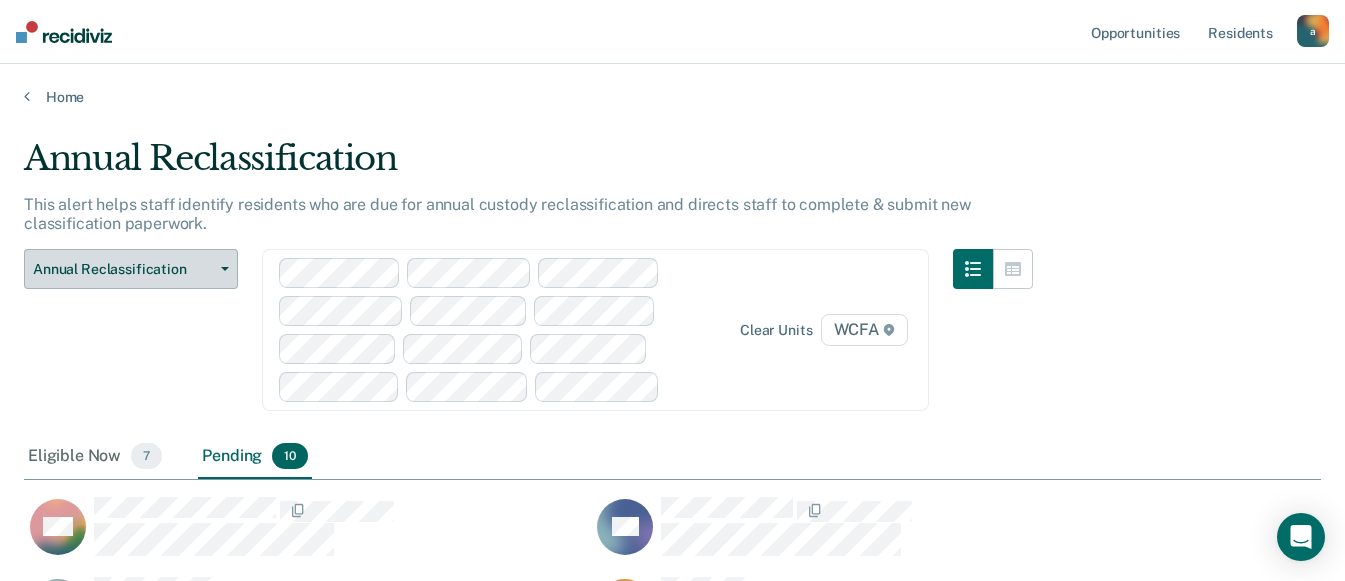 click on "Annual Reclassification" at bounding box center (131, 269) 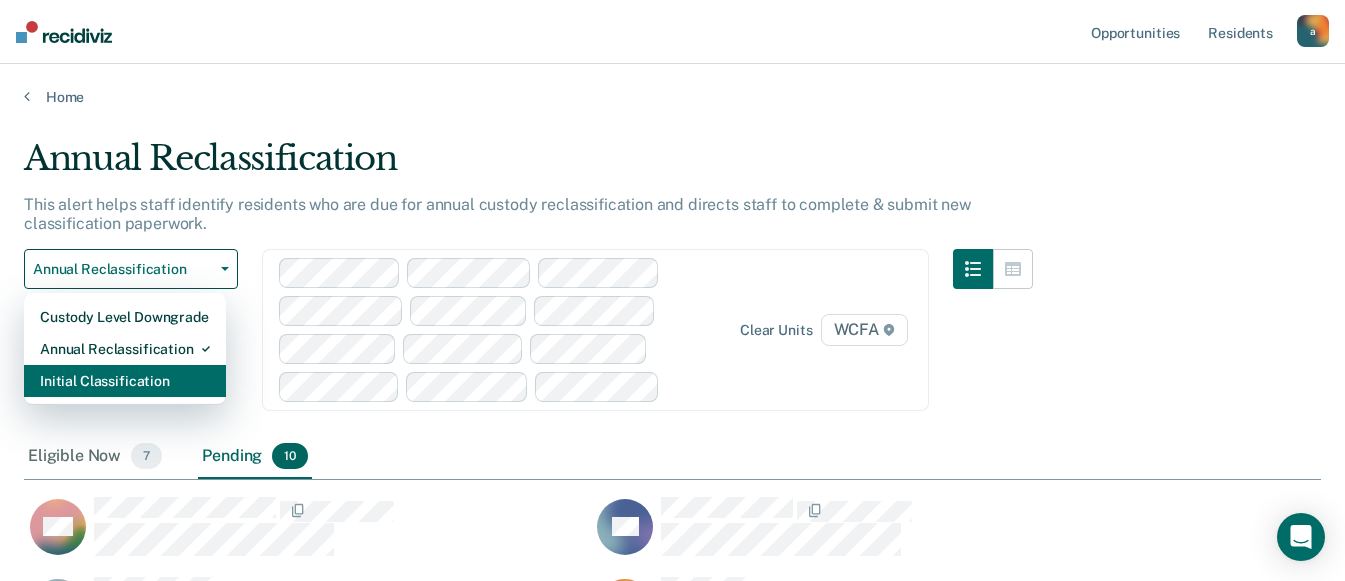 click on "Initial Classification" at bounding box center (125, 381) 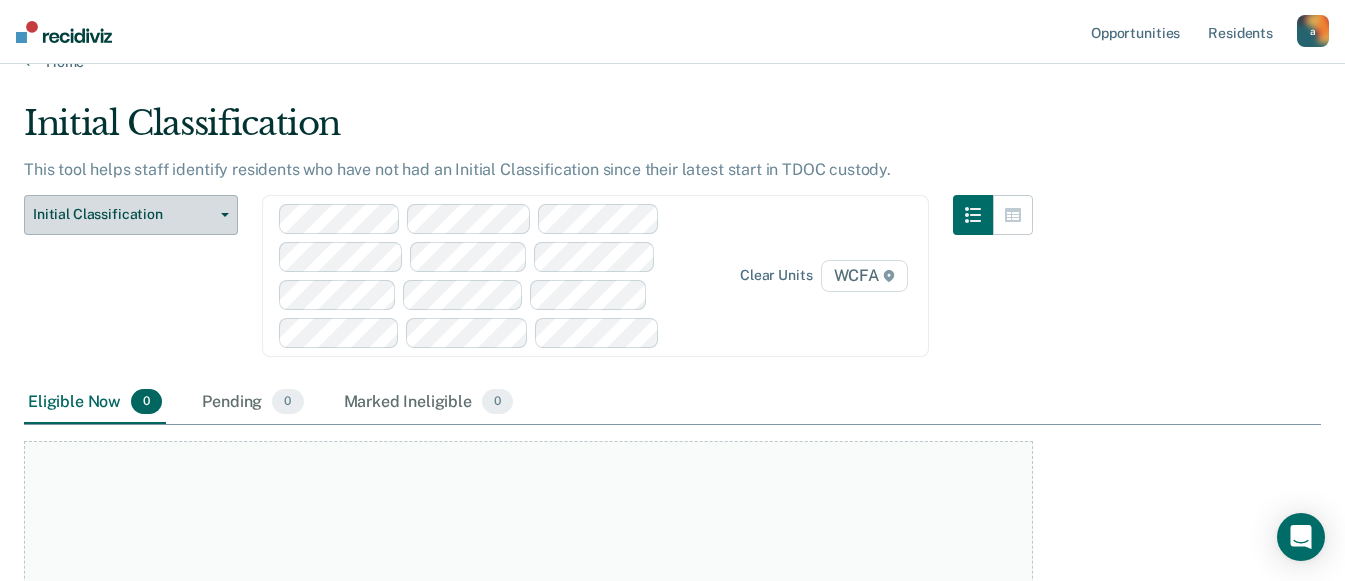 scroll, scrollTop: 0, scrollLeft: 0, axis: both 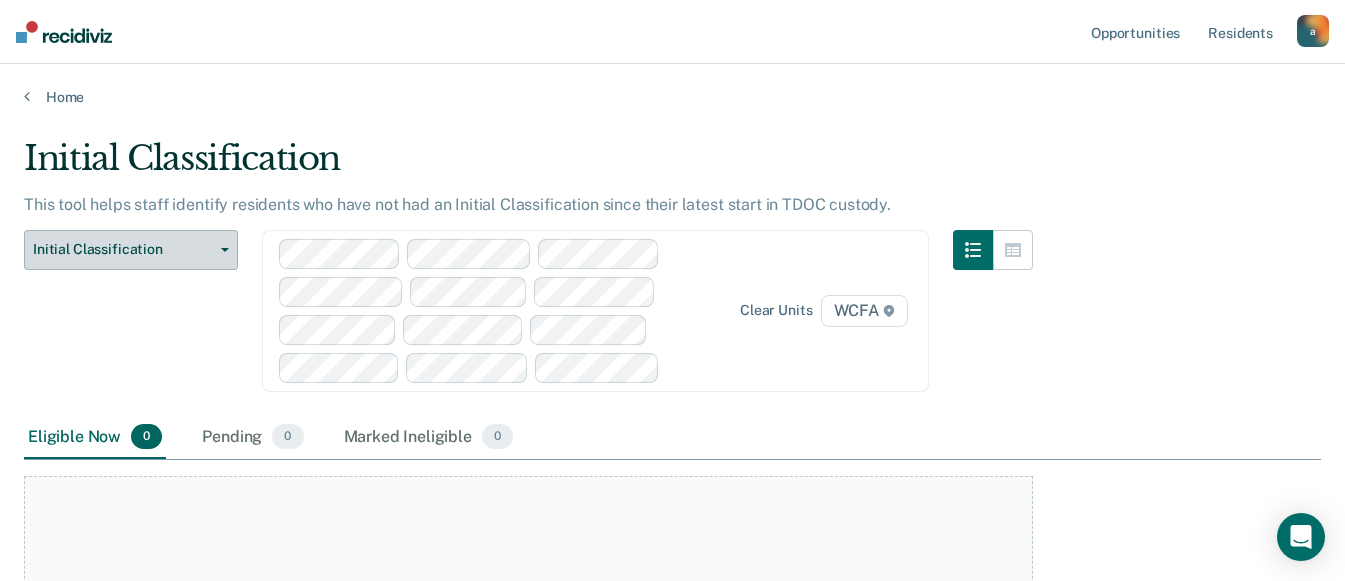 click on "Initial Classification" at bounding box center [131, 250] 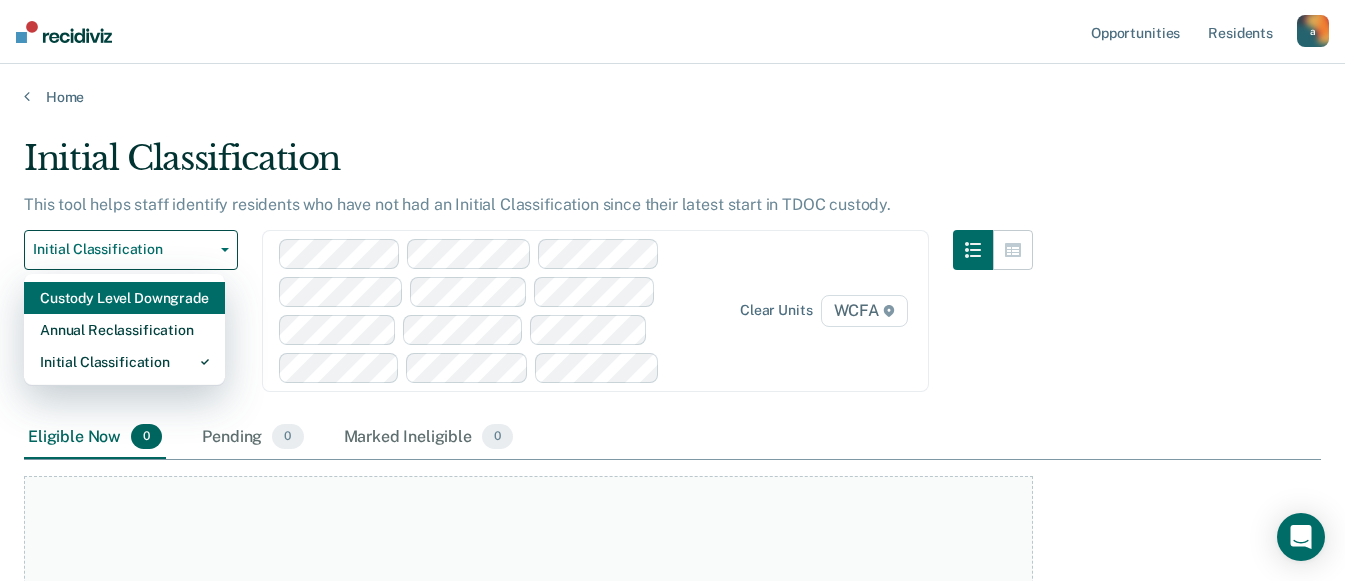 click on "Custody Level Downgrade" at bounding box center [124, 298] 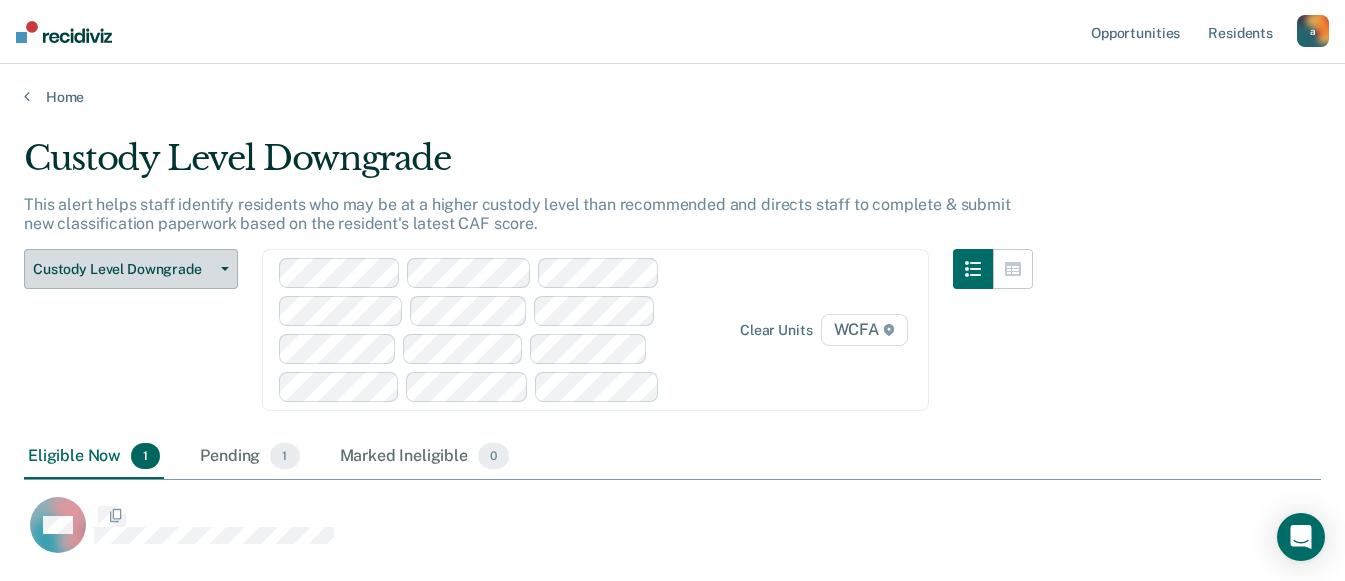 scroll, scrollTop: 16, scrollLeft: 16, axis: both 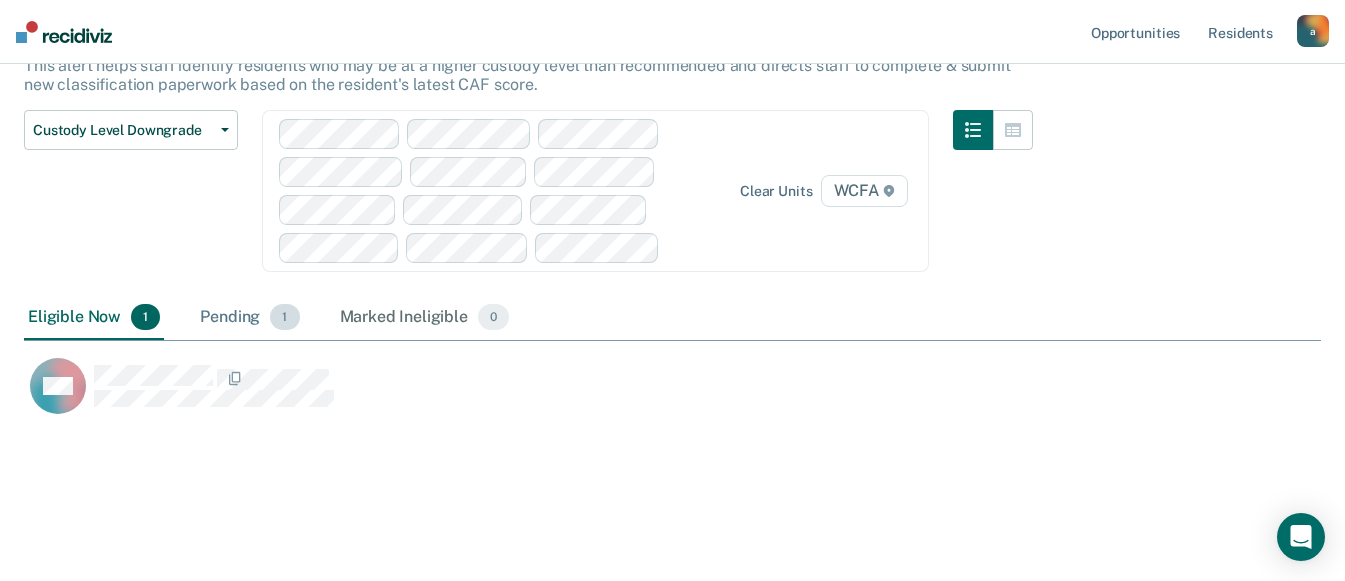 click on "Pending 1" at bounding box center [249, 318] 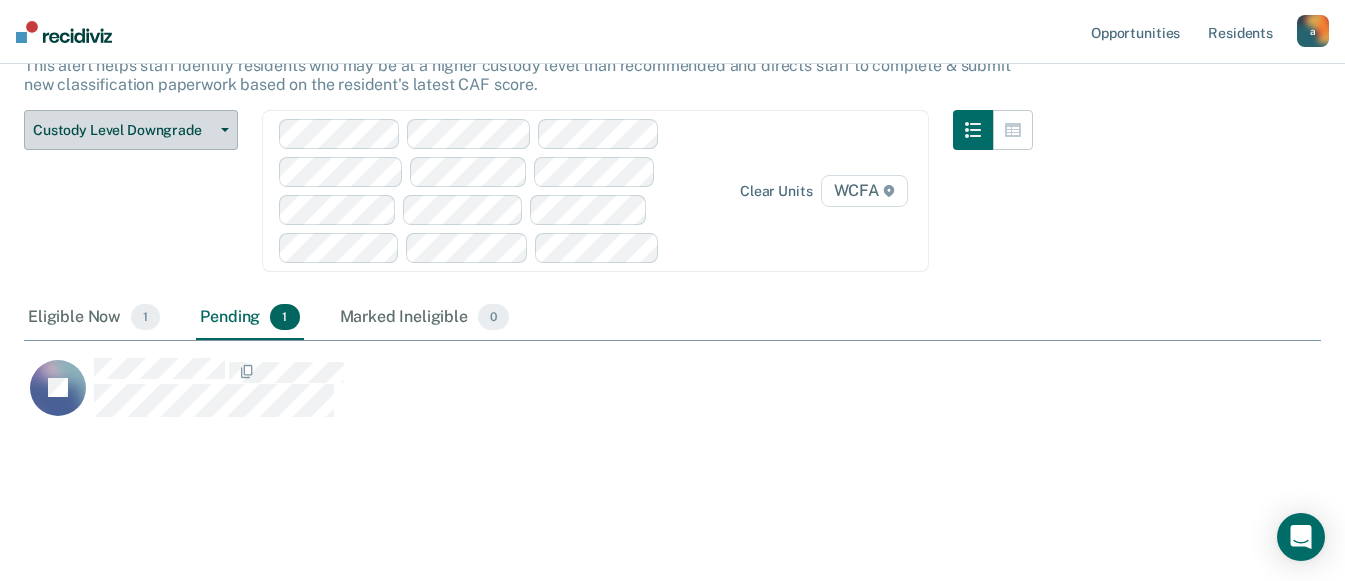 click 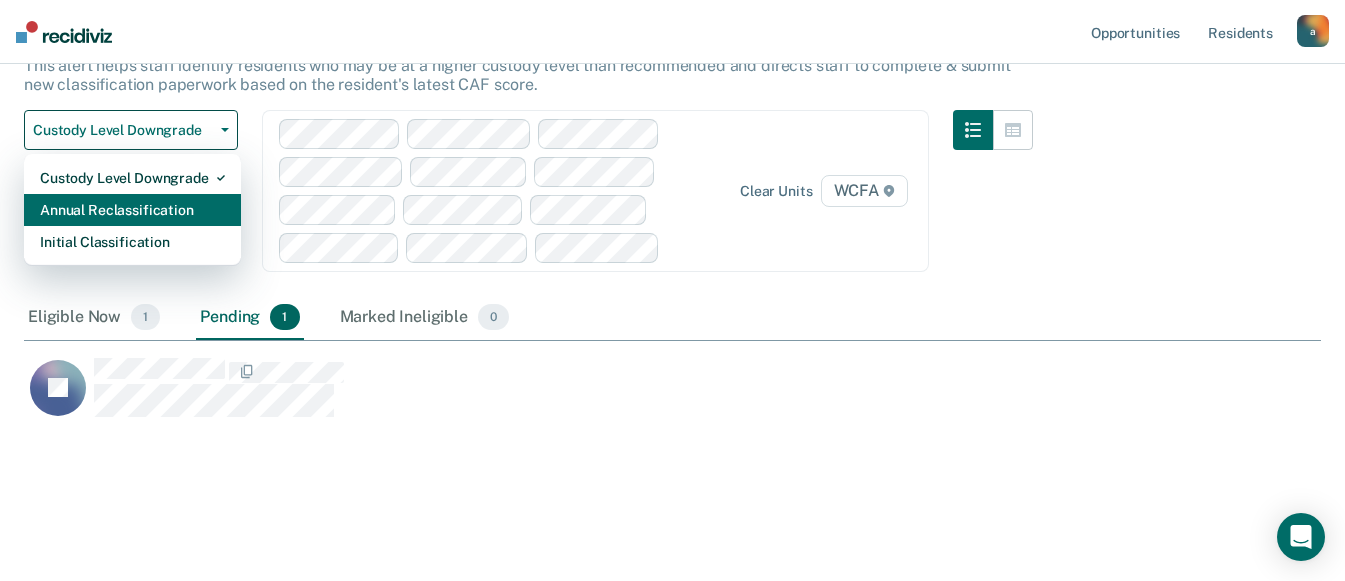 click on "Annual Reclassification" at bounding box center (132, 210) 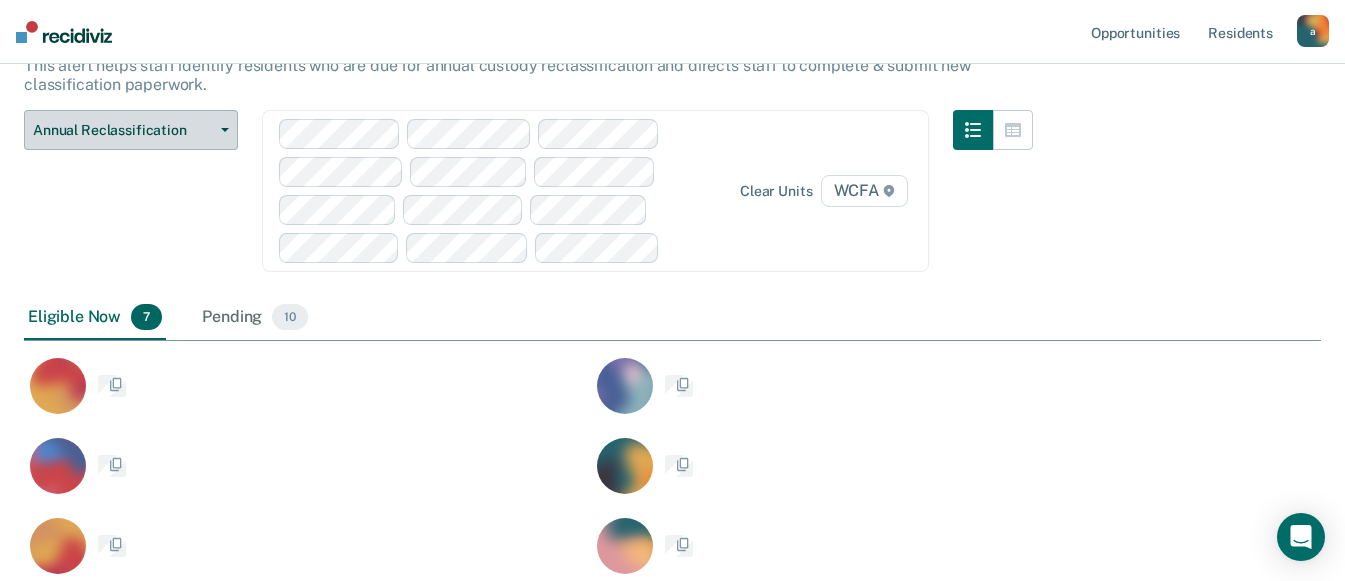 scroll, scrollTop: 0, scrollLeft: 0, axis: both 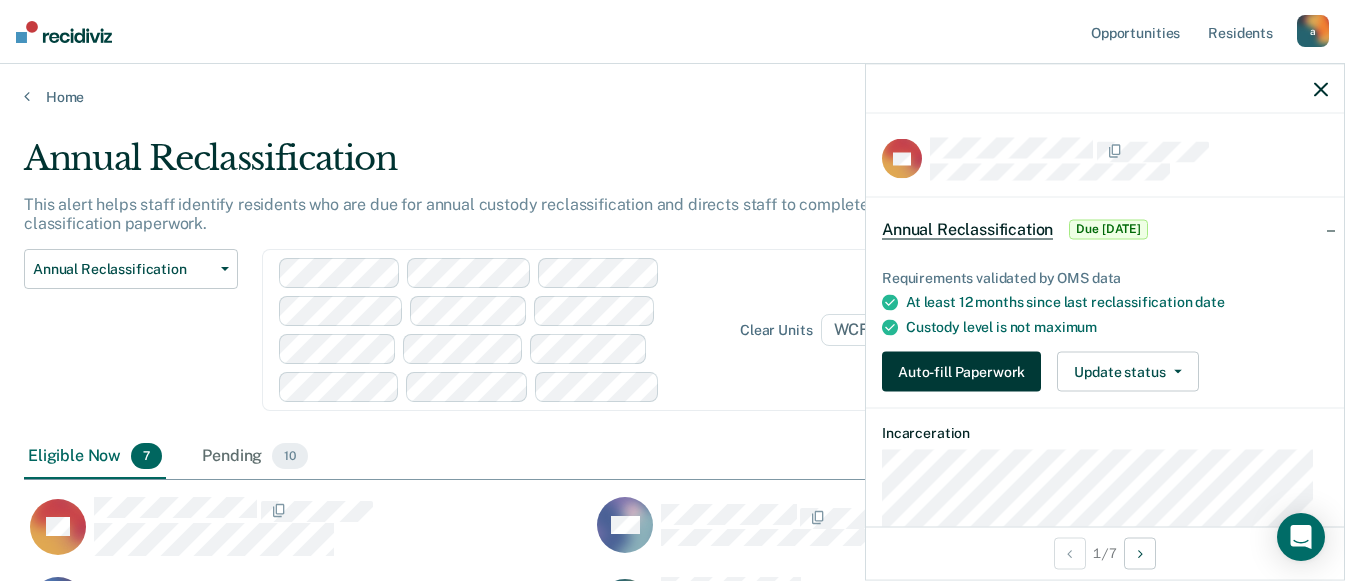 click on "Auto-fill Paperwork" at bounding box center (961, 372) 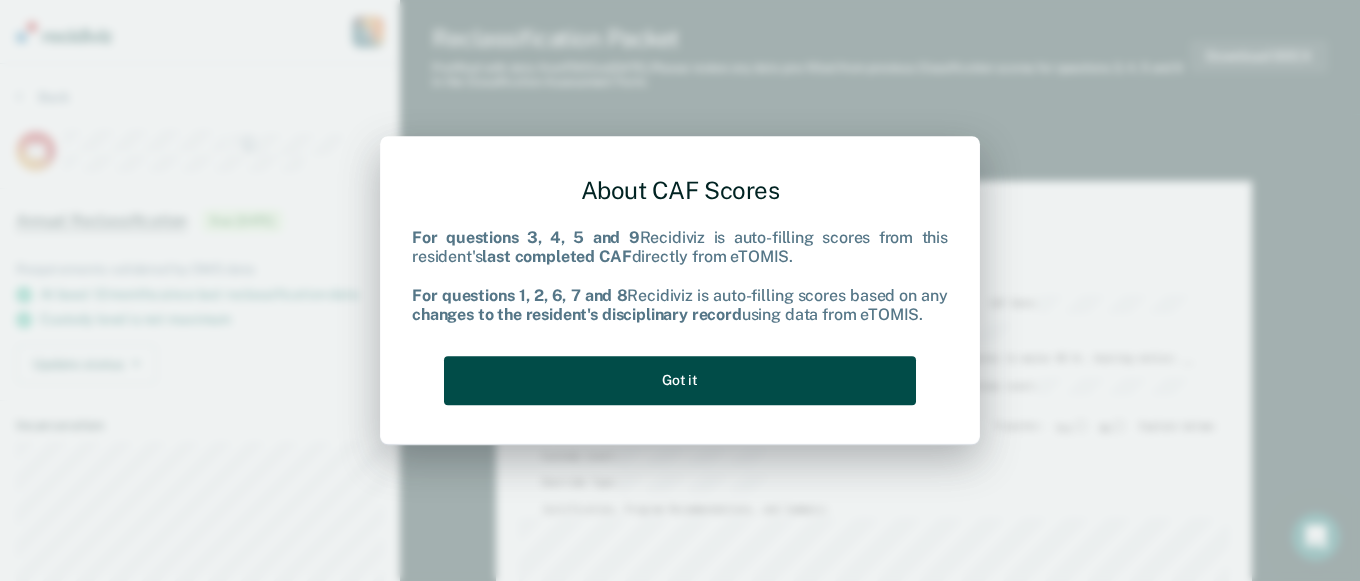 click on "Got it" at bounding box center [680, 380] 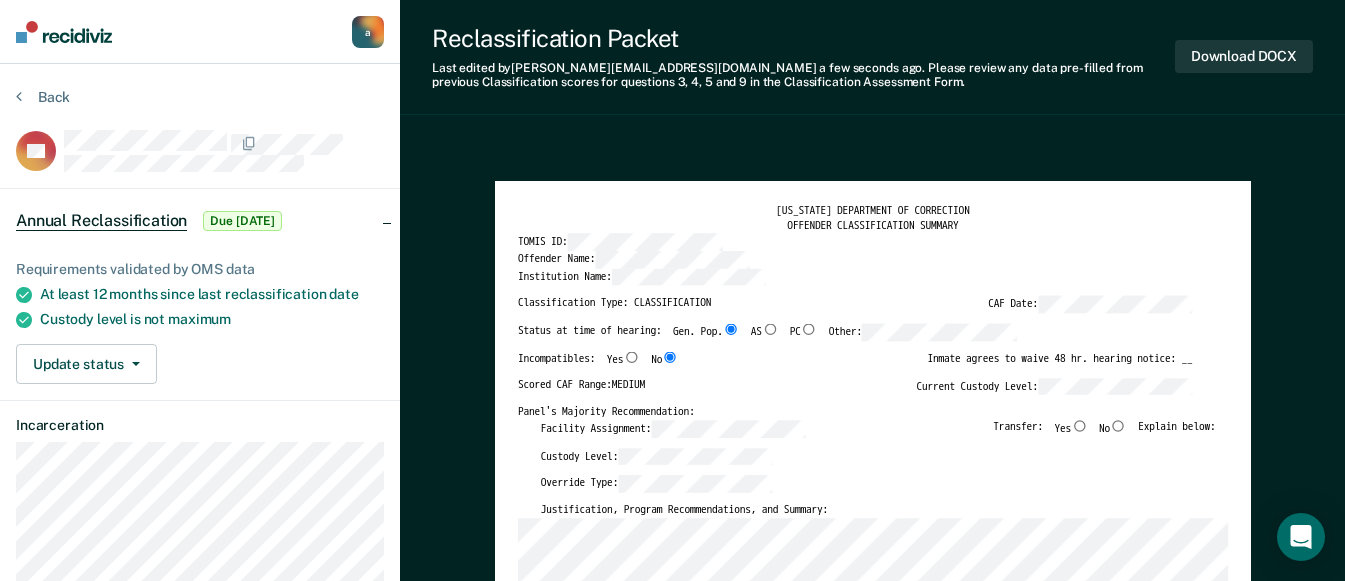 click on "No" at bounding box center (1118, 425) 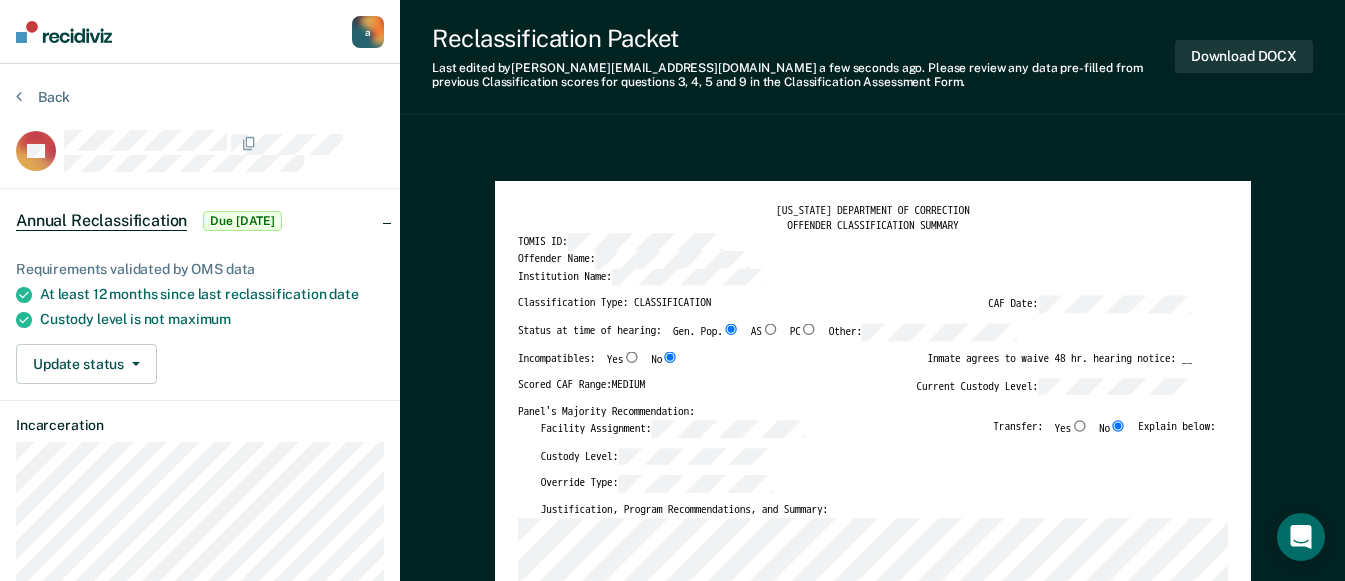type on "x" 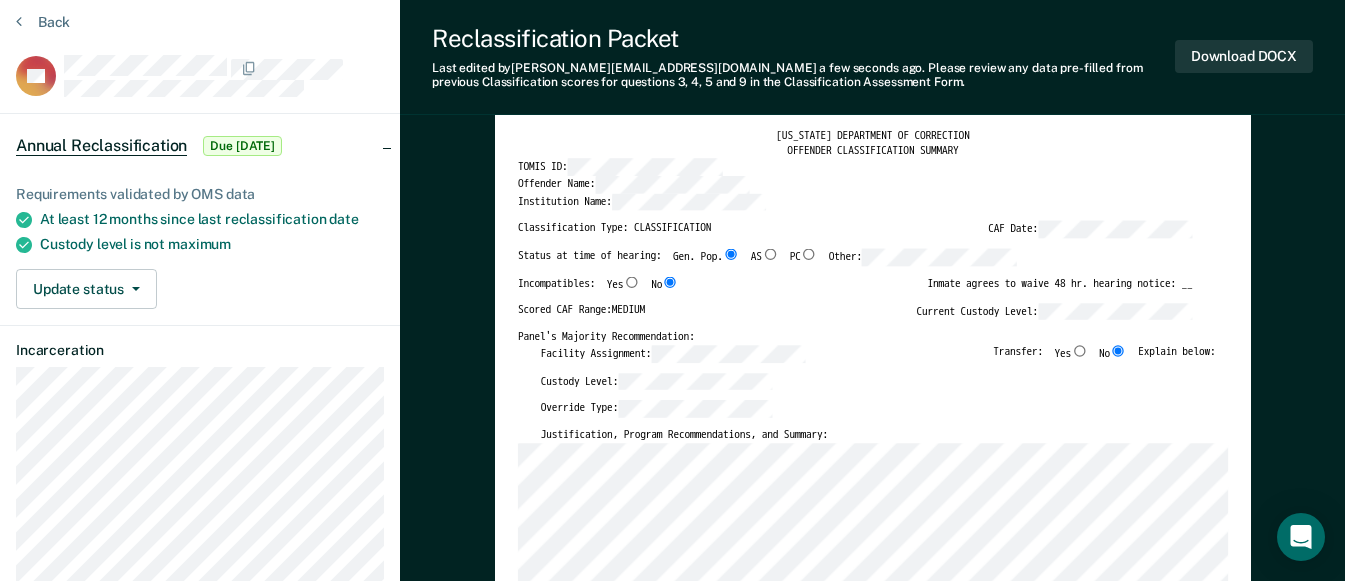 scroll, scrollTop: 0, scrollLeft: 1, axis: horizontal 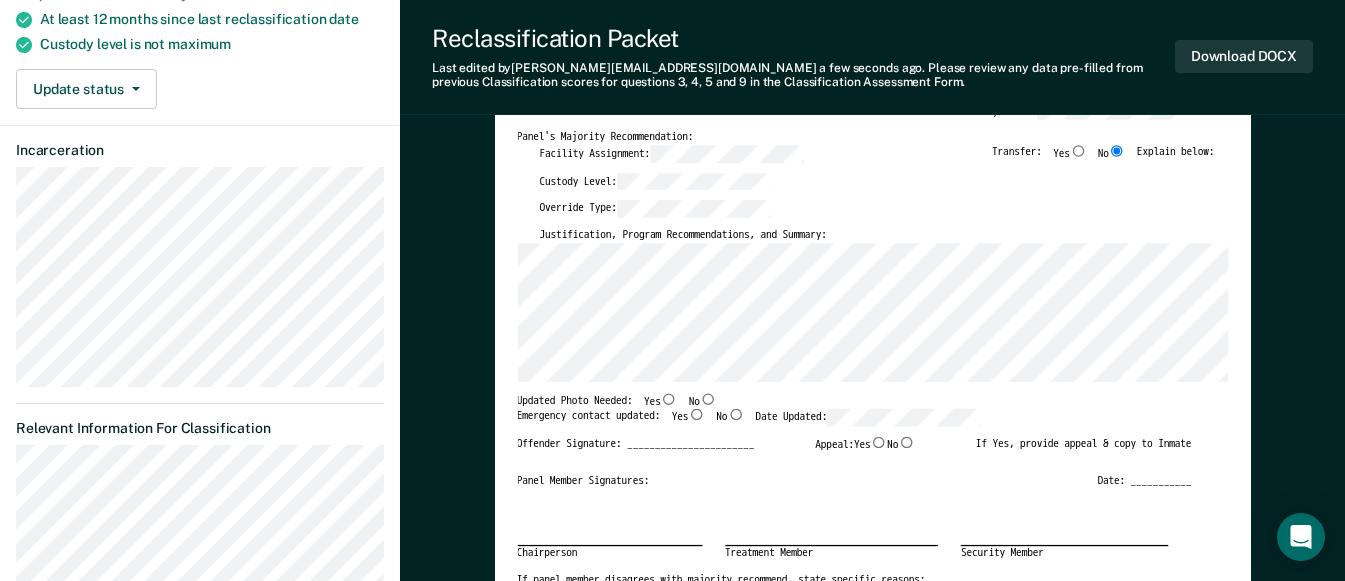 click on "No" at bounding box center [707, 398] 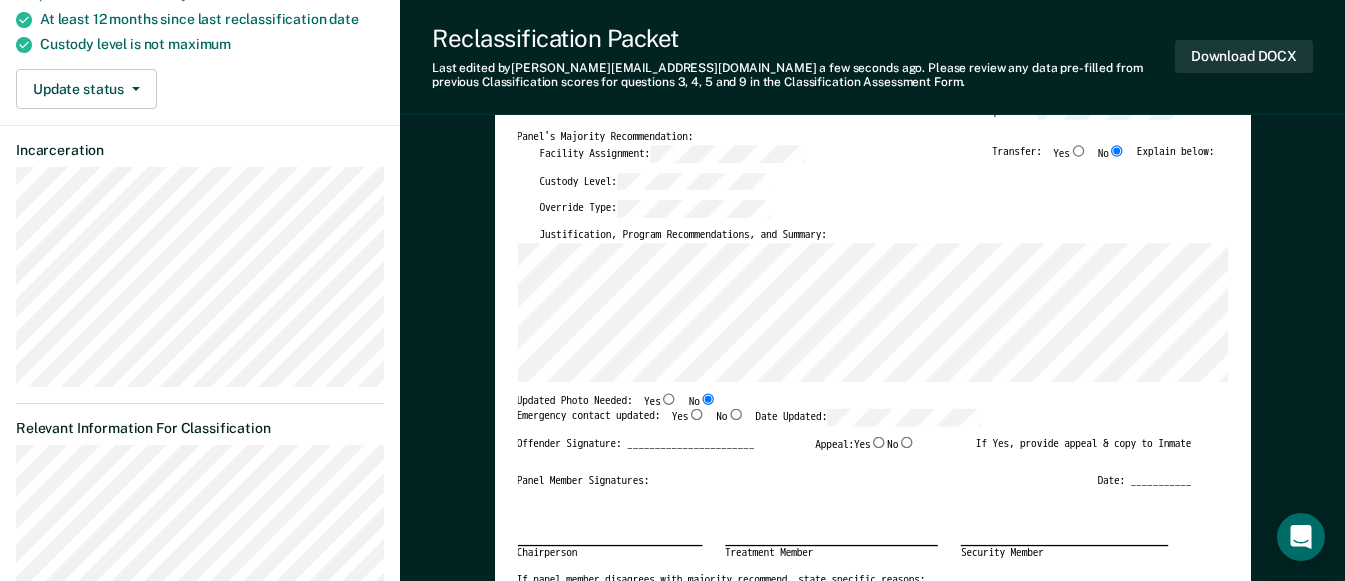 type on "x" 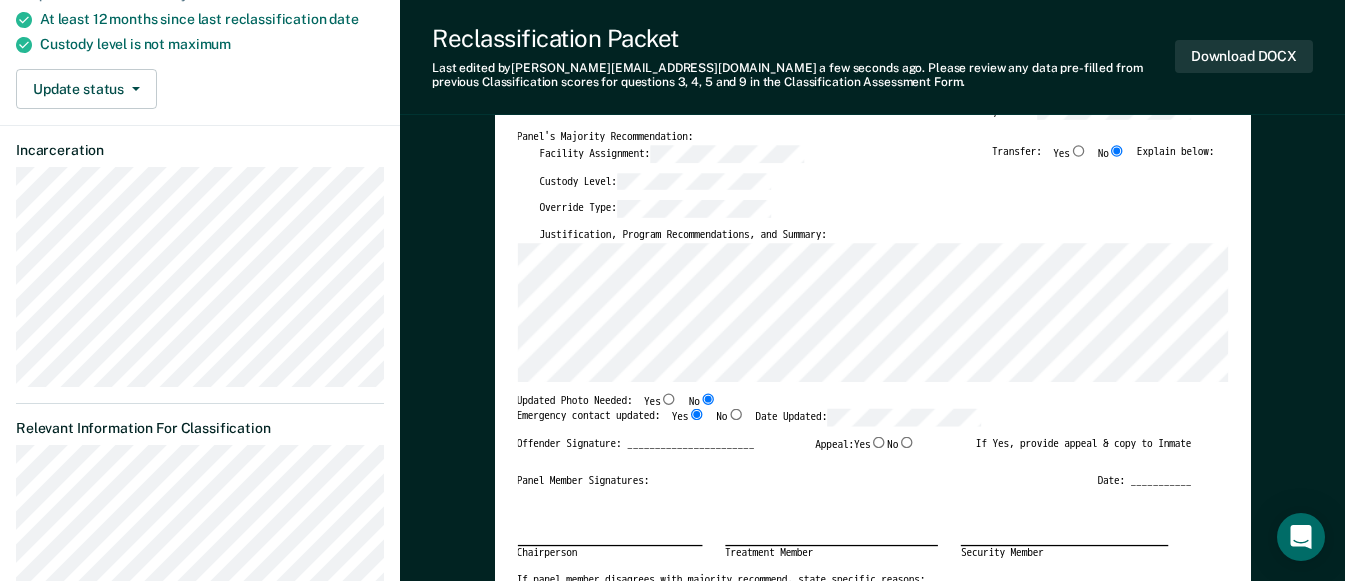 type on "x" 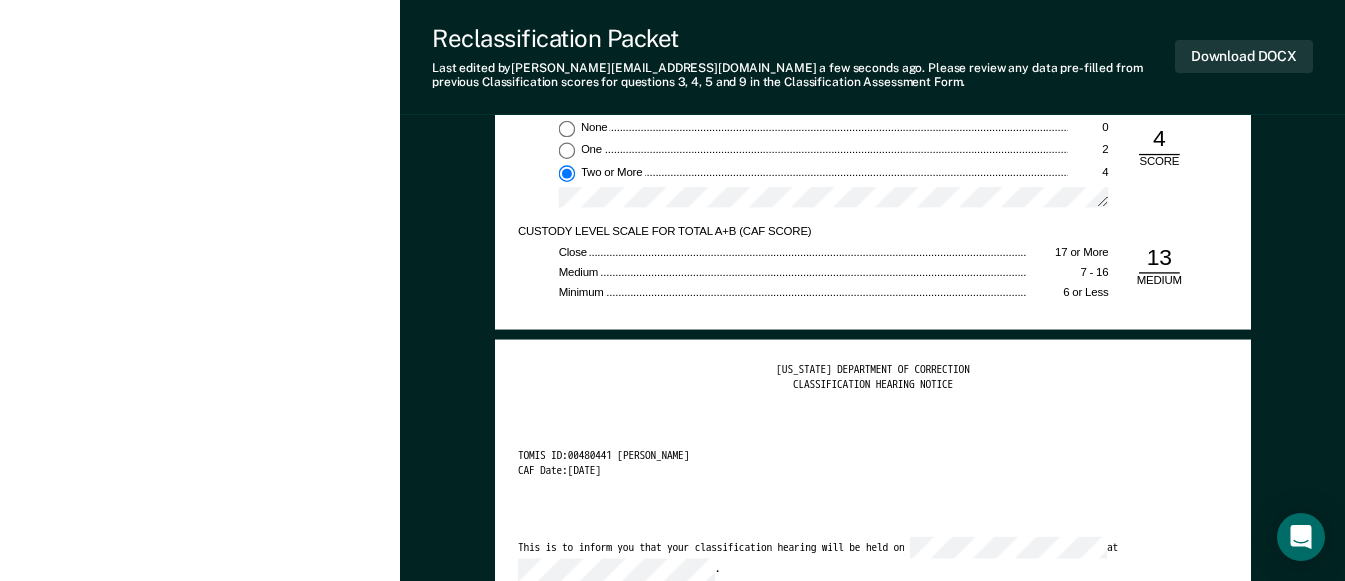 scroll, scrollTop: 3175, scrollLeft: 0, axis: vertical 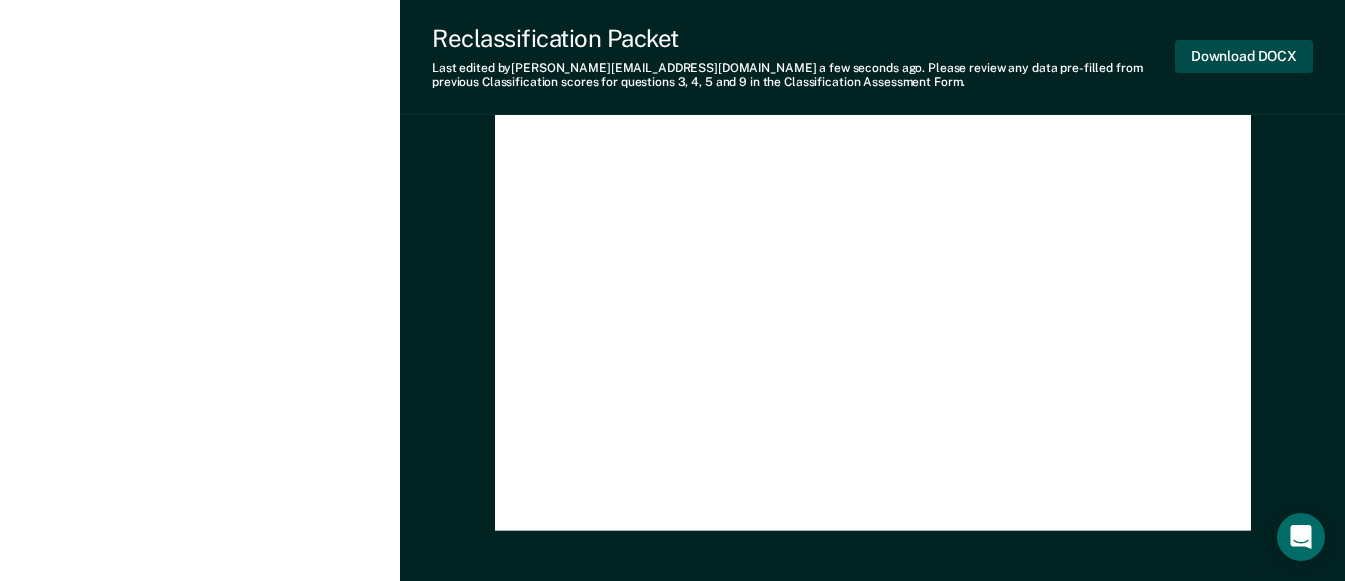 click on "Download DOCX" at bounding box center (1244, 56) 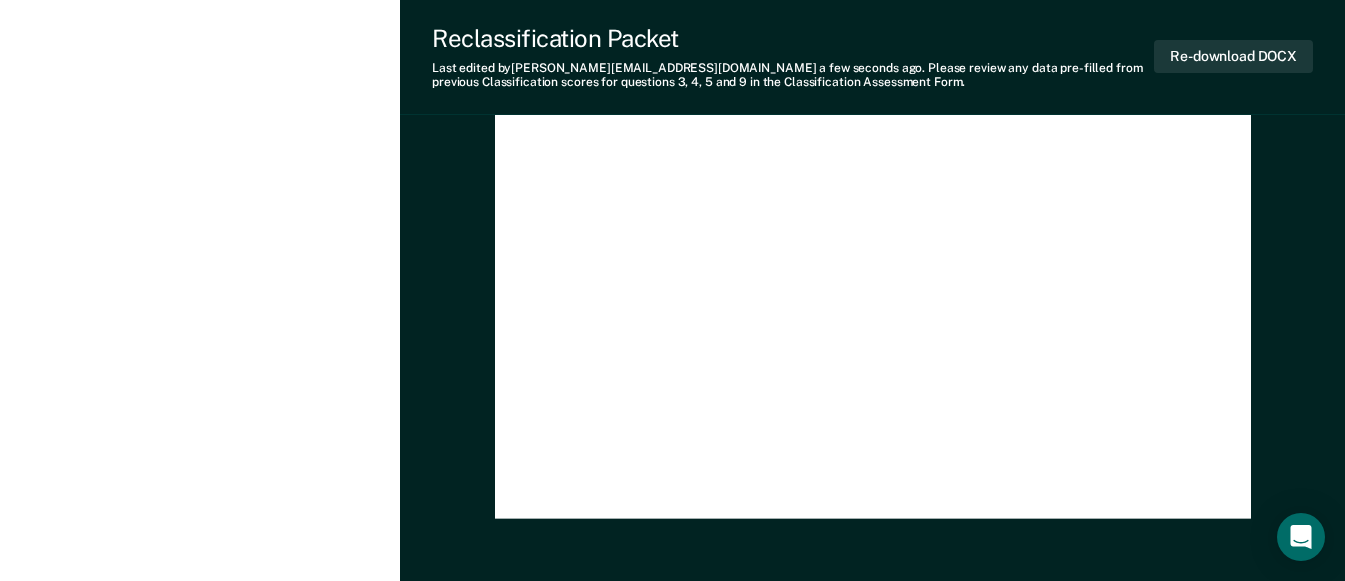 scroll, scrollTop: 0, scrollLeft: 0, axis: both 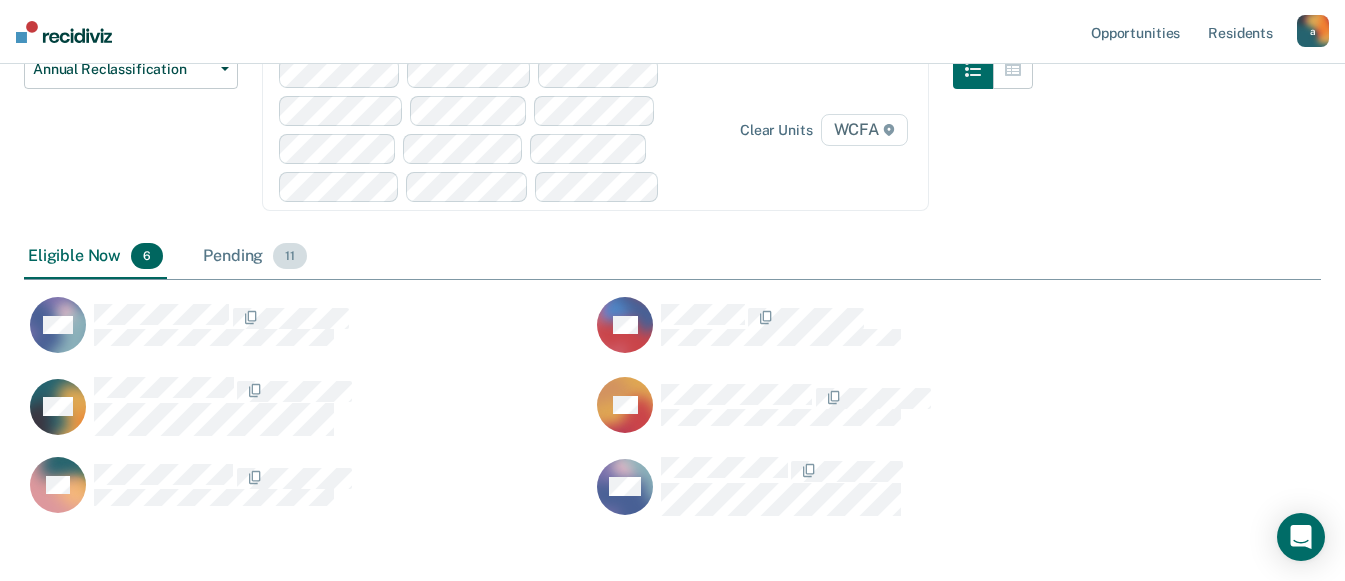 click on "Pending 11" at bounding box center (255, 257) 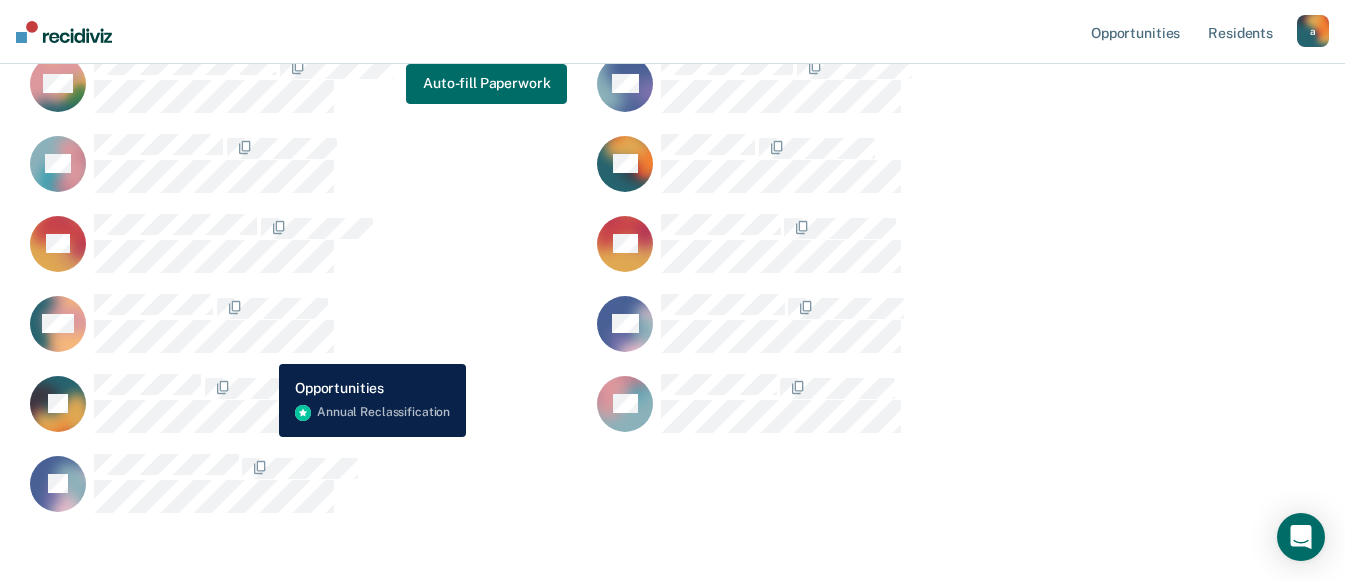scroll, scrollTop: 500, scrollLeft: 0, axis: vertical 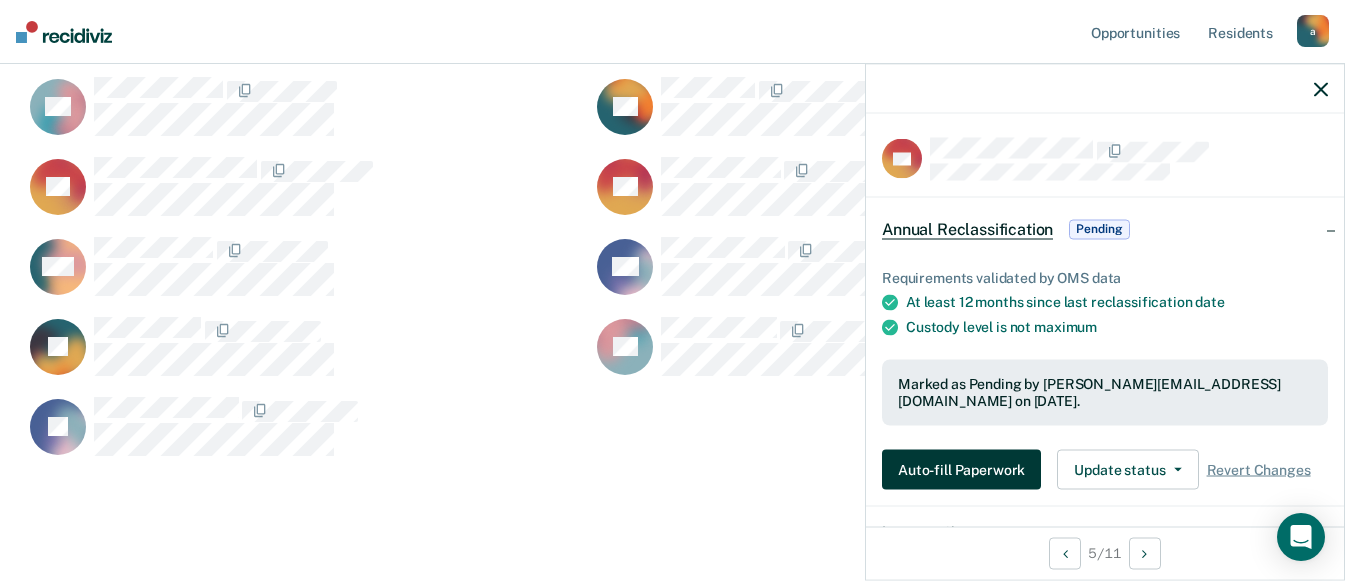 click on "Auto-fill Paperwork" at bounding box center (961, 470) 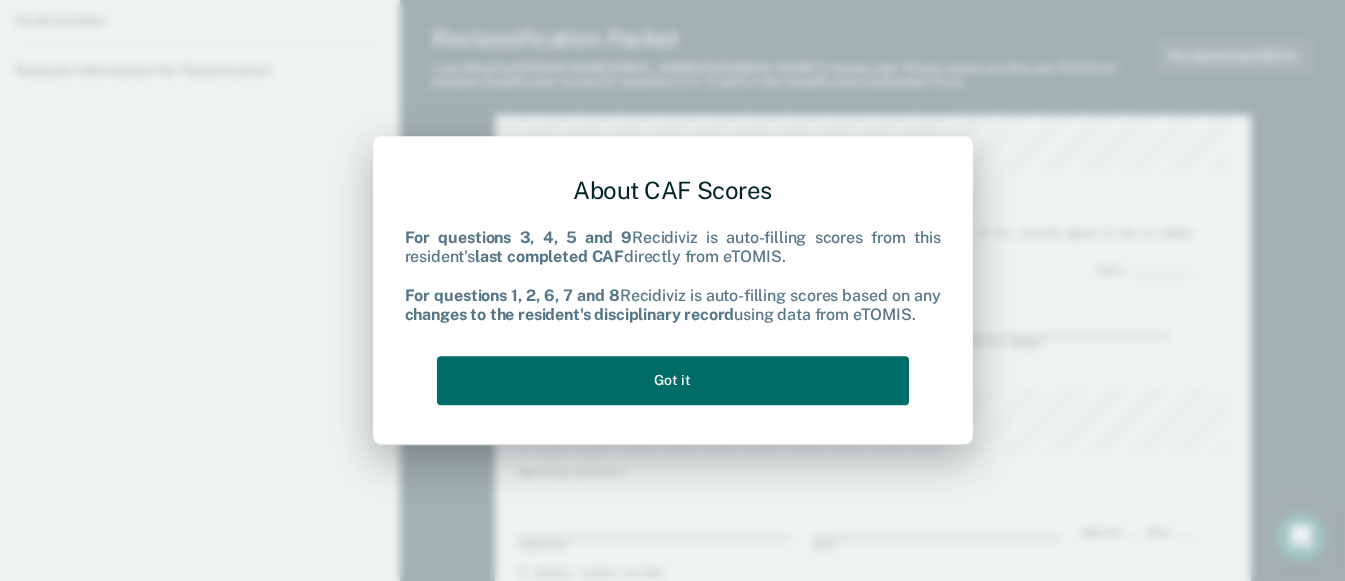 scroll, scrollTop: 0, scrollLeft: 0, axis: both 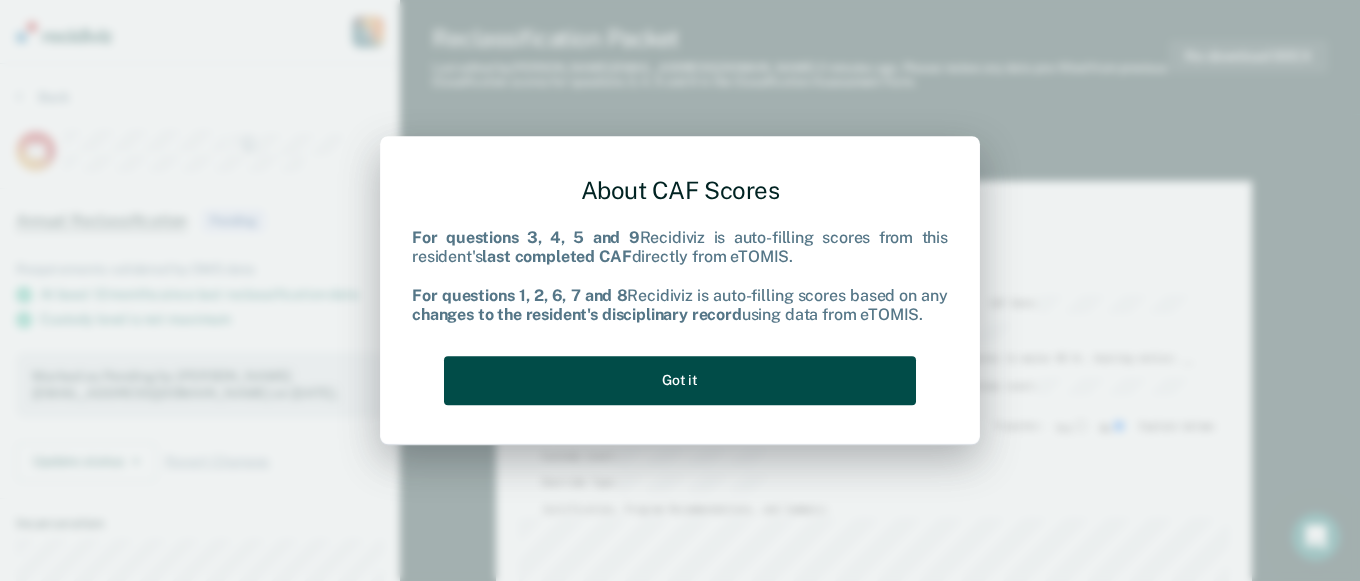 click on "Got it" at bounding box center (680, 380) 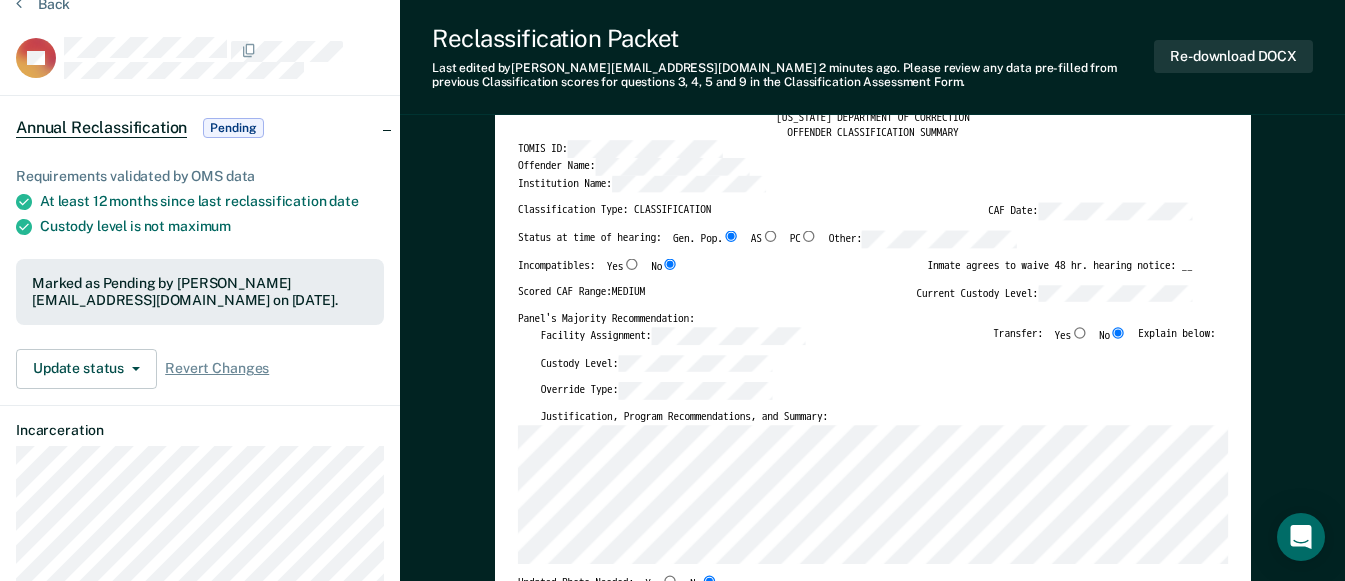 scroll, scrollTop: 300, scrollLeft: 0, axis: vertical 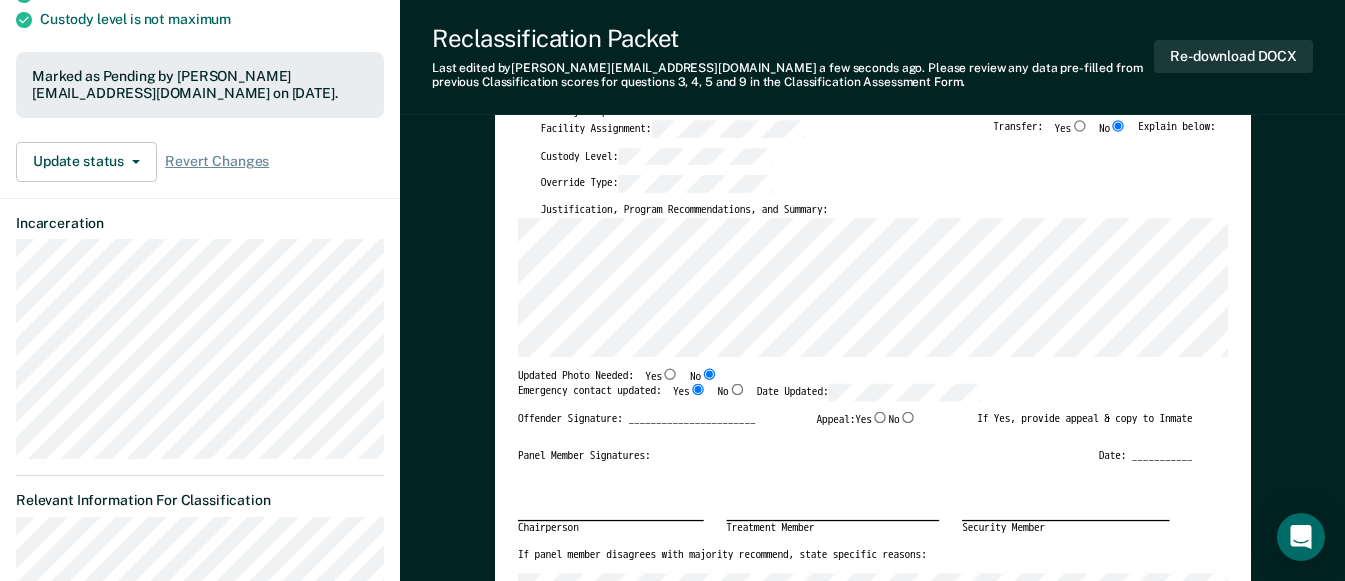 drag, startPoint x: 627, startPoint y: 457, endPoint x: 606, endPoint y: 526, distance: 72.12489 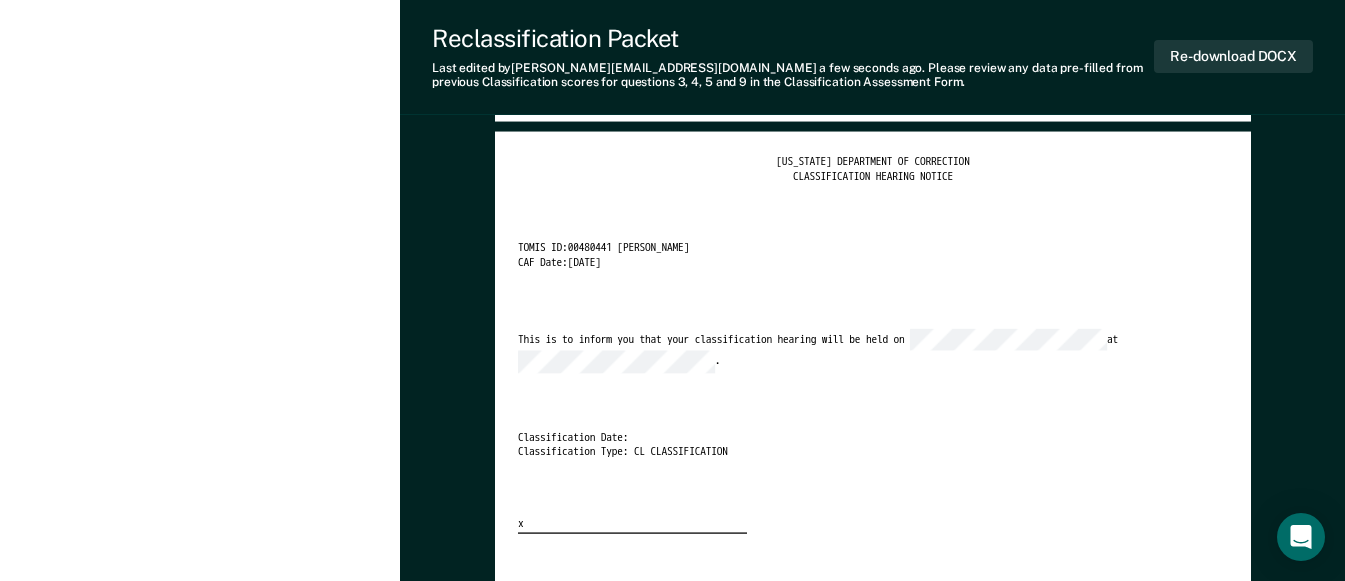 scroll, scrollTop: 3200, scrollLeft: 0, axis: vertical 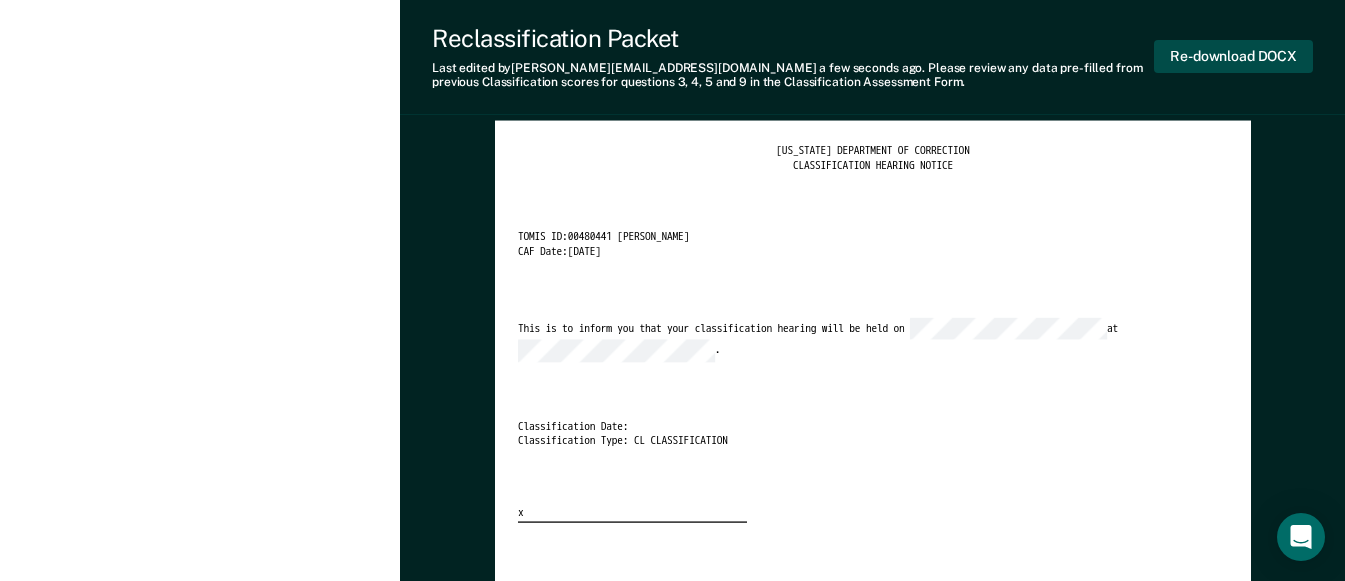 click on "Re-download DOCX" at bounding box center [1233, 56] 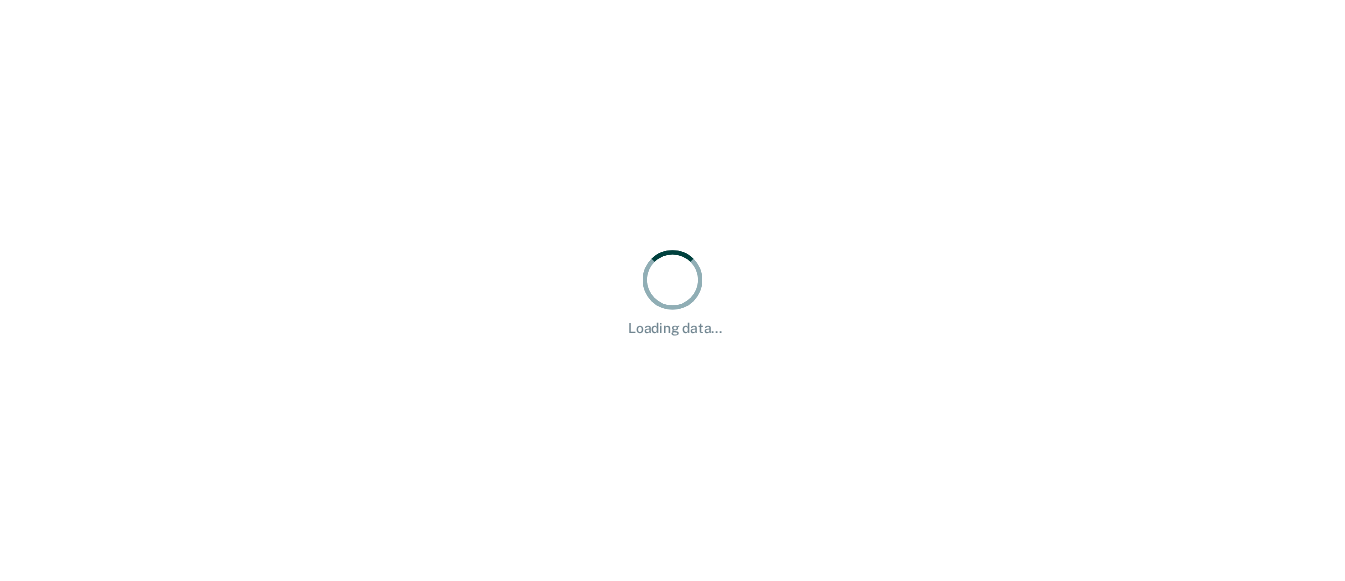 scroll, scrollTop: 0, scrollLeft: 0, axis: both 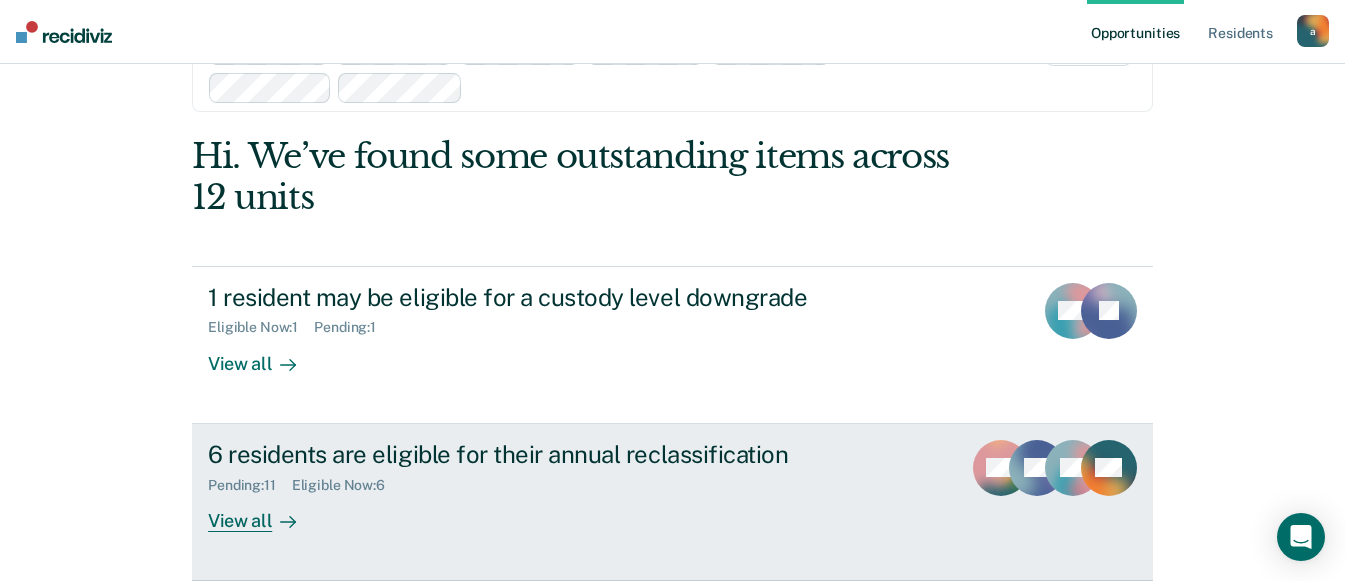 click on "View all" at bounding box center [264, 512] 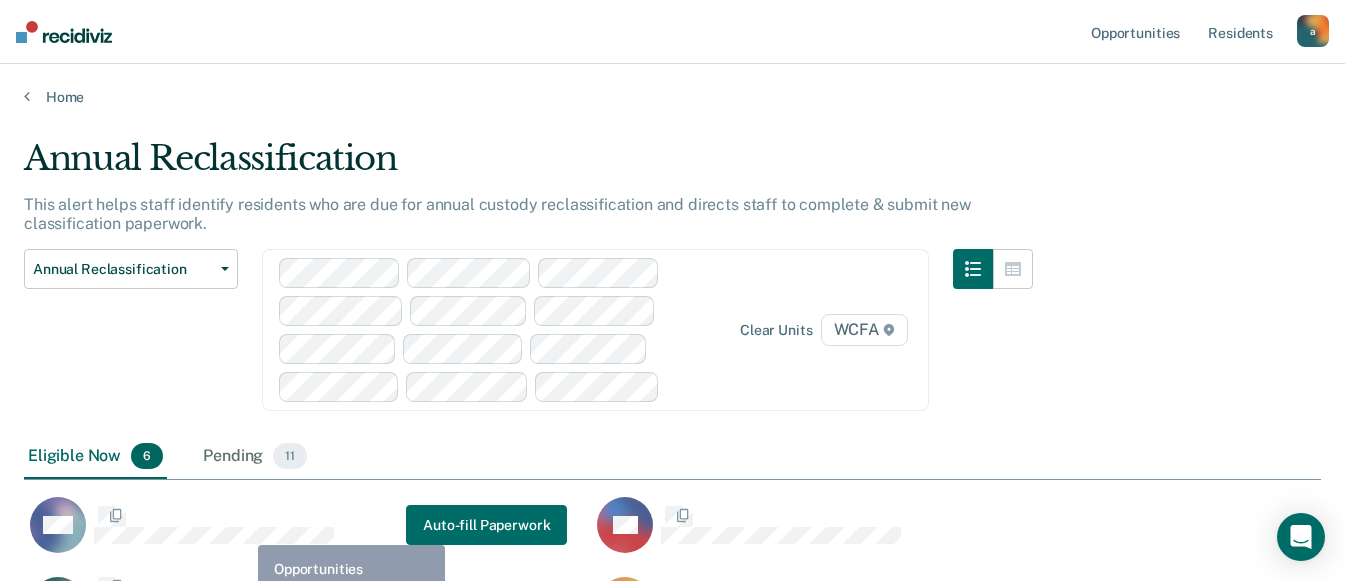 scroll, scrollTop: 16, scrollLeft: 16, axis: both 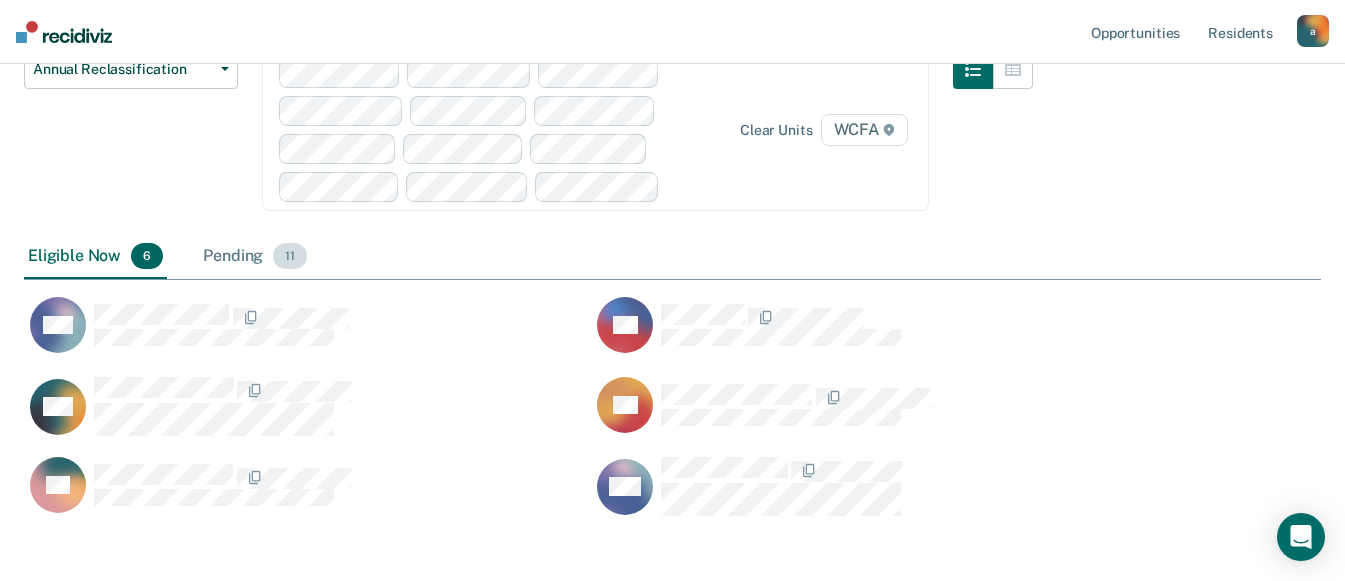 click on "Pending 11" at bounding box center (255, 257) 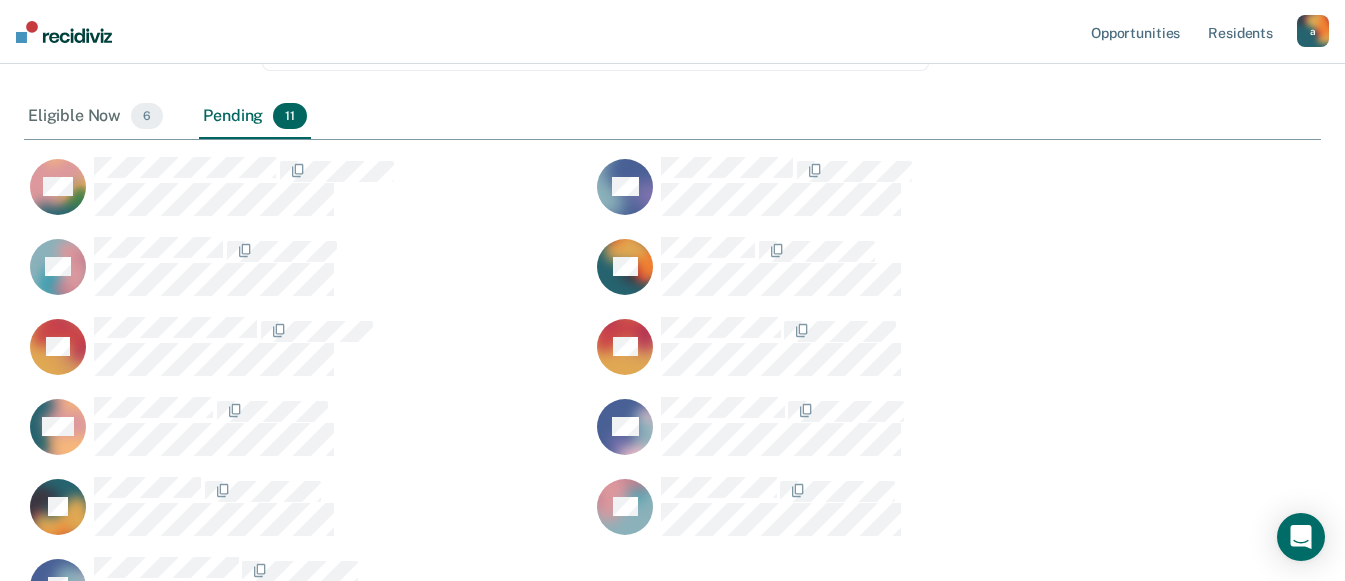 scroll, scrollTop: 339, scrollLeft: 0, axis: vertical 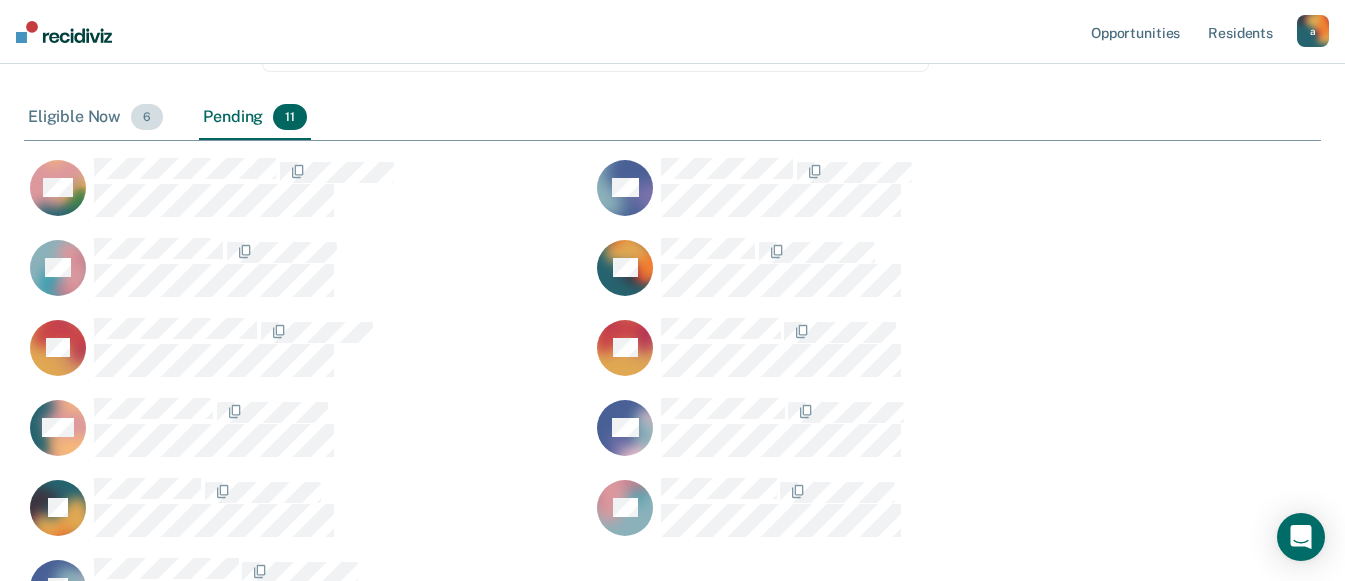 click on "Eligible Now 6" at bounding box center [95, 118] 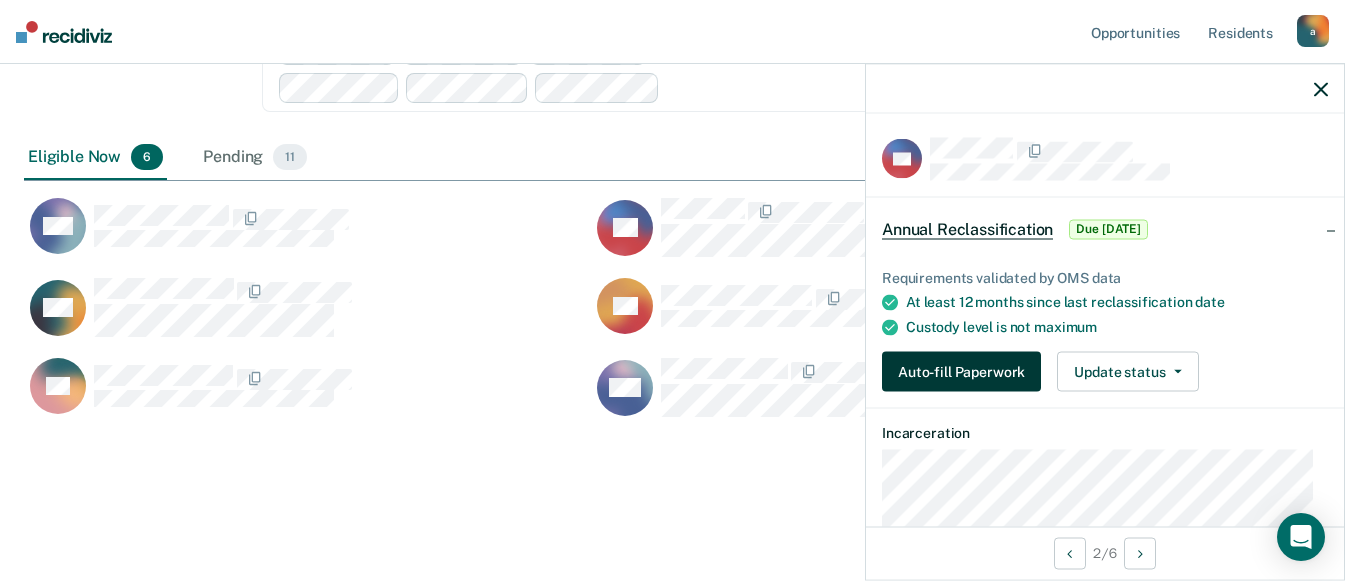 click on "Auto-fill Paperwork" at bounding box center [961, 372] 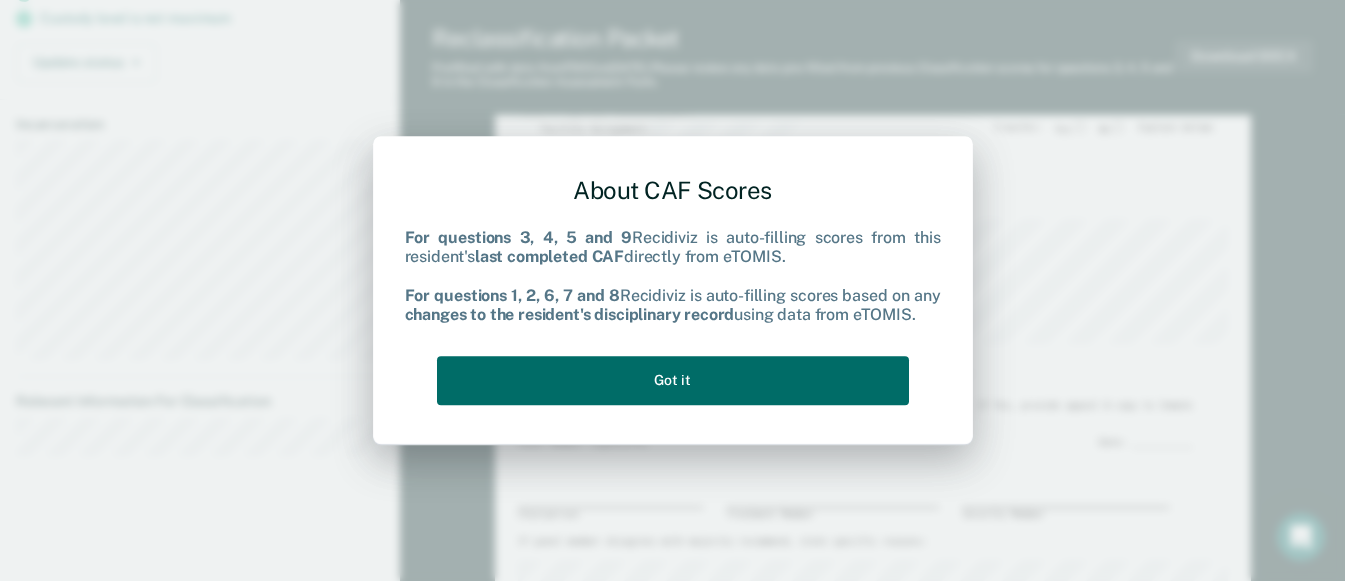 scroll, scrollTop: 0, scrollLeft: 0, axis: both 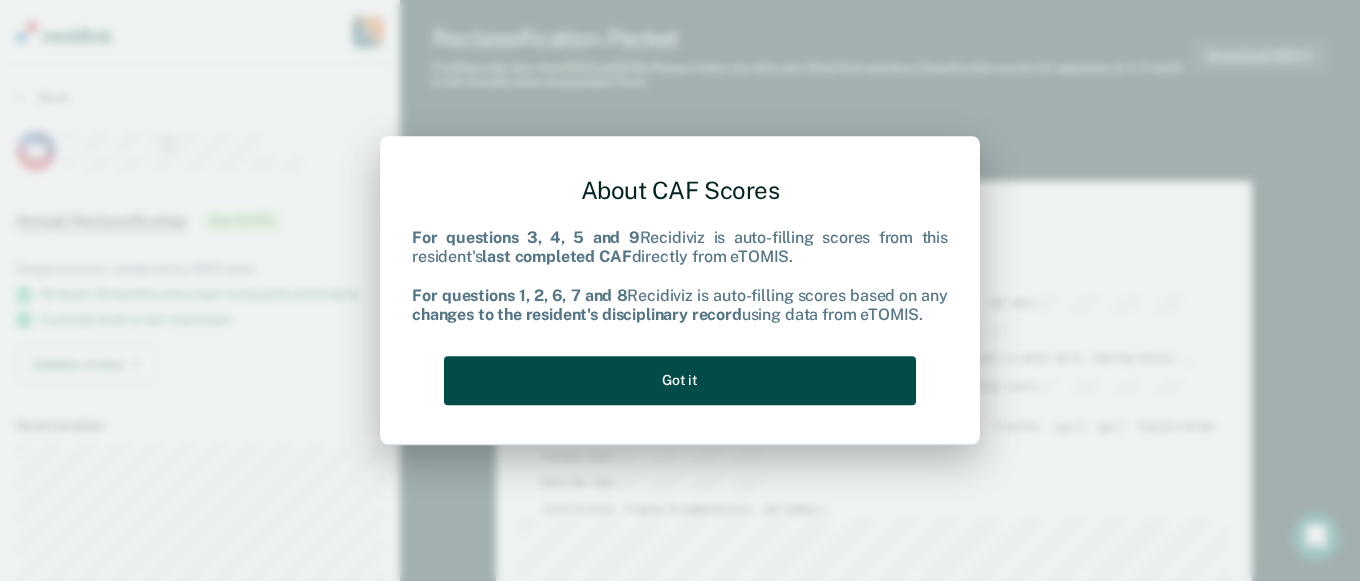 click on "Got it" at bounding box center [680, 380] 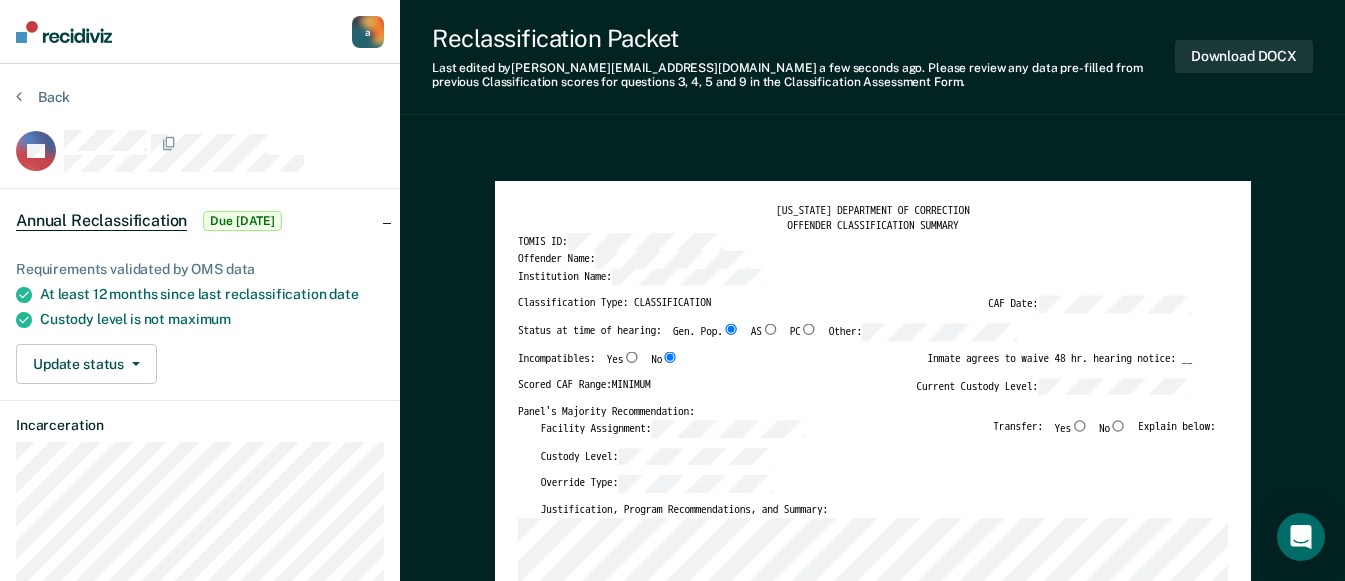 click on "No" at bounding box center [1118, 425] 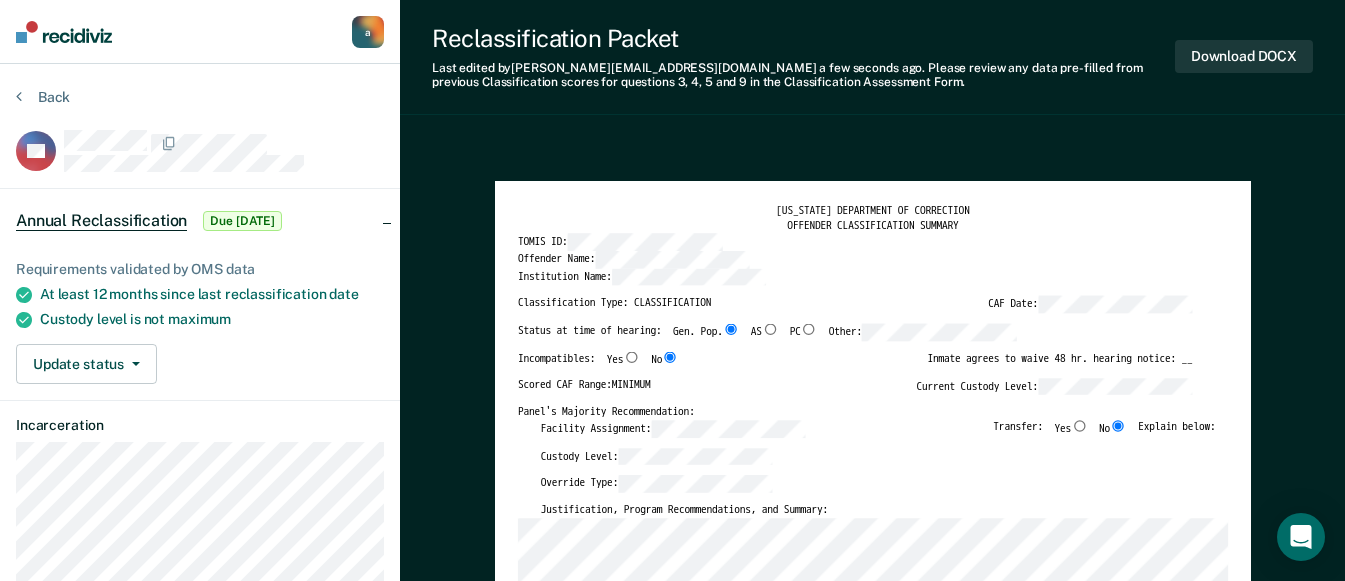 type on "x" 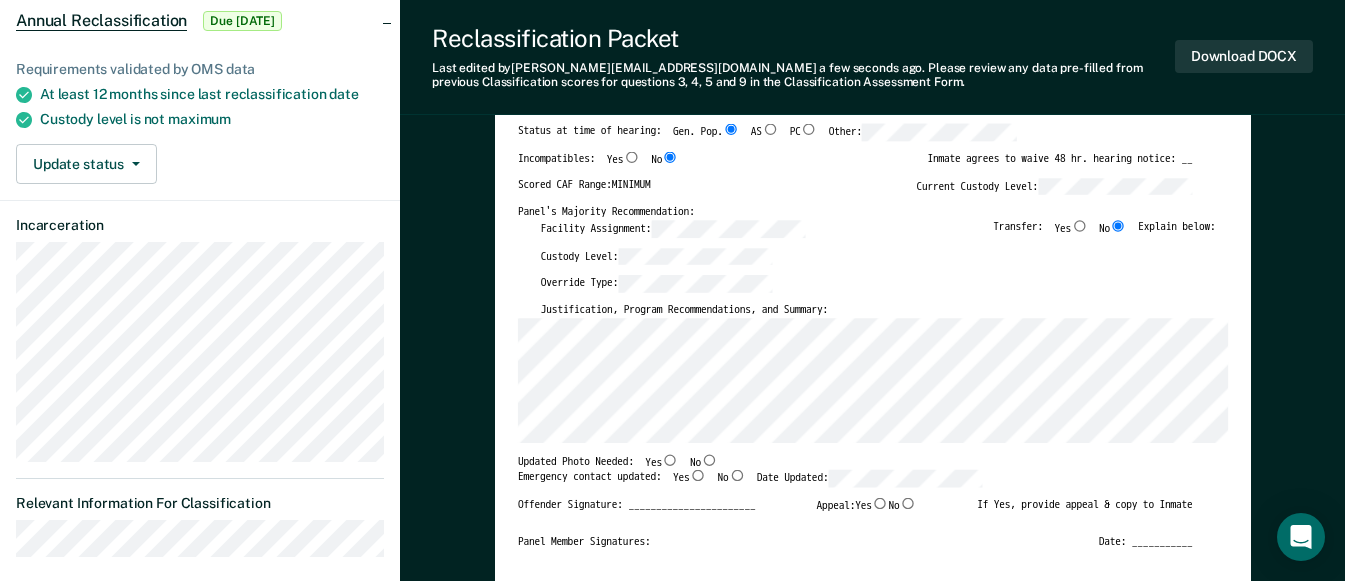click on "No" at bounding box center (709, 459) 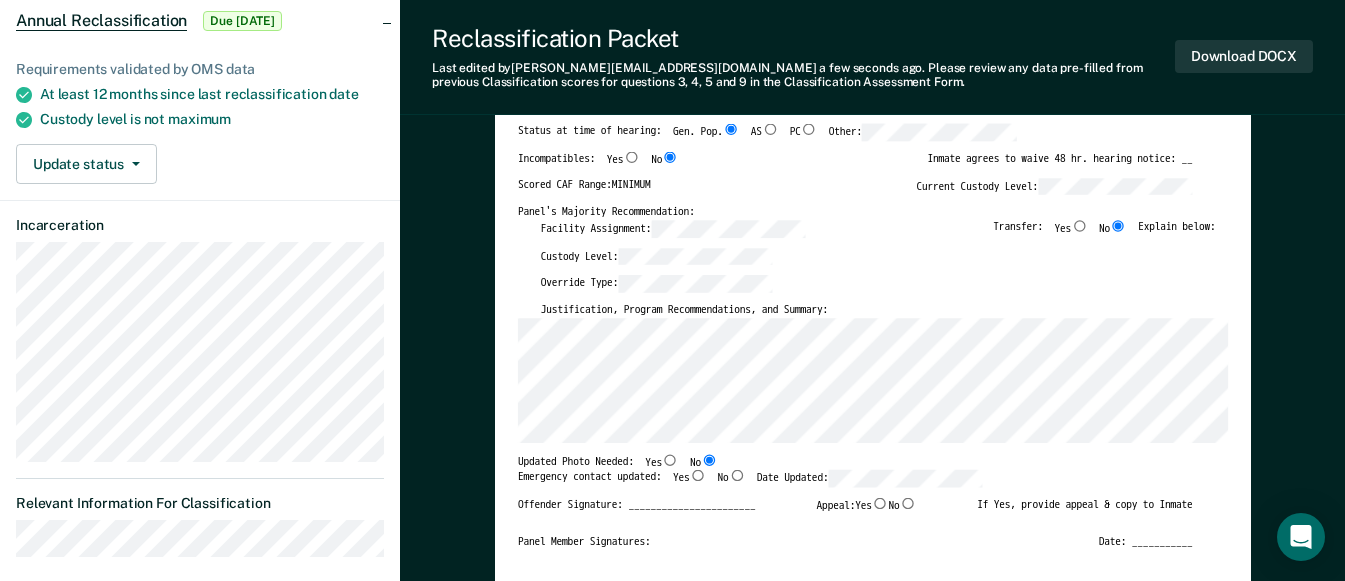 type on "x" 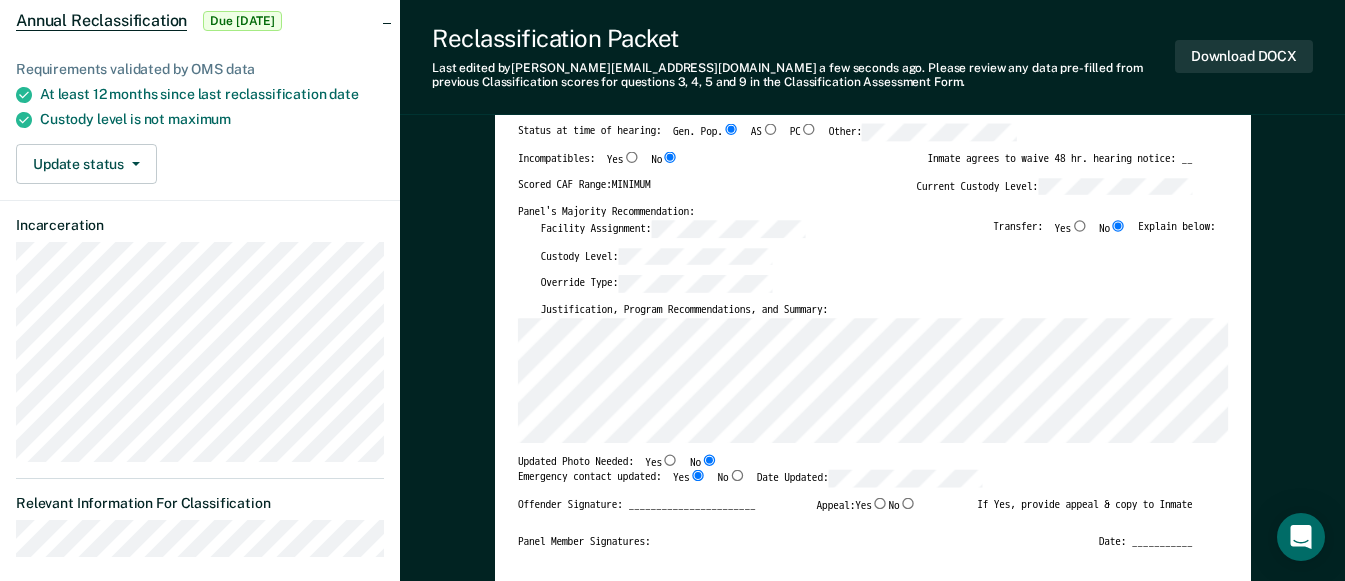 type on "x" 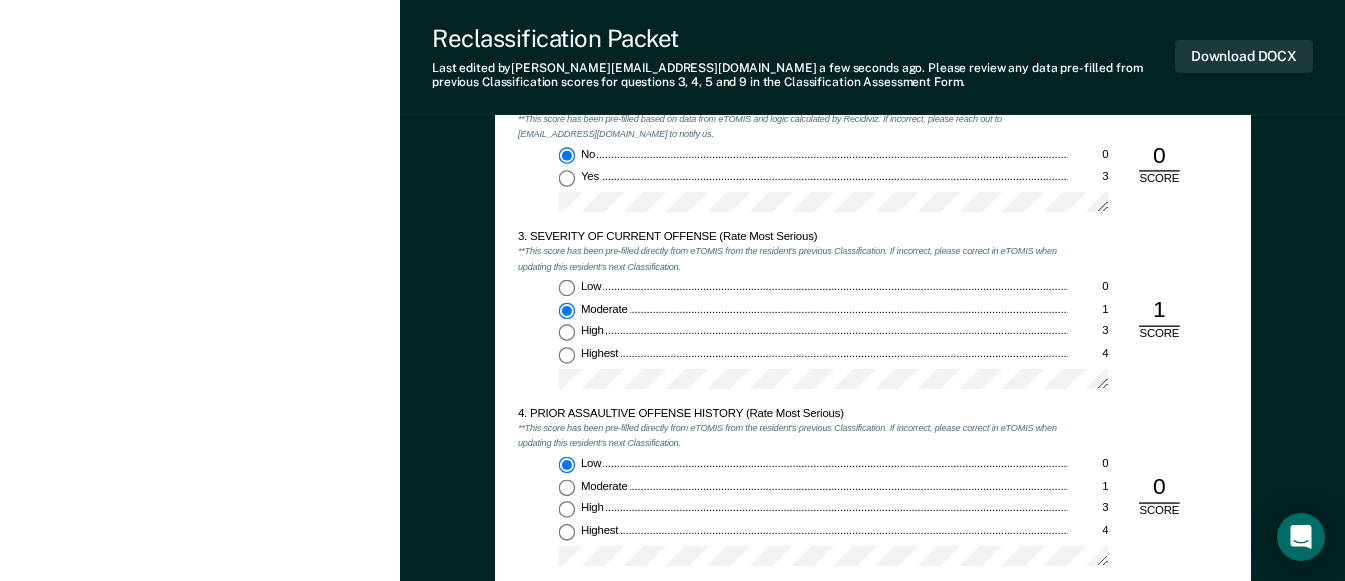scroll, scrollTop: 1500, scrollLeft: 0, axis: vertical 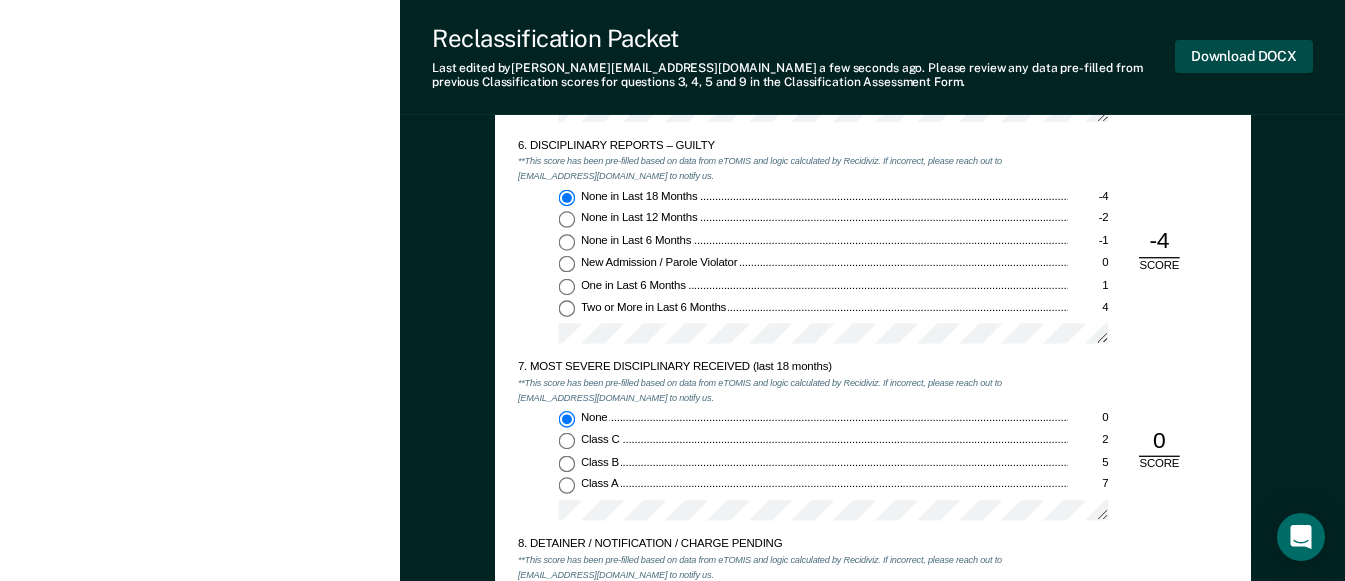 click on "Download DOCX" at bounding box center (1244, 56) 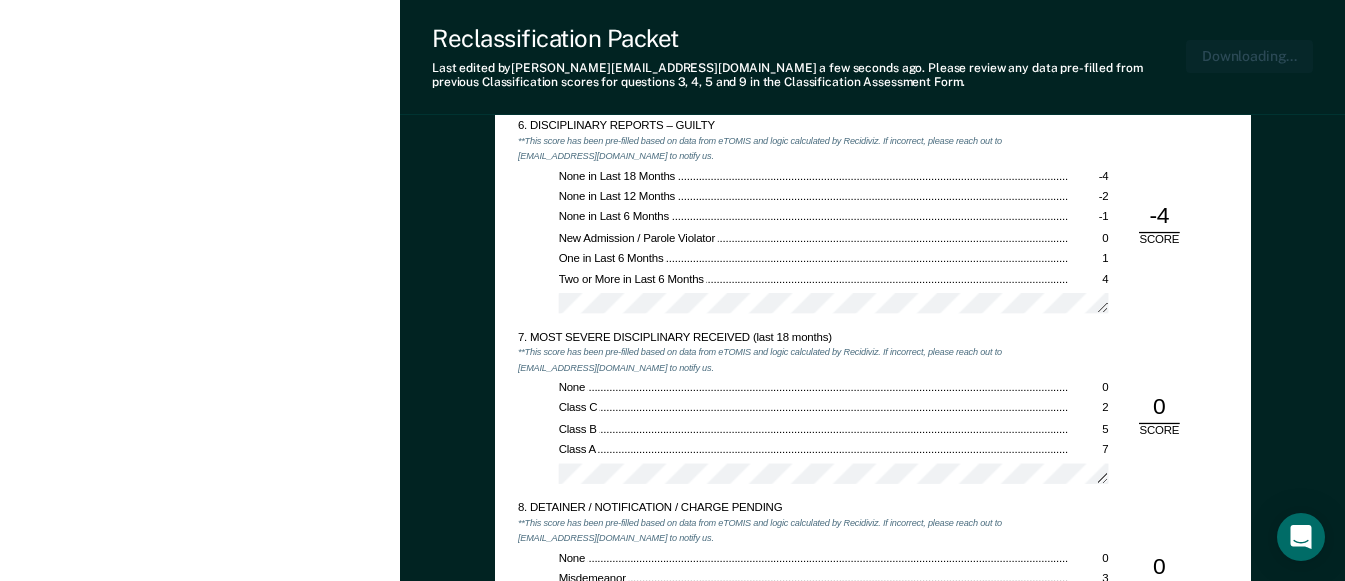 type on "x" 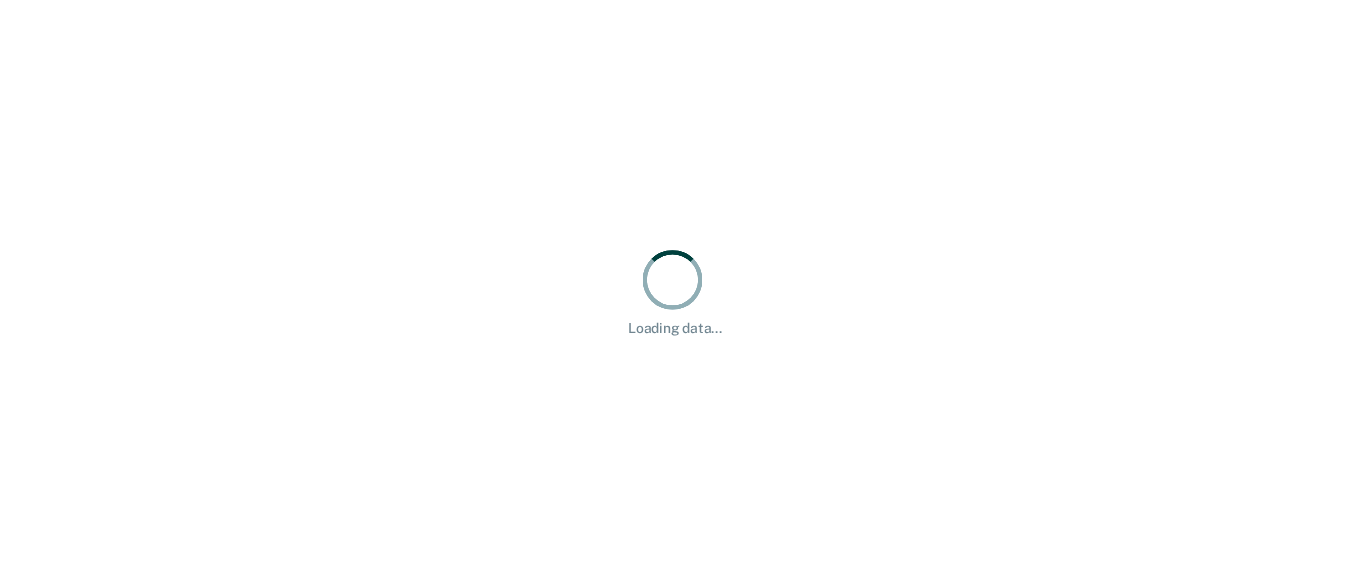 scroll, scrollTop: 0, scrollLeft: 0, axis: both 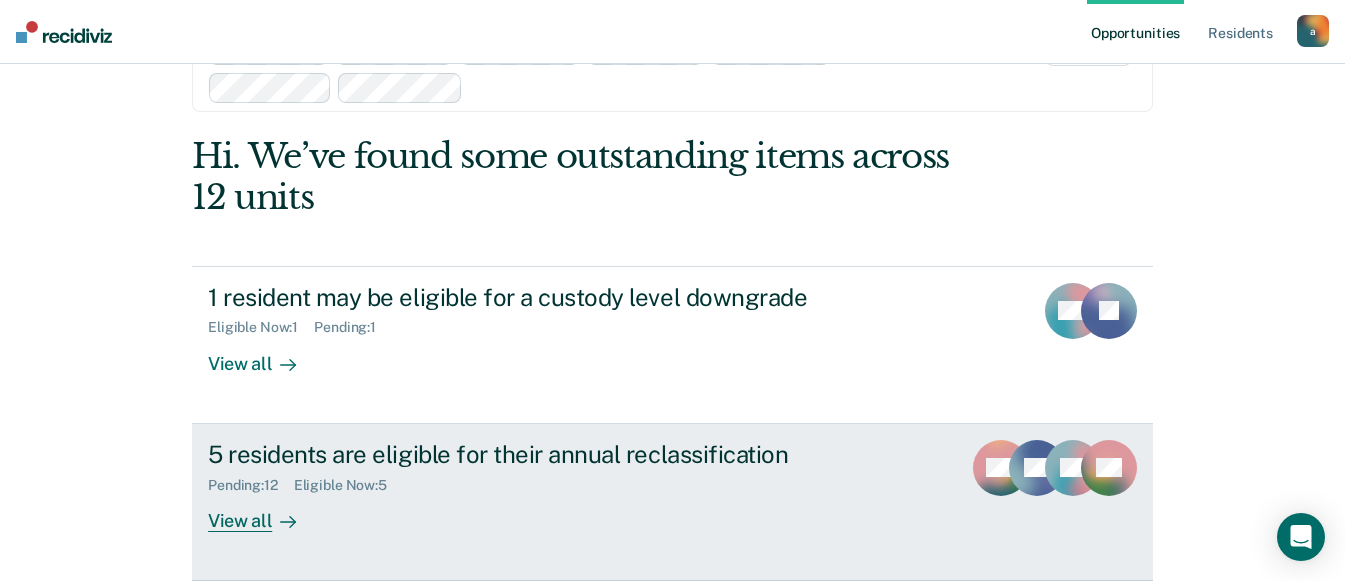 click on "View all" at bounding box center [264, 512] 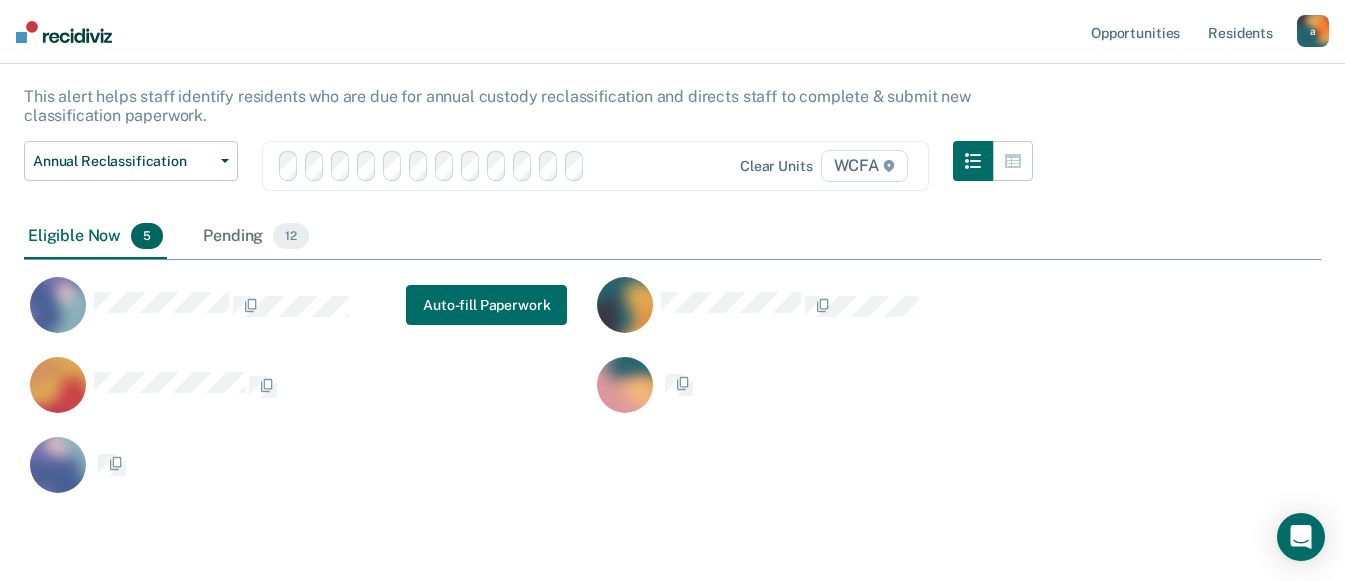 scroll, scrollTop: 0, scrollLeft: 0, axis: both 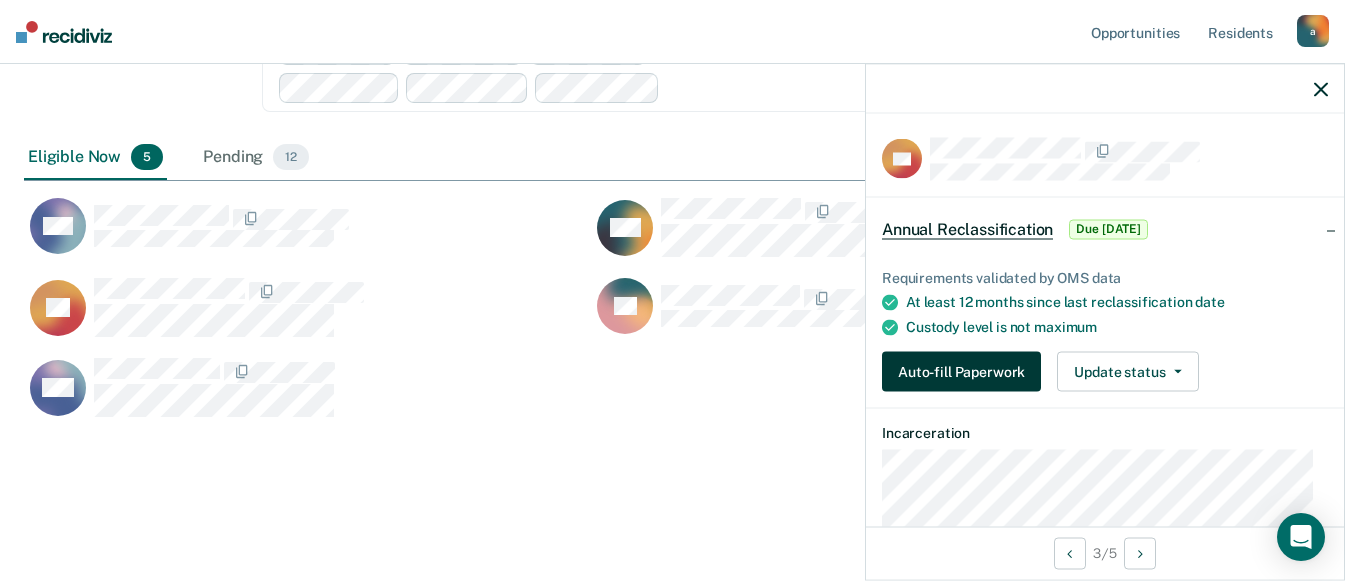 click on "Auto-fill Paperwork" at bounding box center (961, 372) 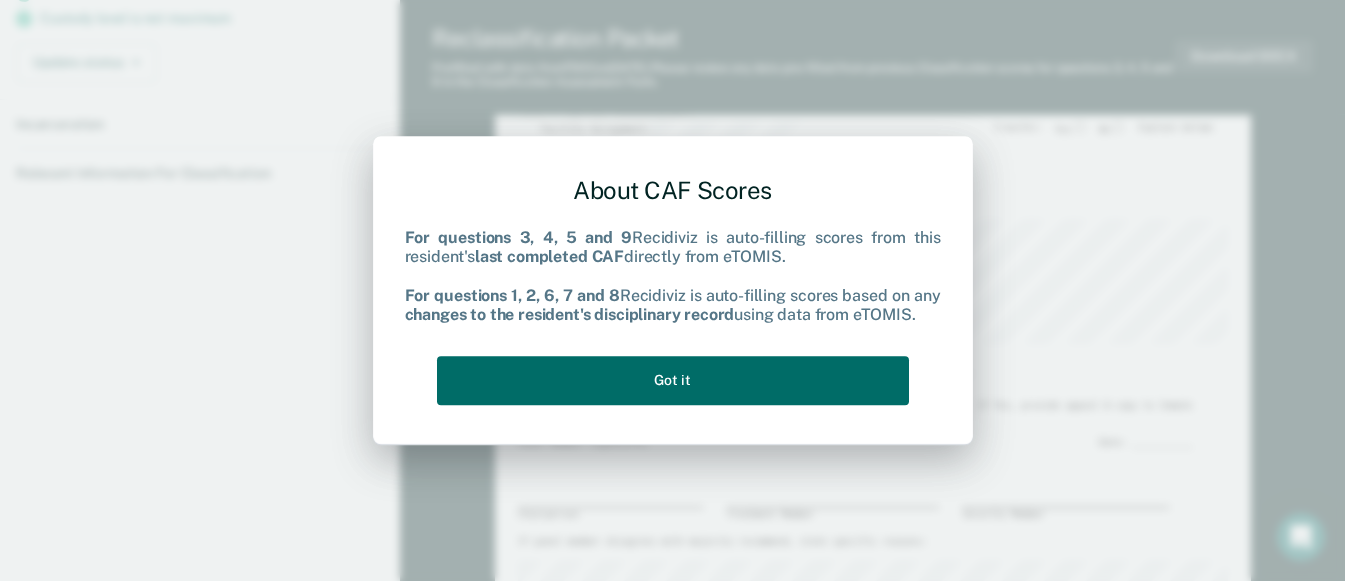 scroll, scrollTop: 0, scrollLeft: 0, axis: both 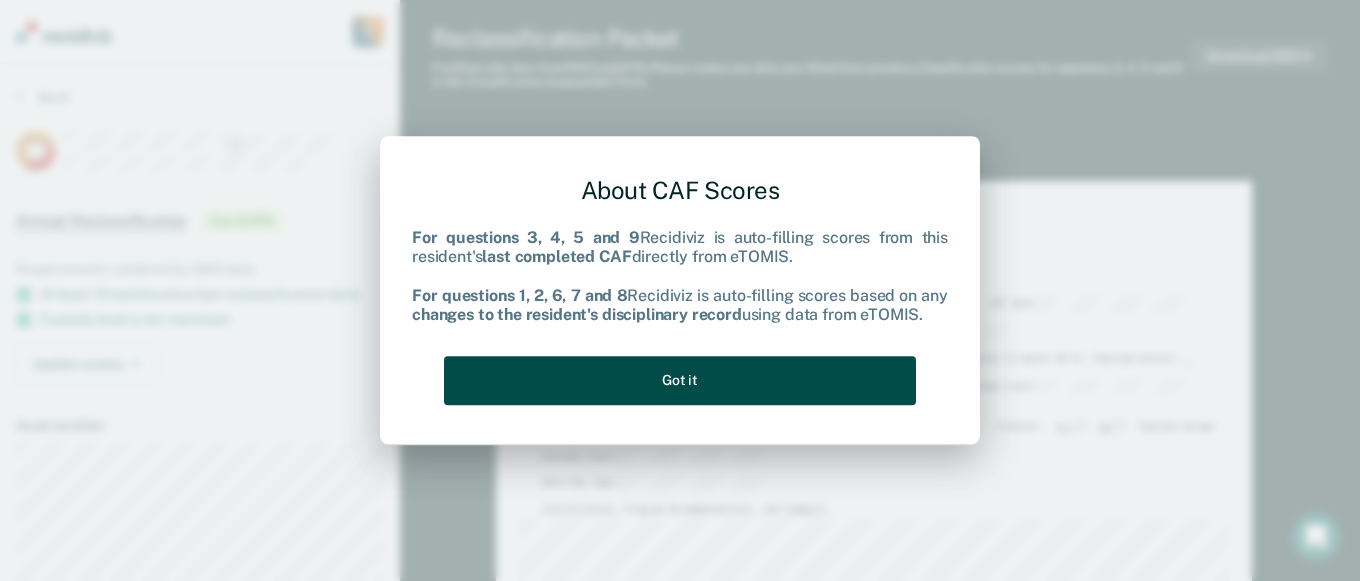 click on "Got it" at bounding box center (680, 380) 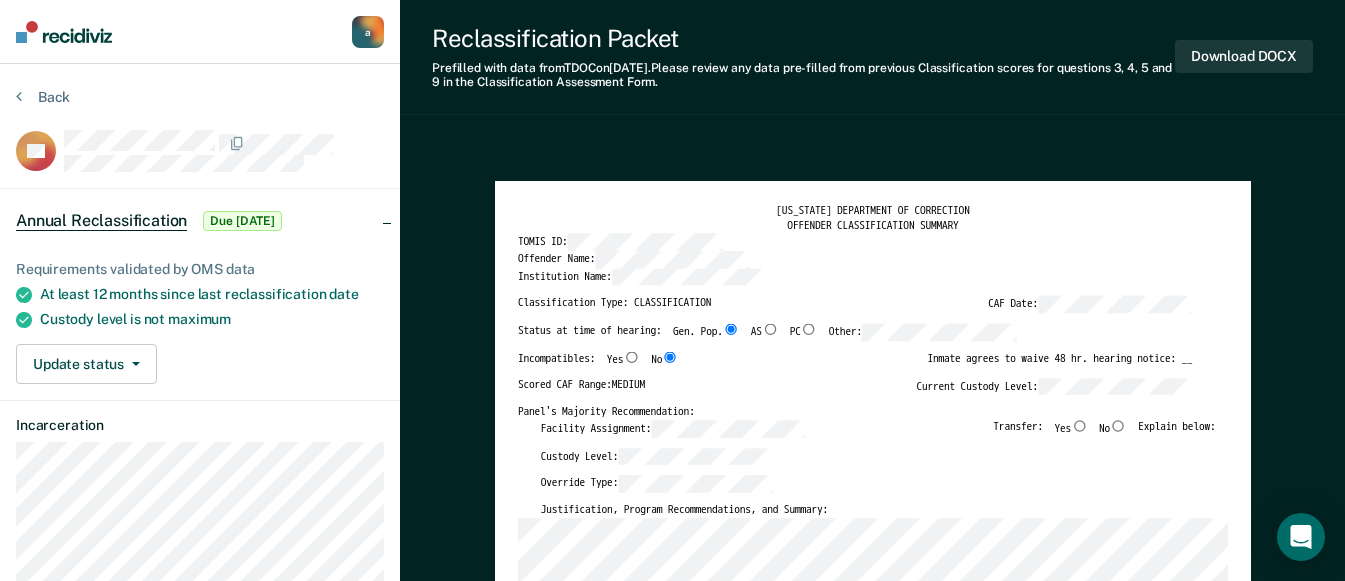 click on "No" at bounding box center (1118, 425) 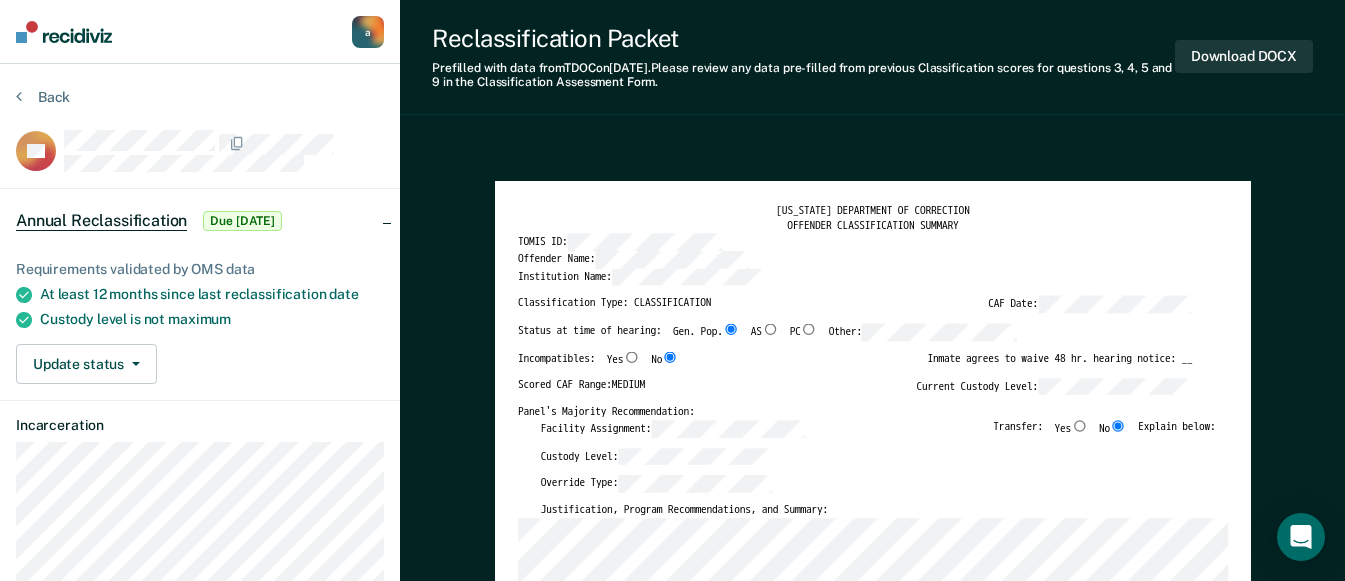 type on "x" 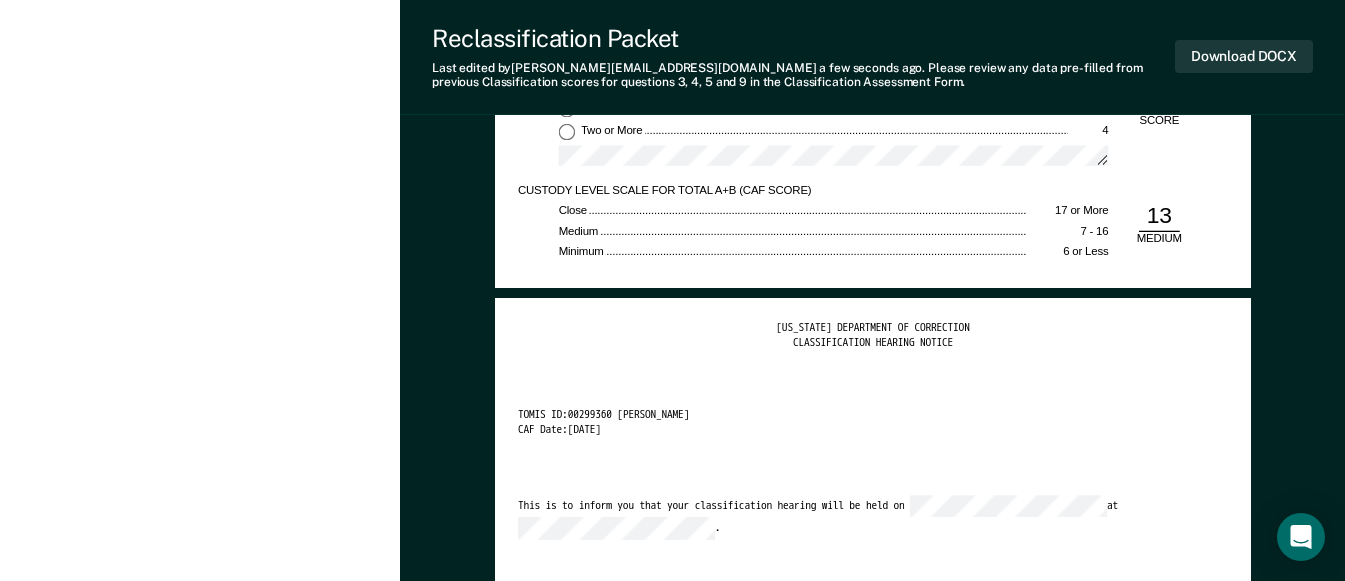 scroll, scrollTop: 3000, scrollLeft: 0, axis: vertical 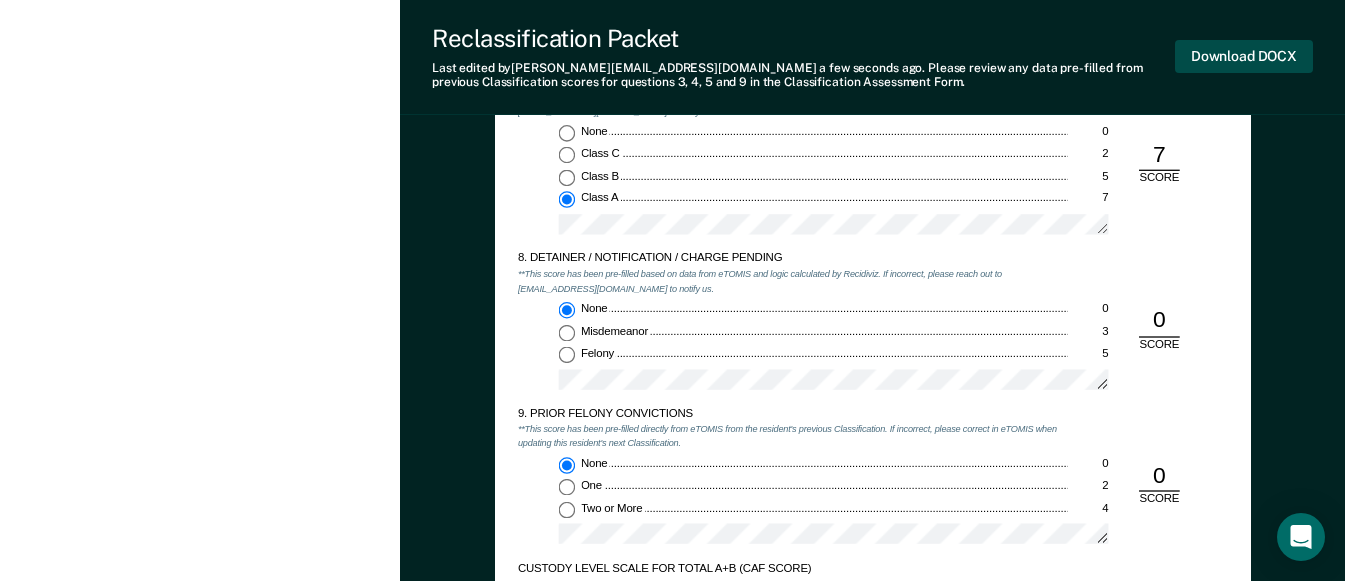 click on "Download DOCX" at bounding box center (1244, 56) 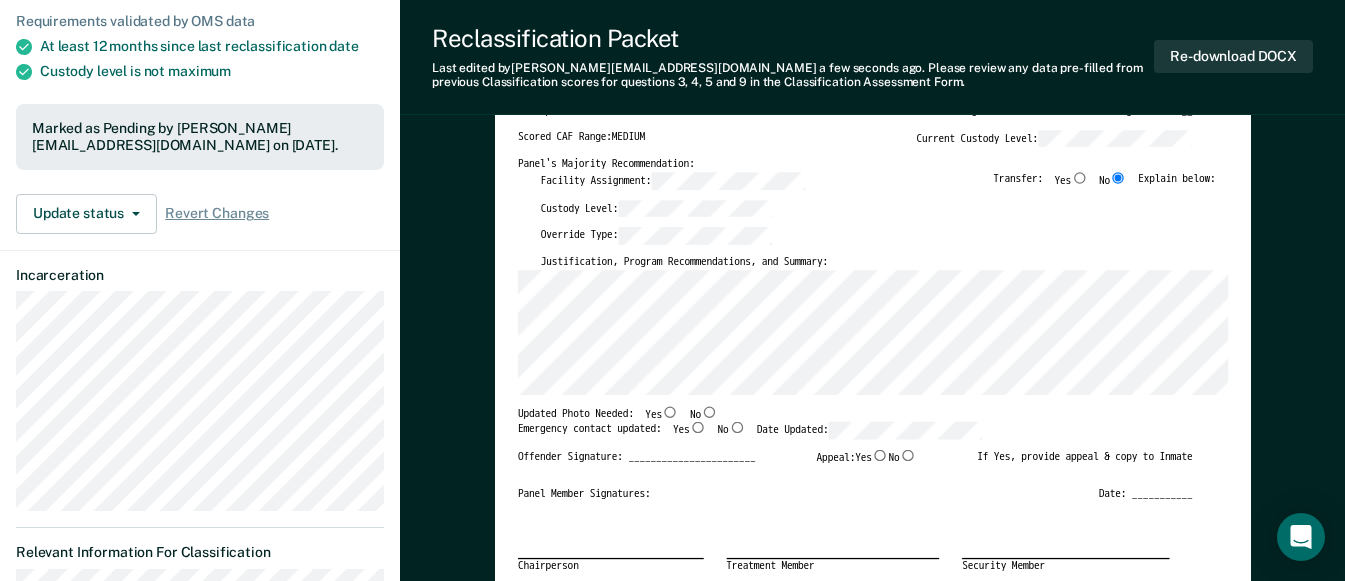 scroll, scrollTop: 200, scrollLeft: 0, axis: vertical 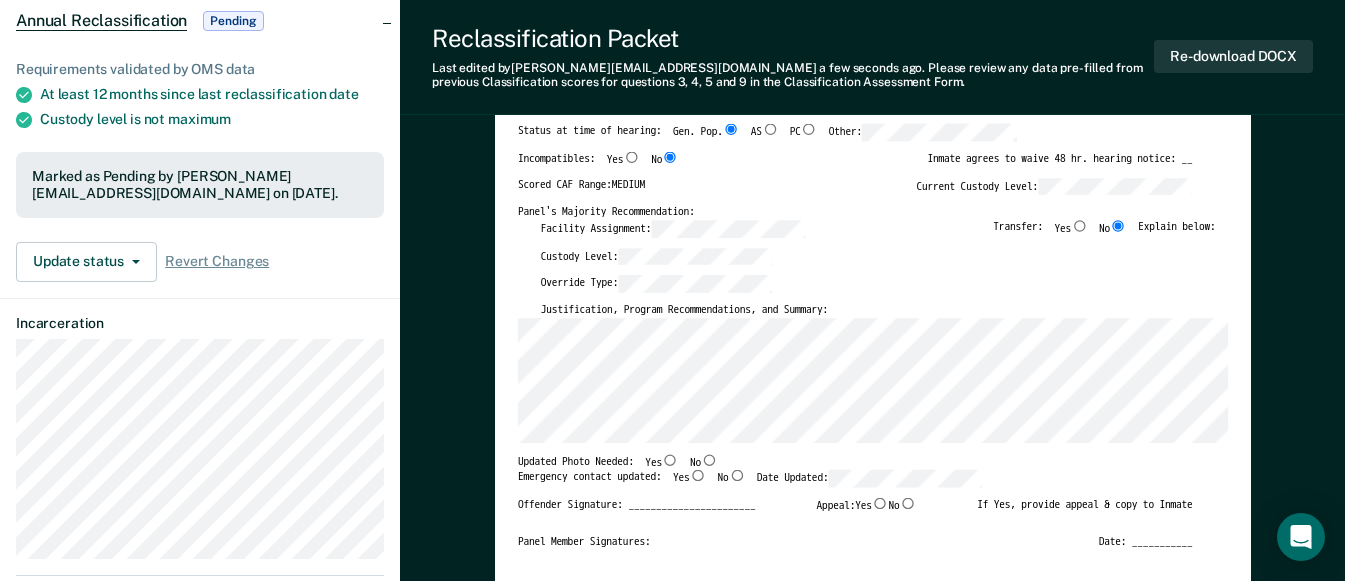click on "Yes" at bounding box center (669, 459) 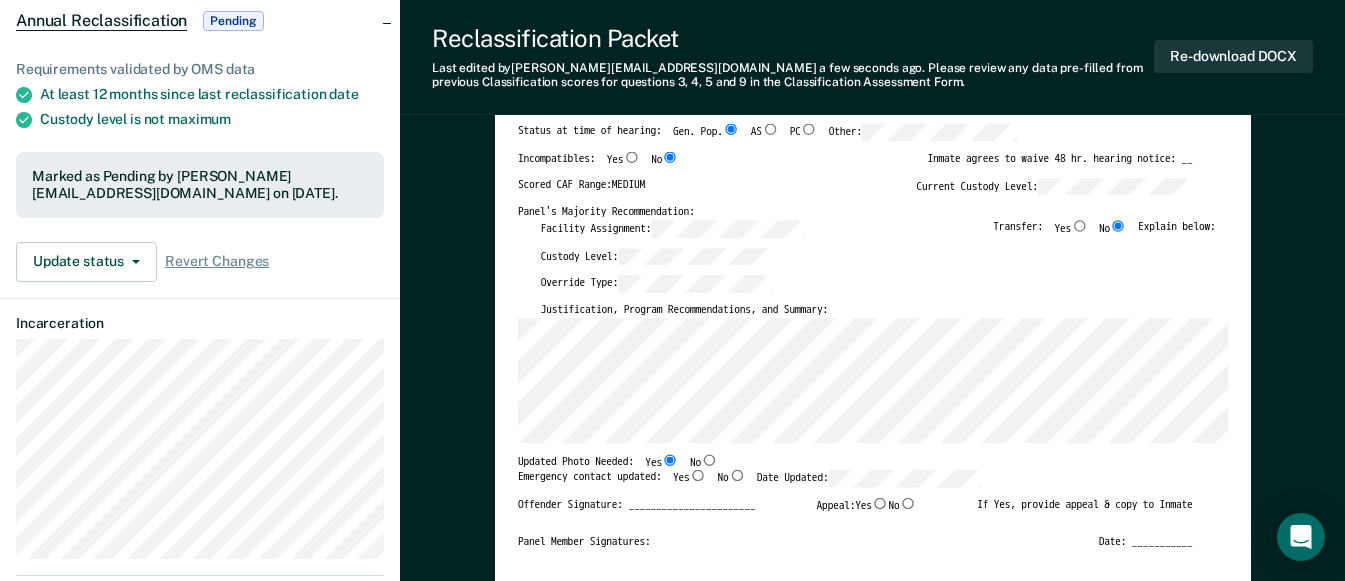 type on "x" 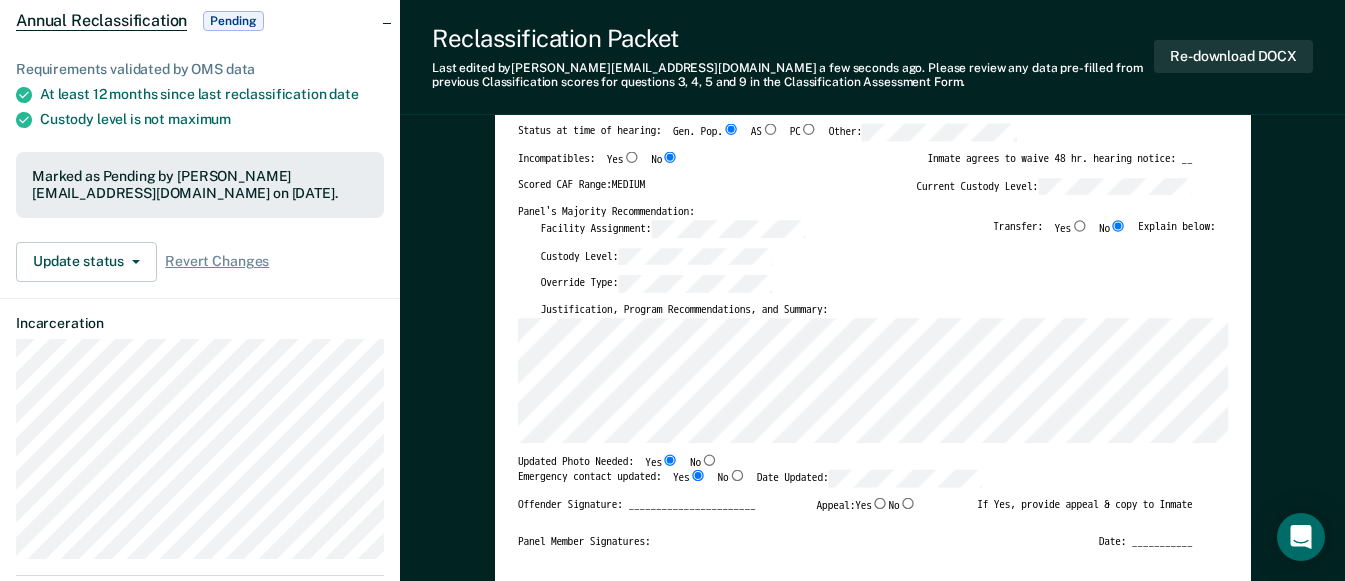 type on "x" 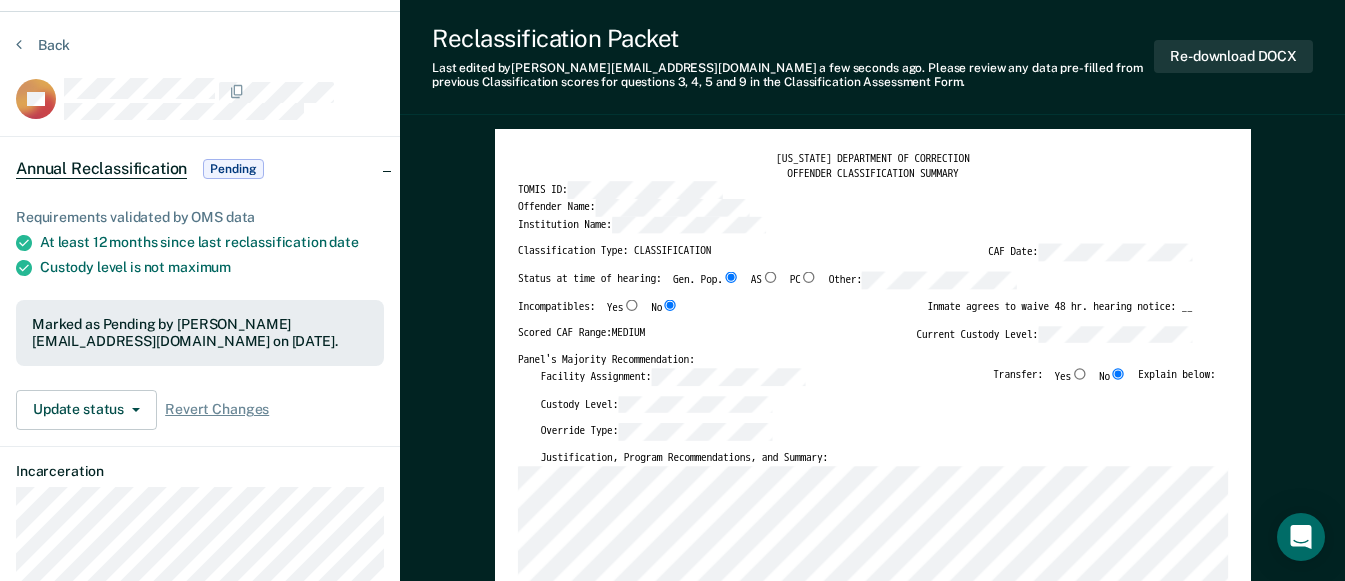 scroll, scrollTop: 0, scrollLeft: 0, axis: both 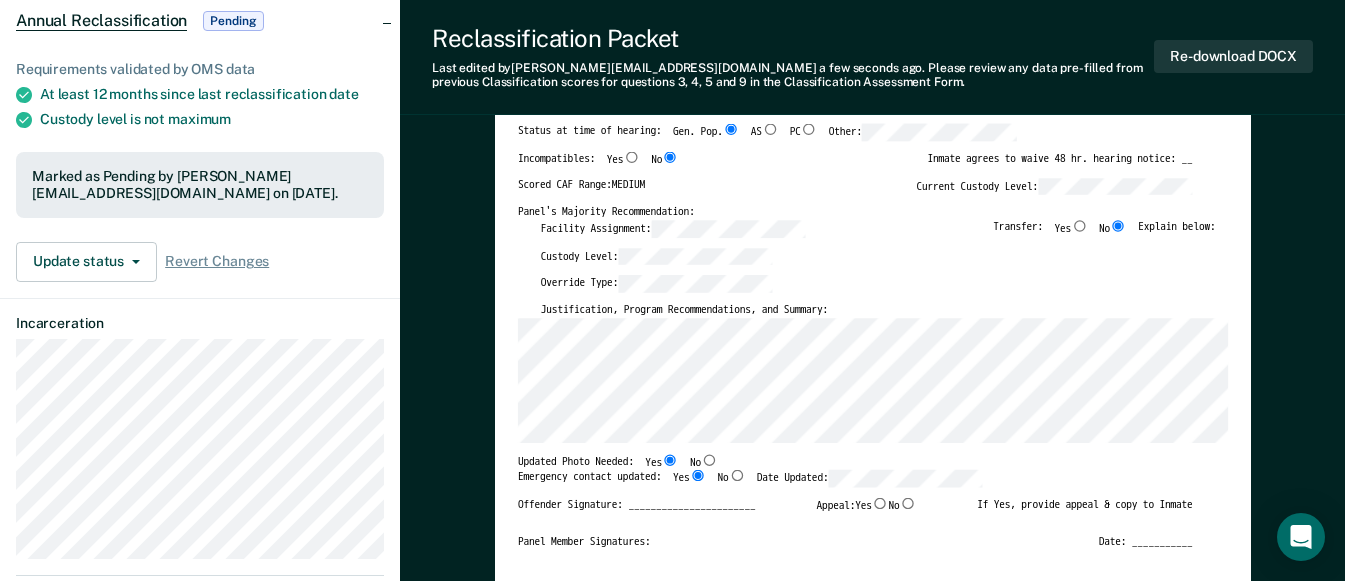 type on "x" 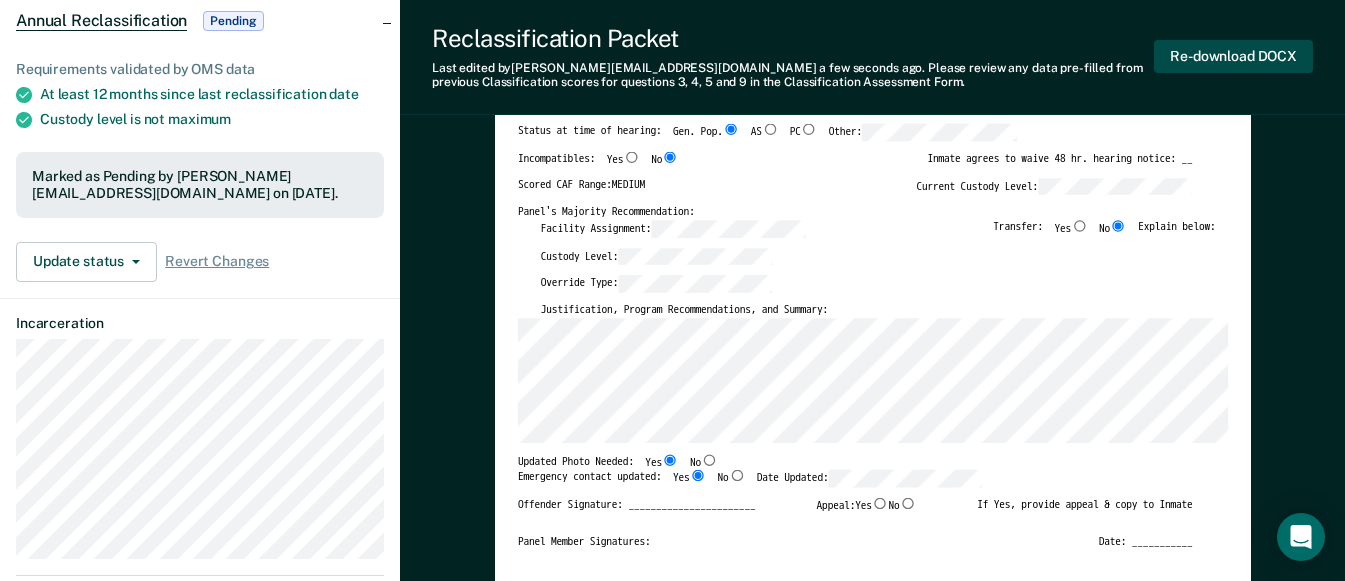 click on "Re-download DOCX" at bounding box center (1233, 56) 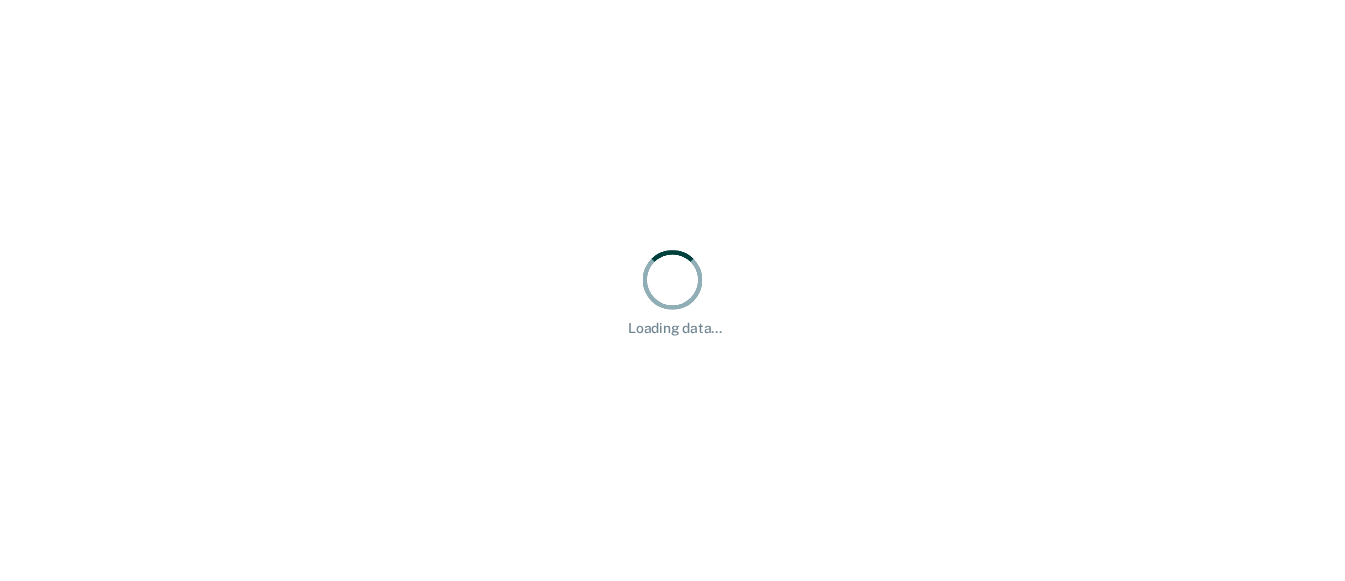 scroll, scrollTop: 0, scrollLeft: 0, axis: both 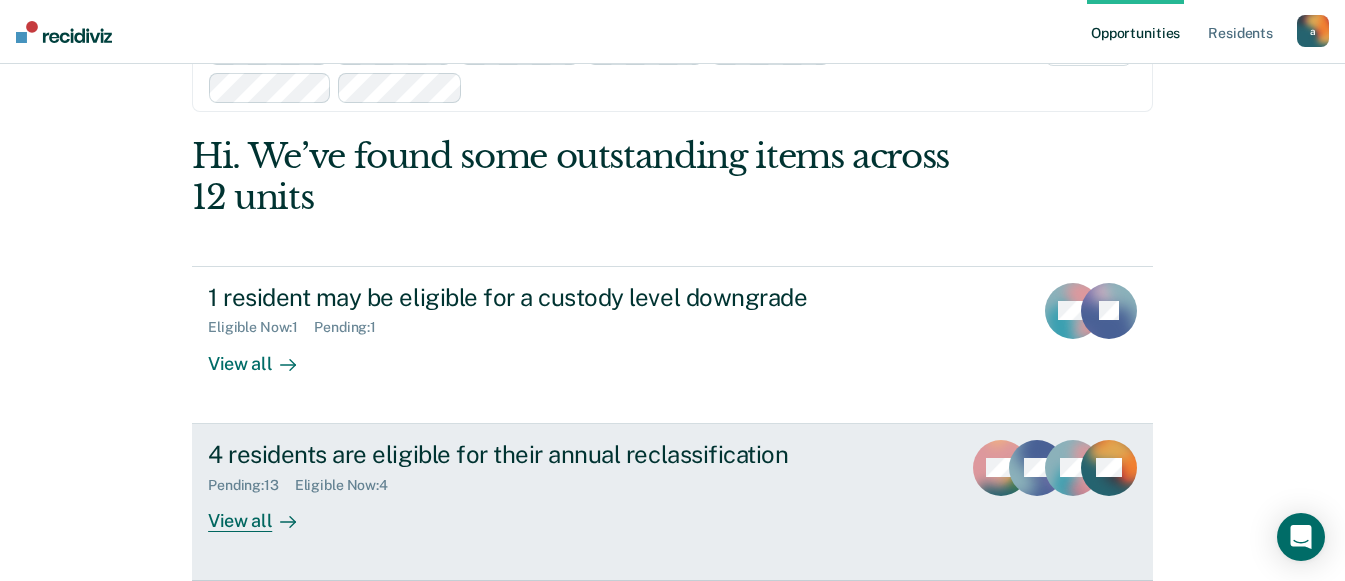 click on "View all" at bounding box center [264, 512] 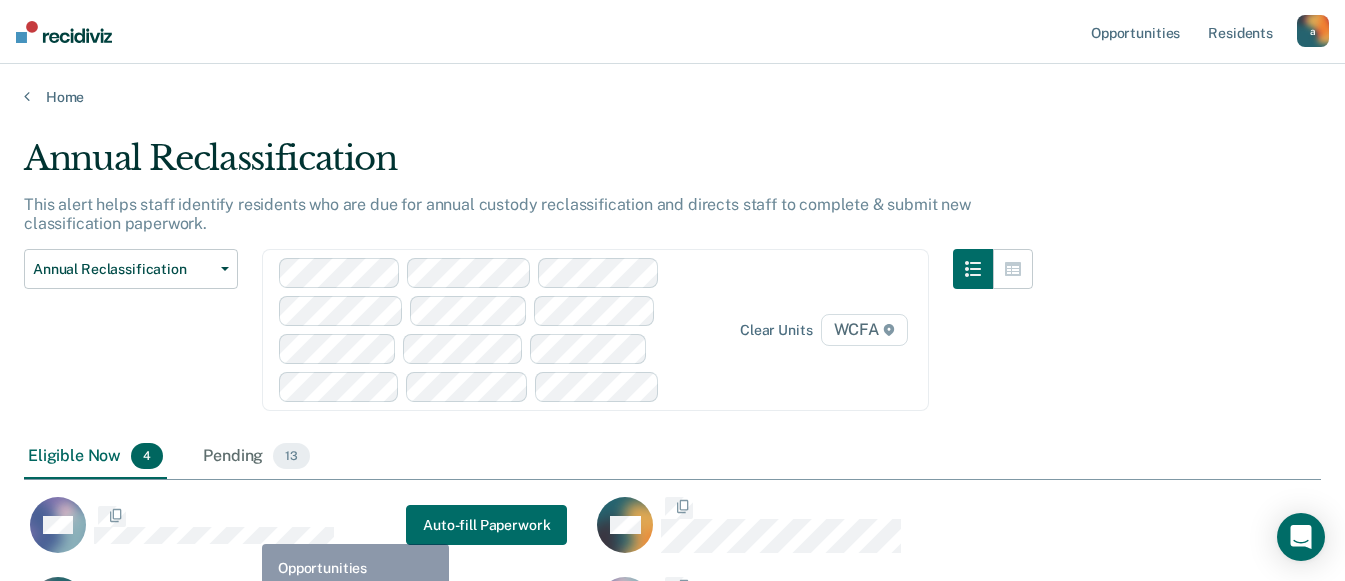scroll, scrollTop: 16, scrollLeft: 16, axis: both 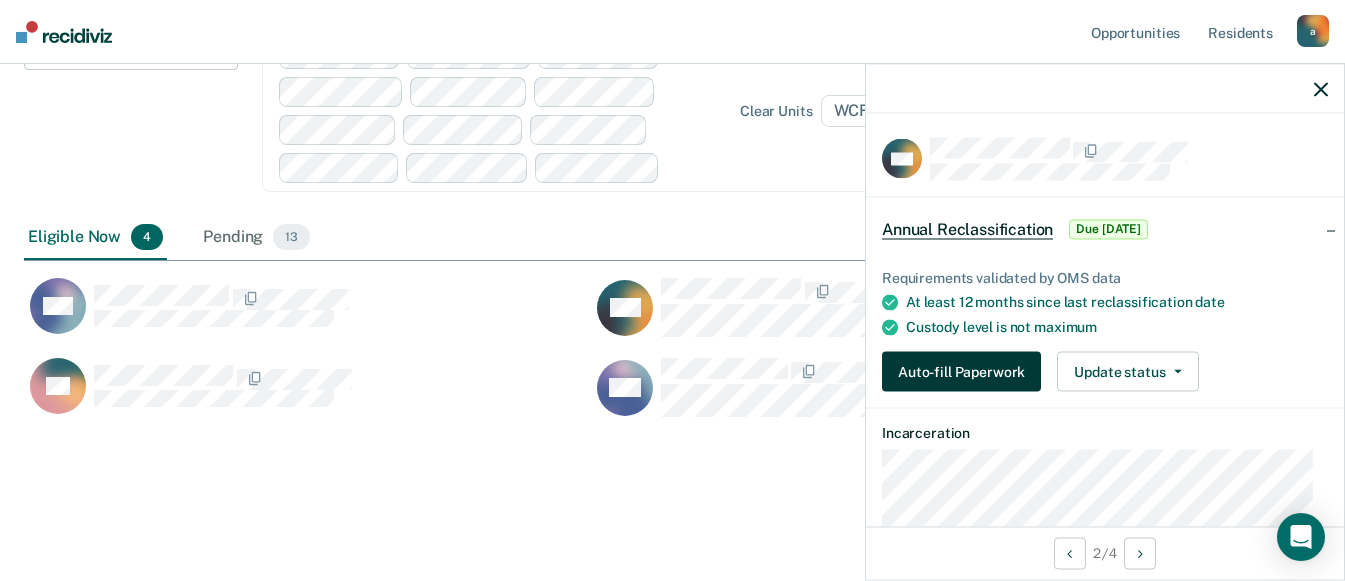 click on "Auto-fill Paperwork" at bounding box center [961, 372] 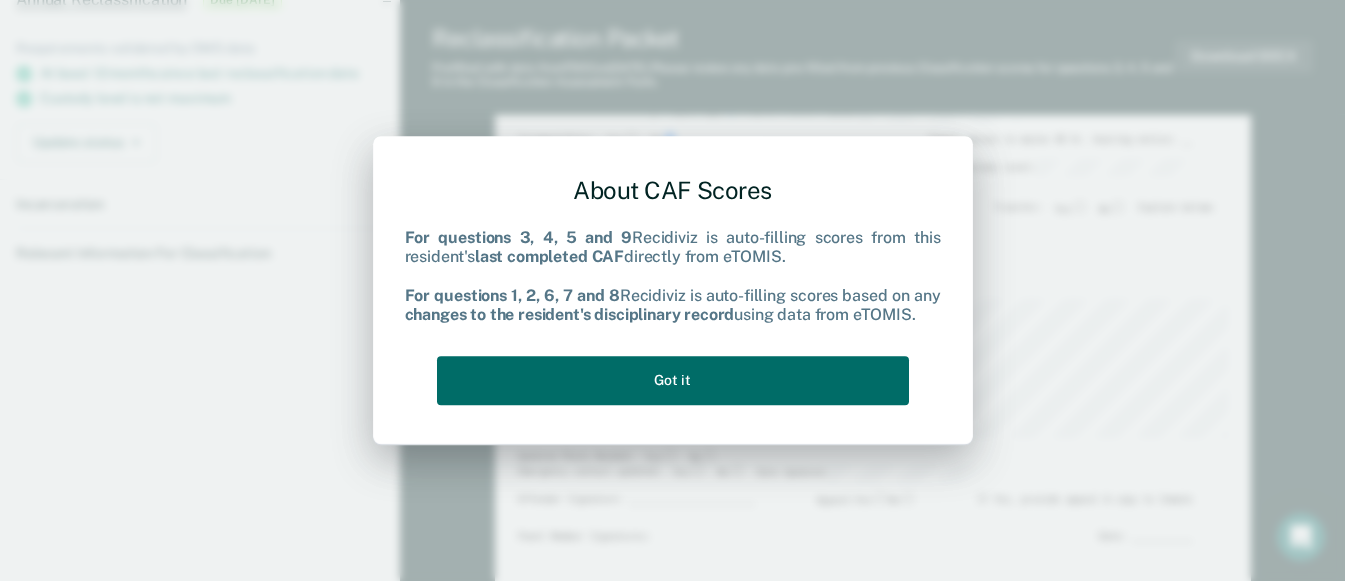 scroll, scrollTop: 0, scrollLeft: 0, axis: both 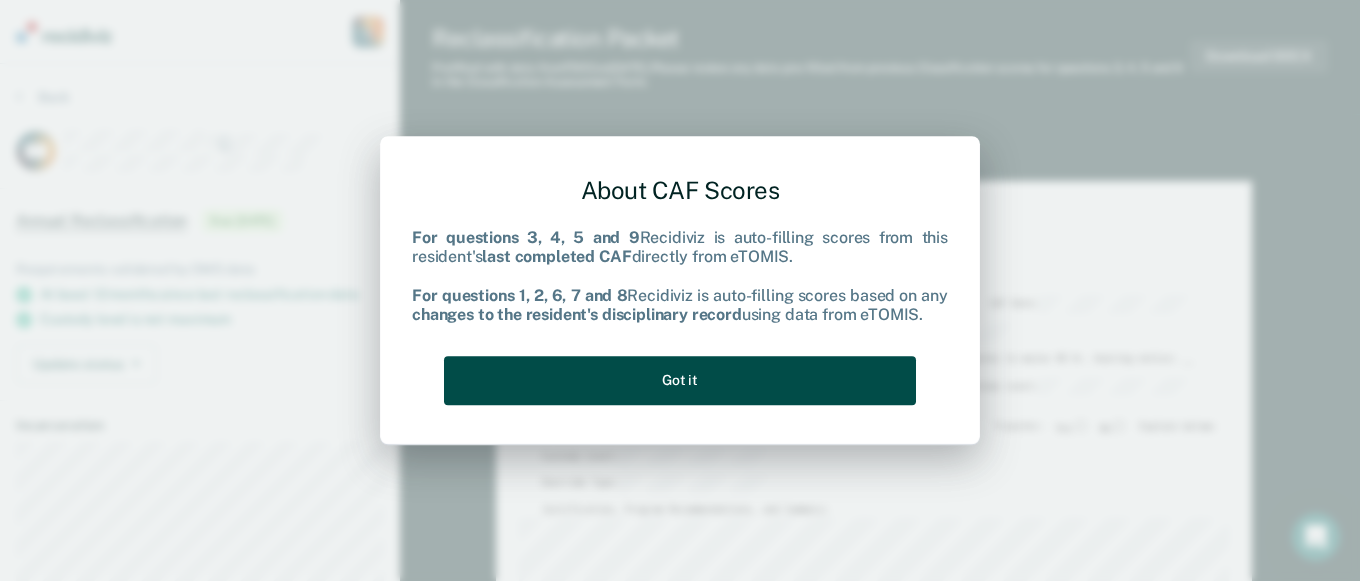 click on "Got it" at bounding box center [680, 380] 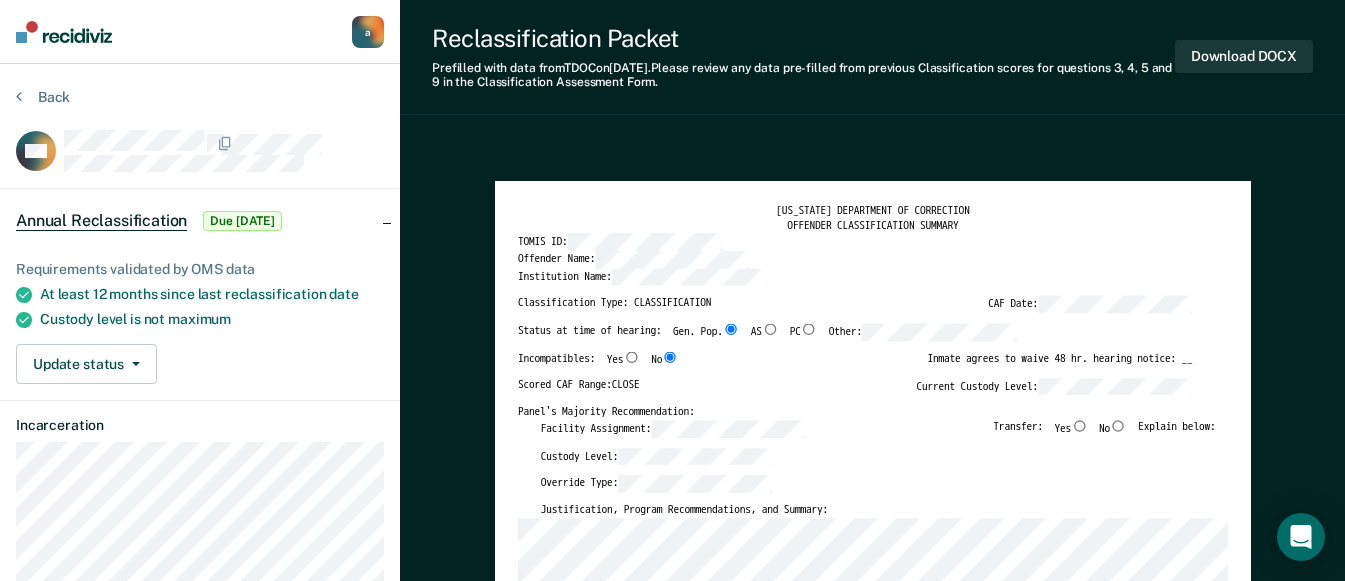 click on "No" at bounding box center (1118, 425) 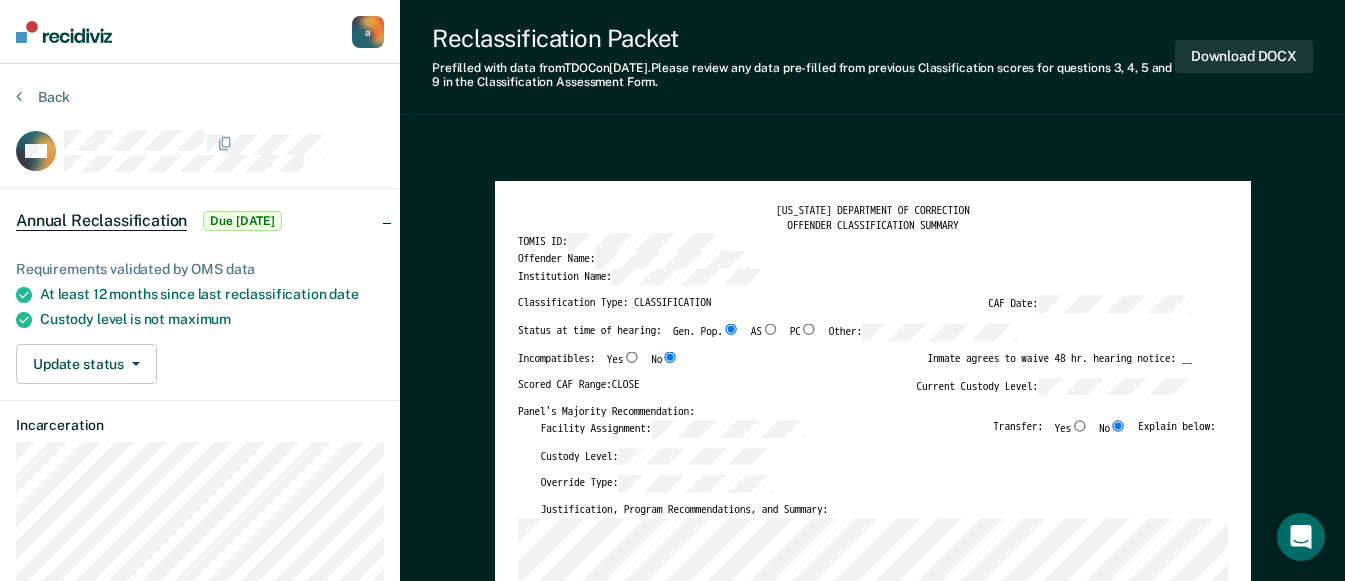 type on "x" 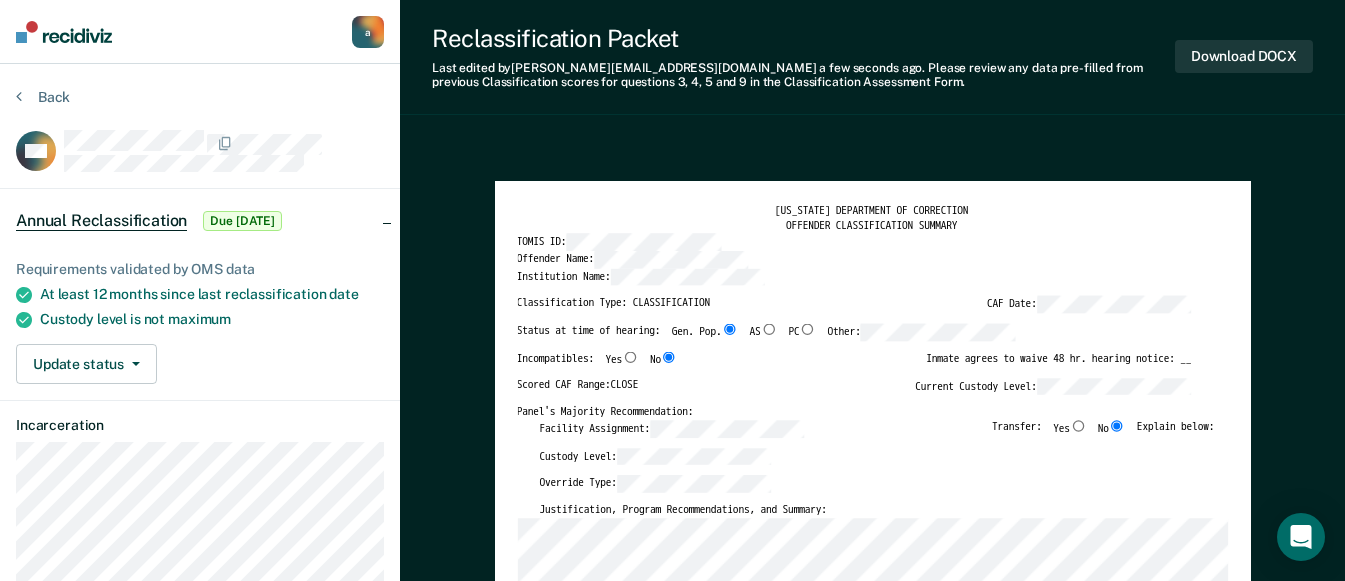 scroll, scrollTop: 0, scrollLeft: 6, axis: horizontal 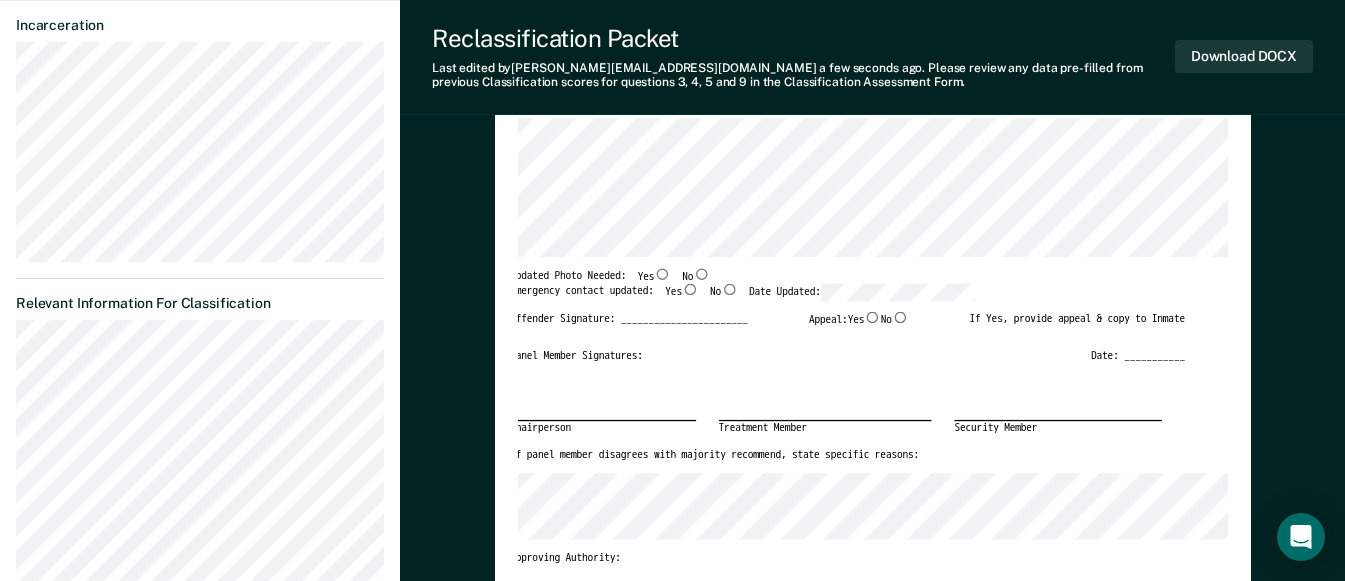 click on "Yes" at bounding box center [662, 273] 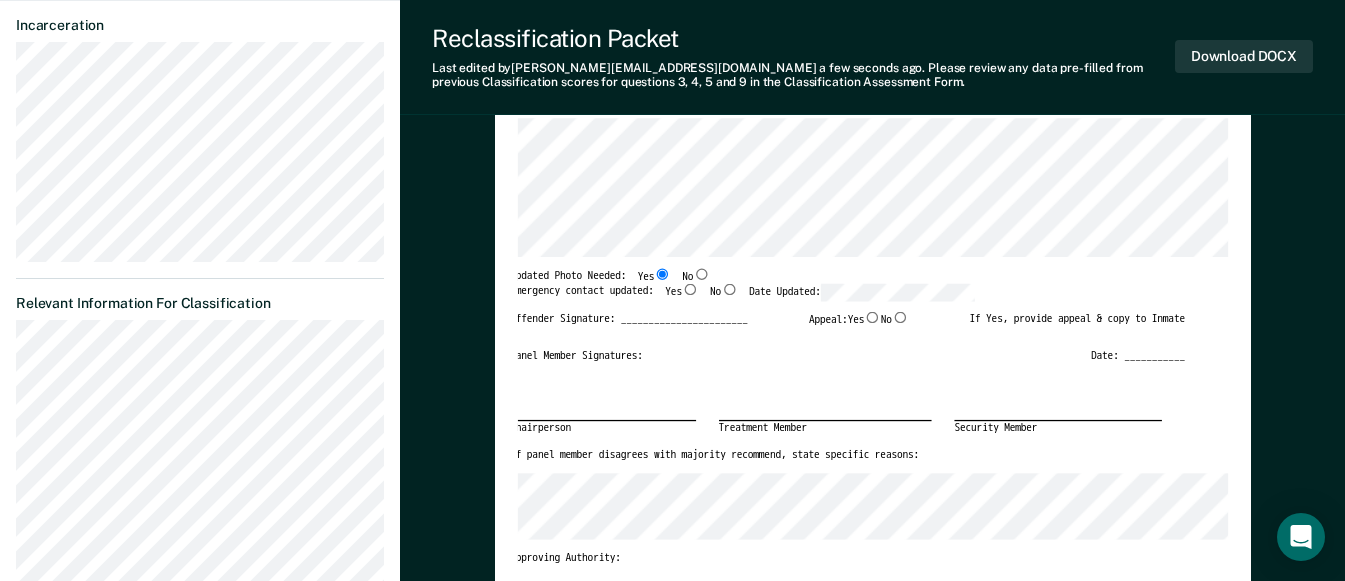 type on "x" 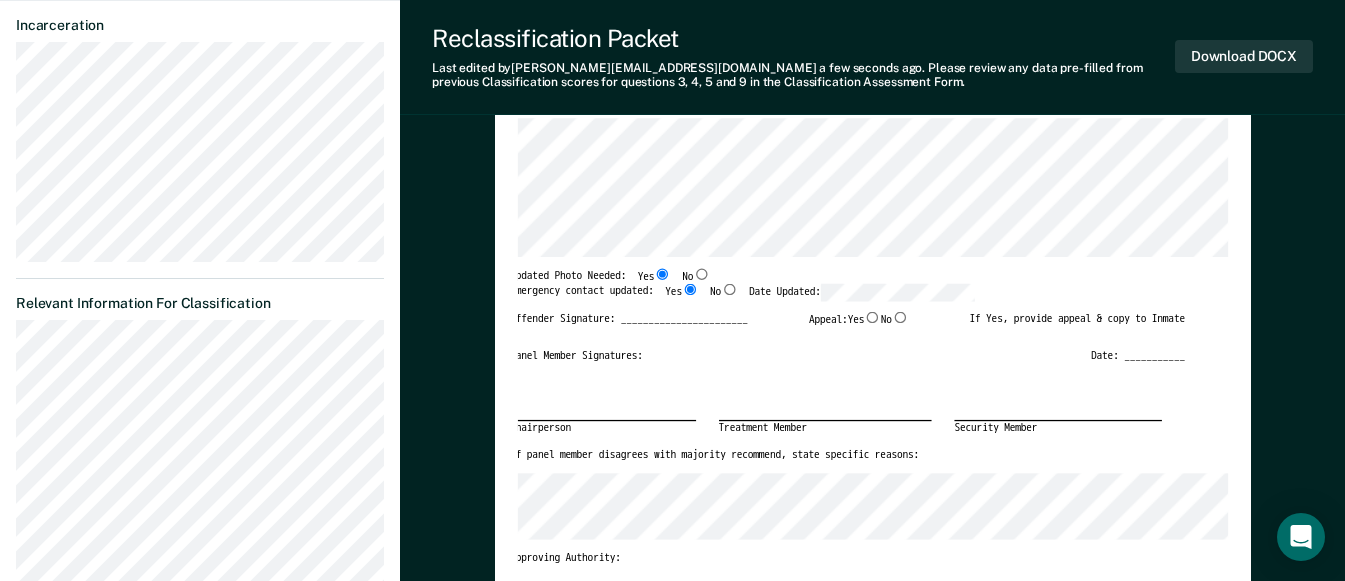 type on "x" 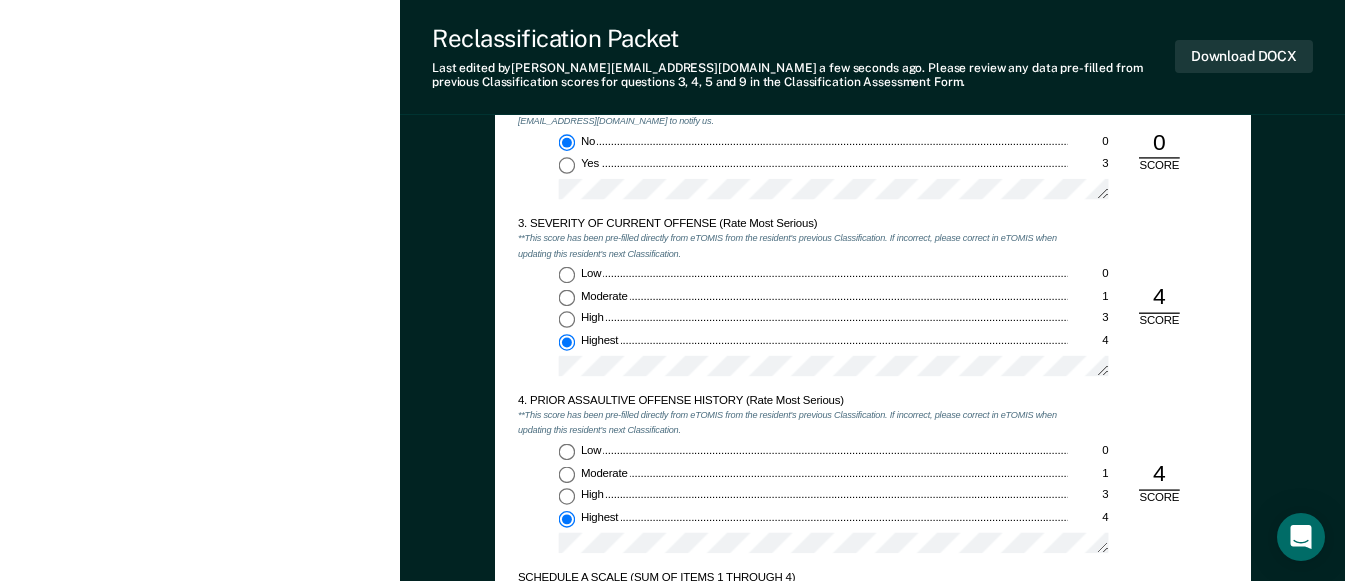 scroll, scrollTop: 1600, scrollLeft: 0, axis: vertical 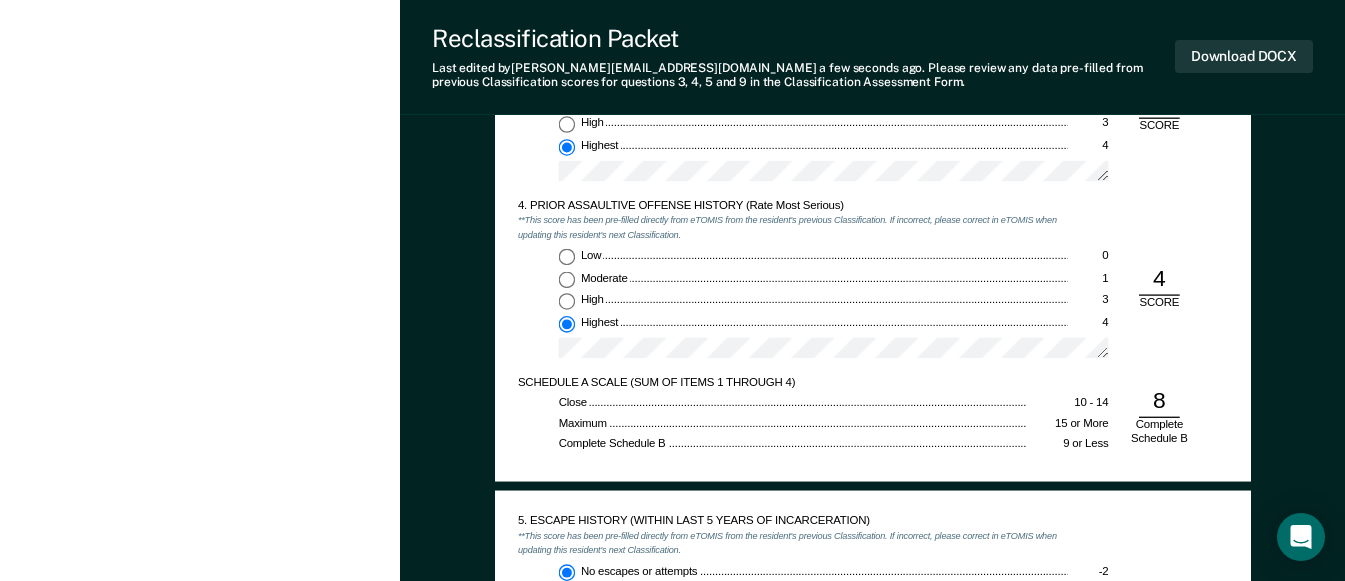 click on "Close" at bounding box center (792, 403) 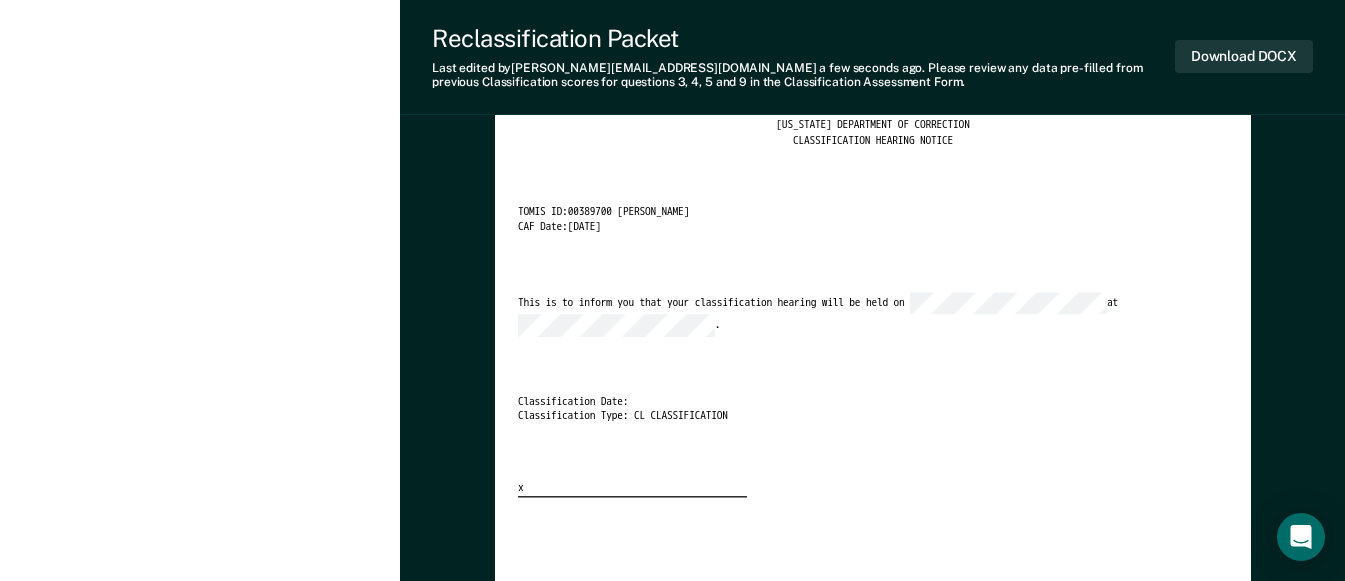 scroll, scrollTop: 3200, scrollLeft: 0, axis: vertical 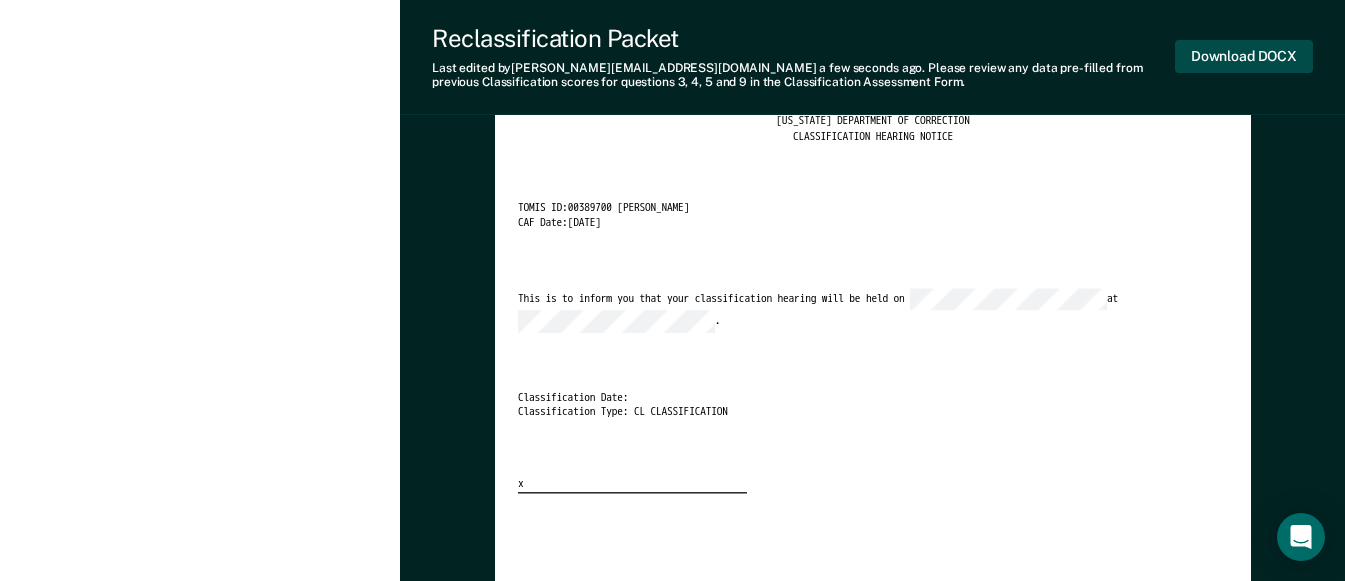 click on "Download DOCX" at bounding box center (1244, 56) 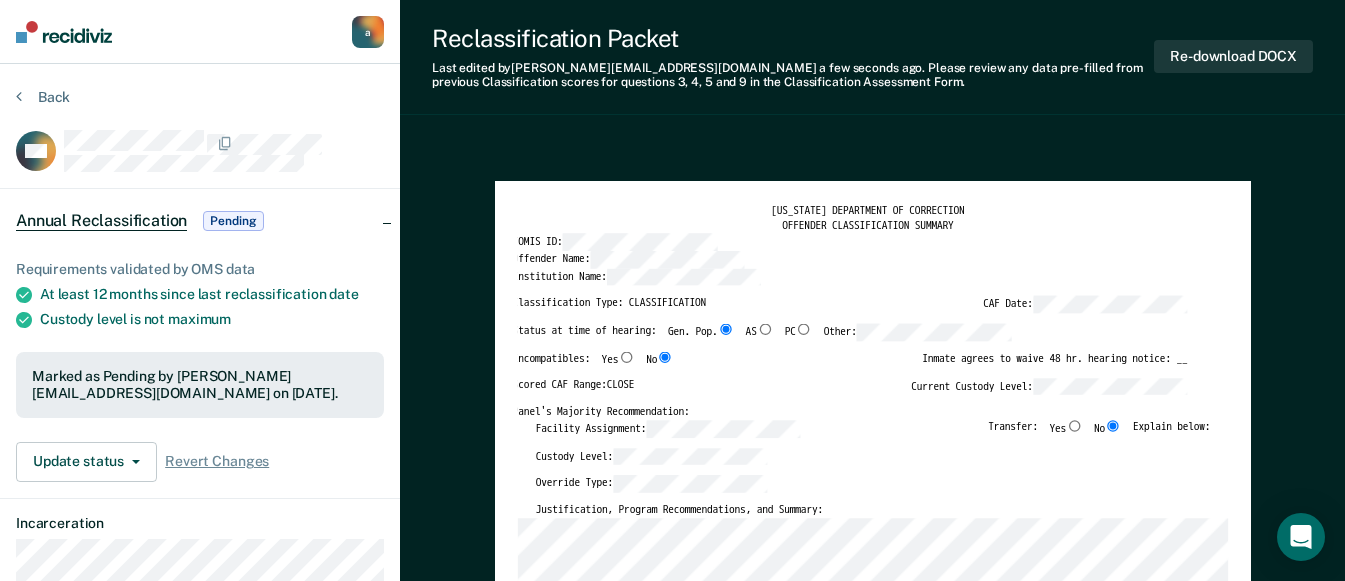 scroll, scrollTop: 300, scrollLeft: 0, axis: vertical 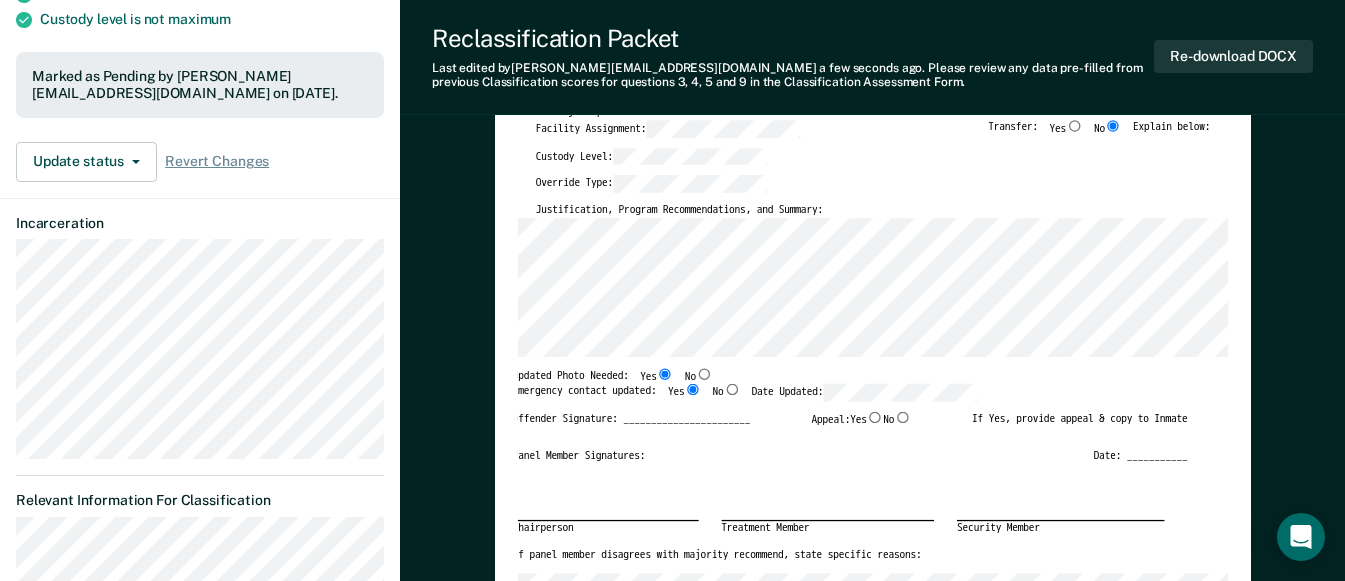 type on "x" 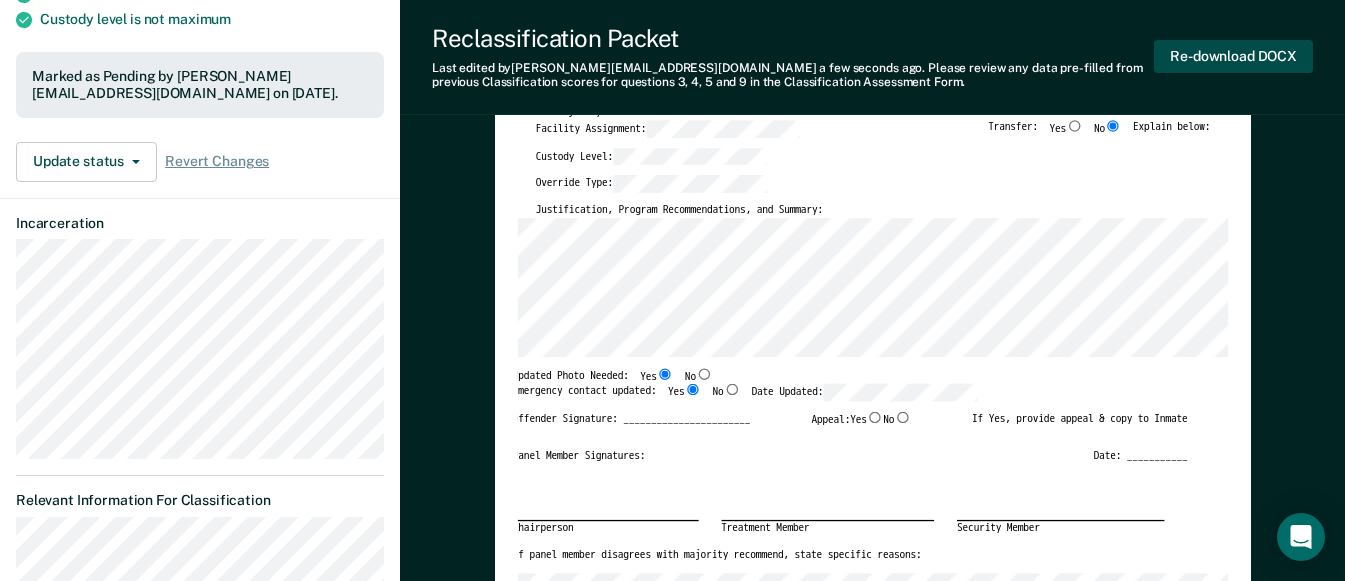 click on "Re-download DOCX" at bounding box center (1233, 56) 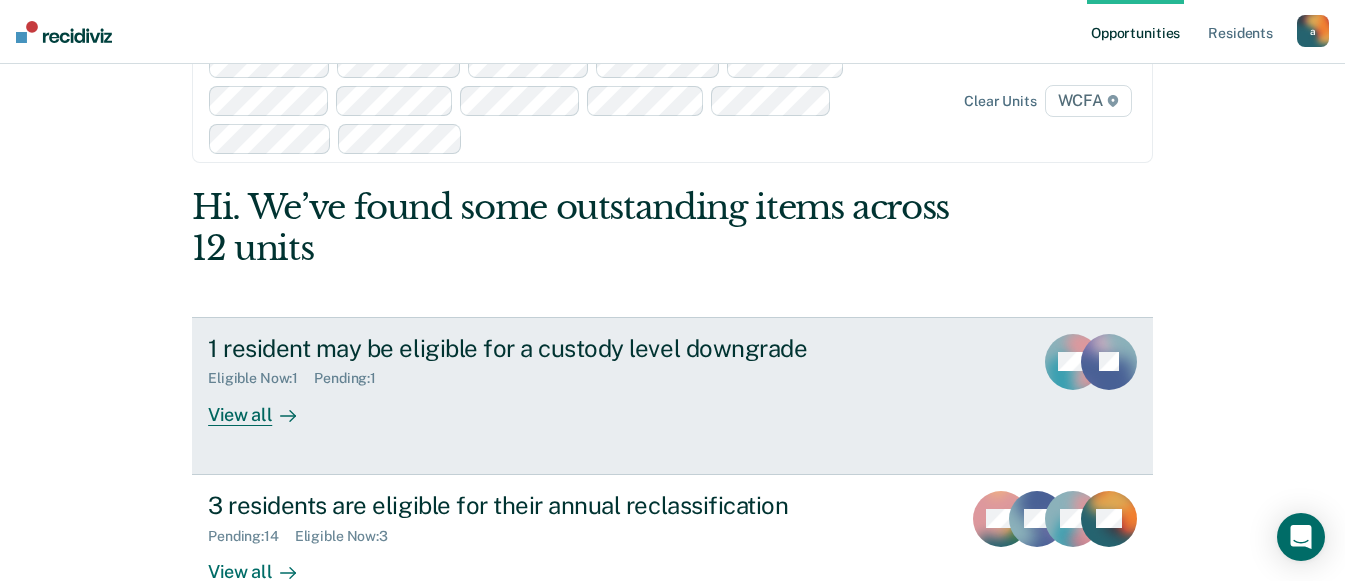 scroll, scrollTop: 108, scrollLeft: 0, axis: vertical 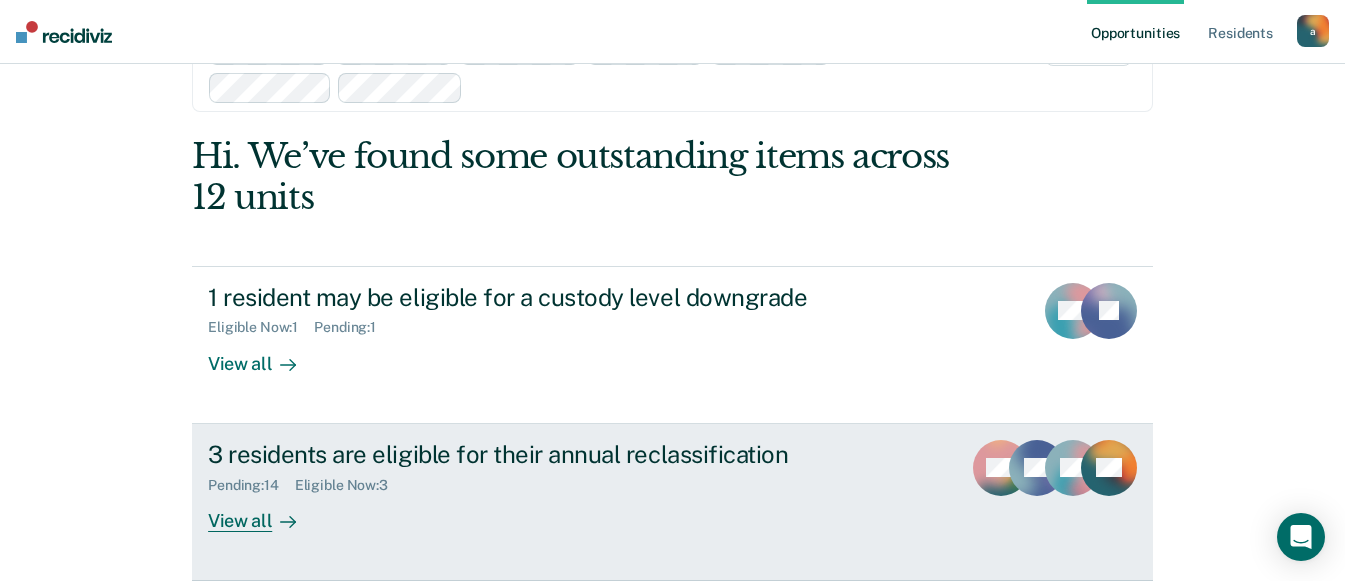 click on "View all" at bounding box center (264, 512) 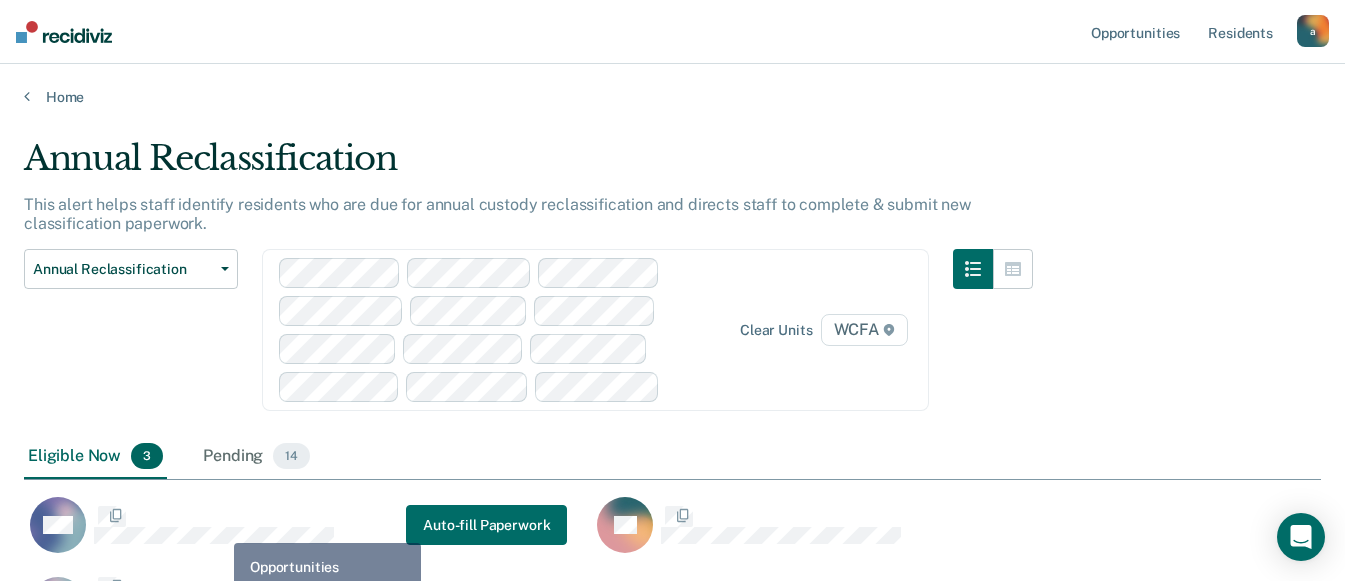 scroll, scrollTop: 16, scrollLeft: 16, axis: both 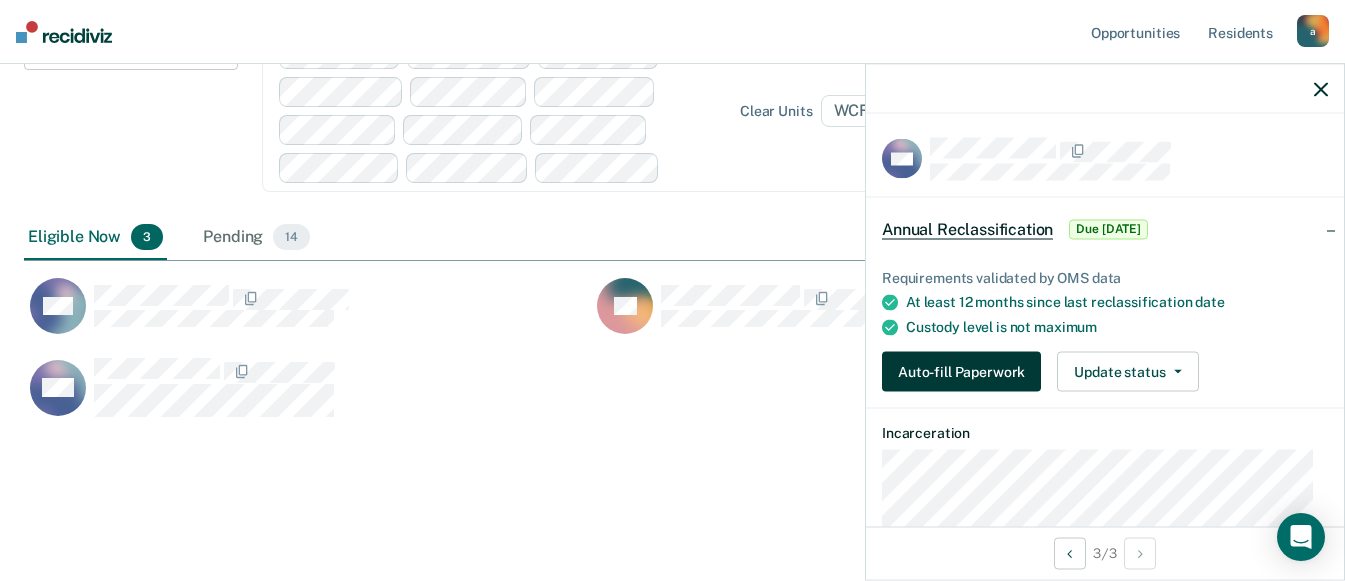 click on "Auto-fill Paperwork" at bounding box center (961, 372) 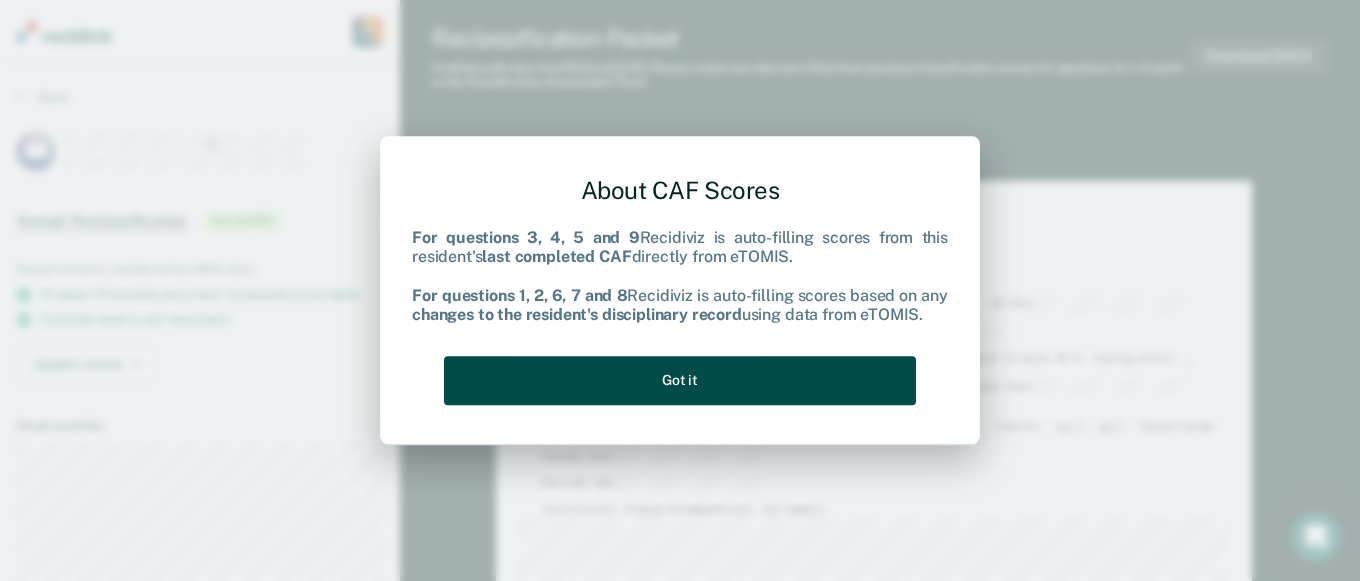 click on "Got it" at bounding box center (680, 380) 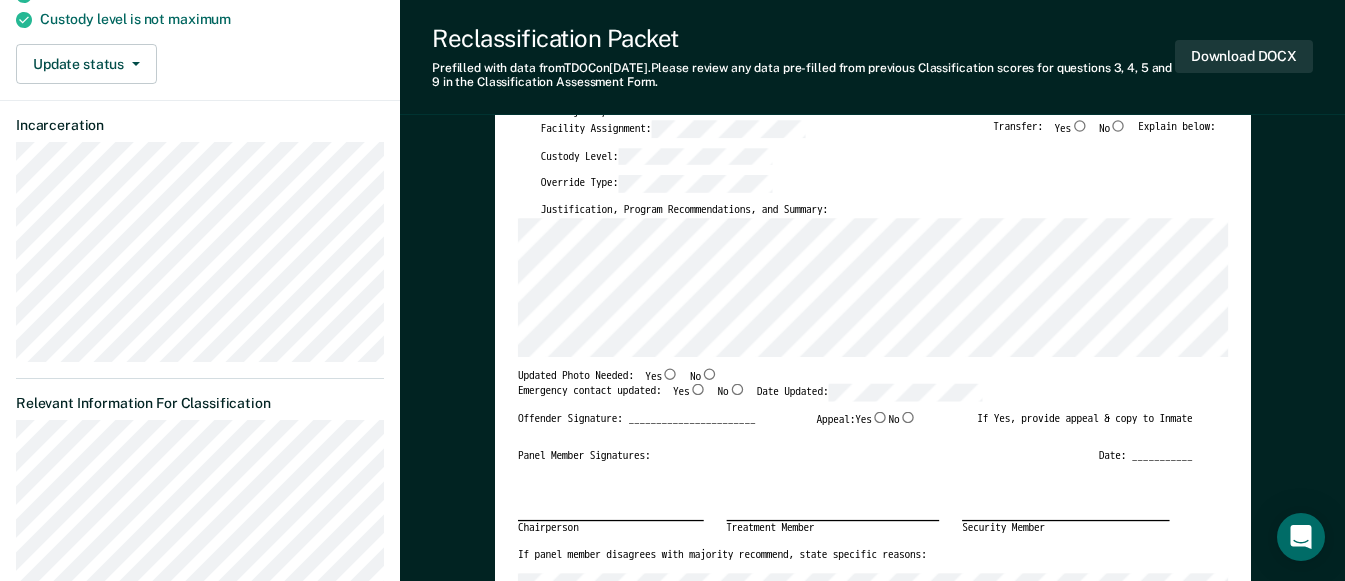 scroll, scrollTop: 200, scrollLeft: 0, axis: vertical 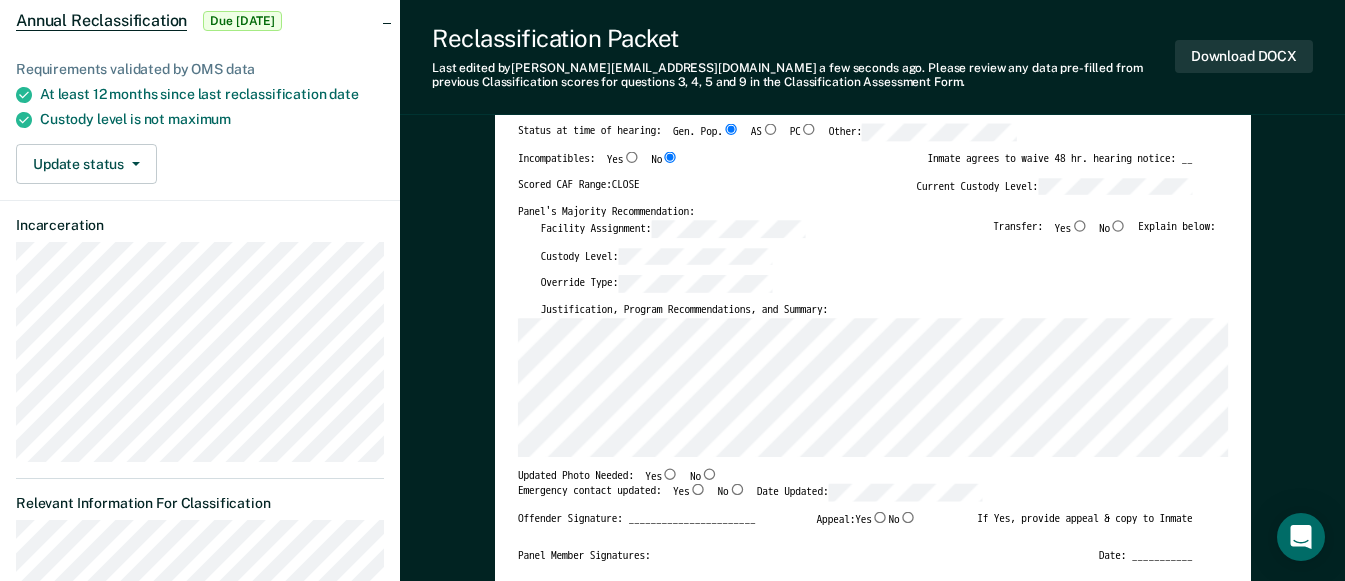 click on "No" at bounding box center [1118, 225] 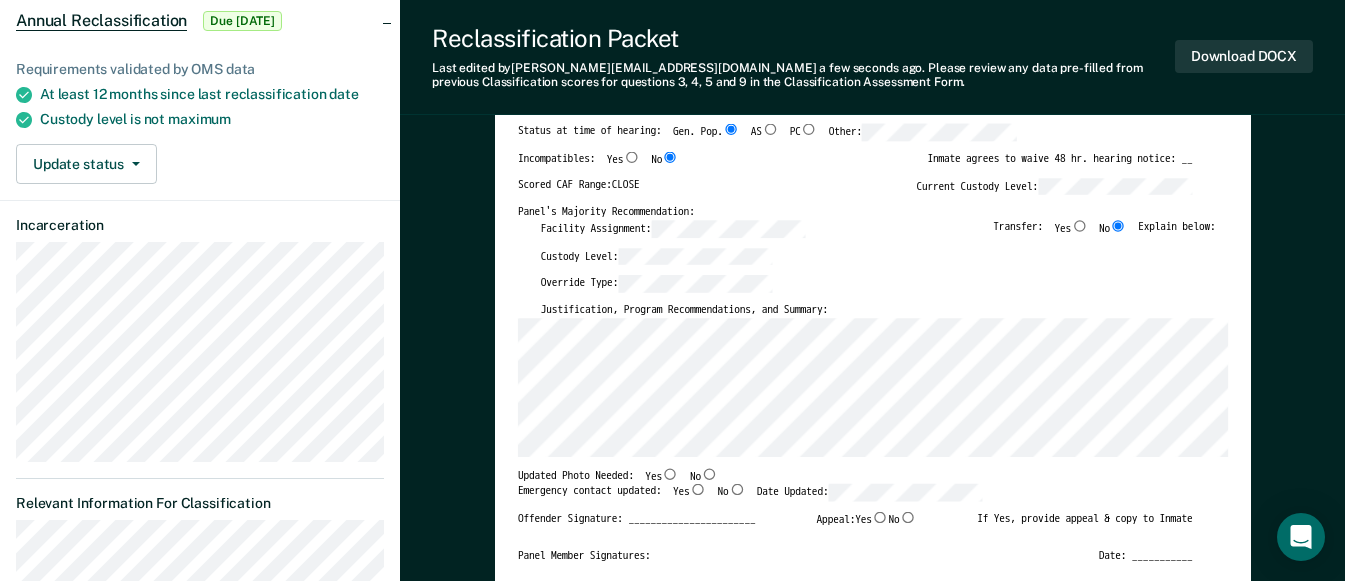 type on "x" 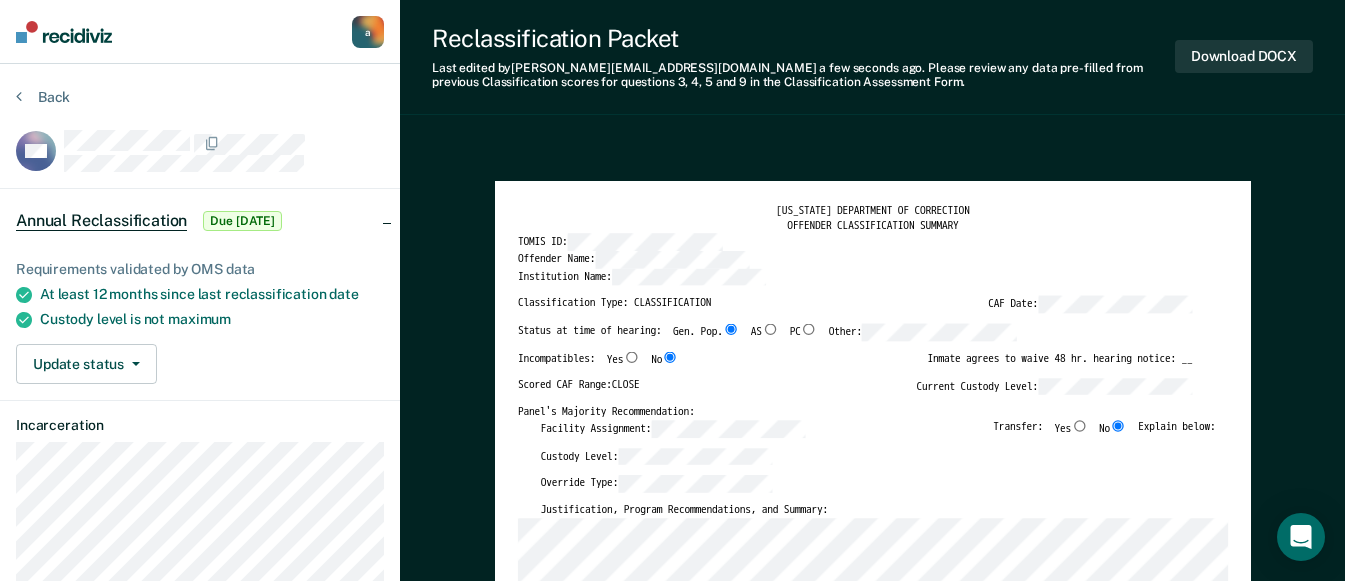 scroll, scrollTop: 200, scrollLeft: 0, axis: vertical 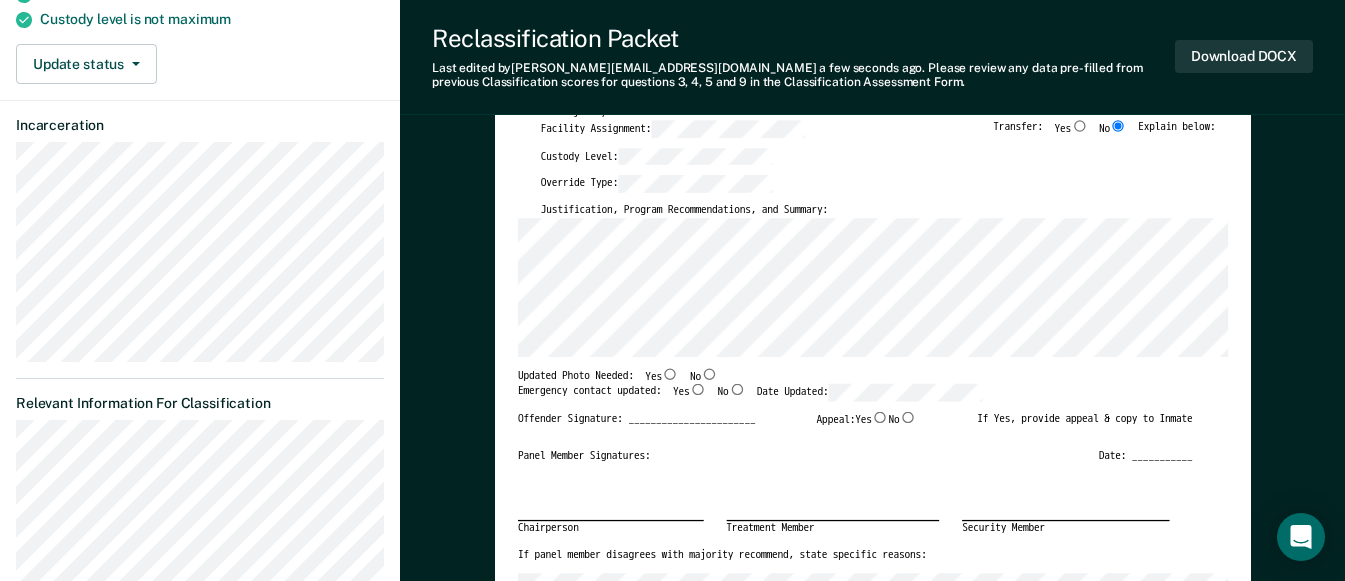 click on "No" at bounding box center (709, 373) 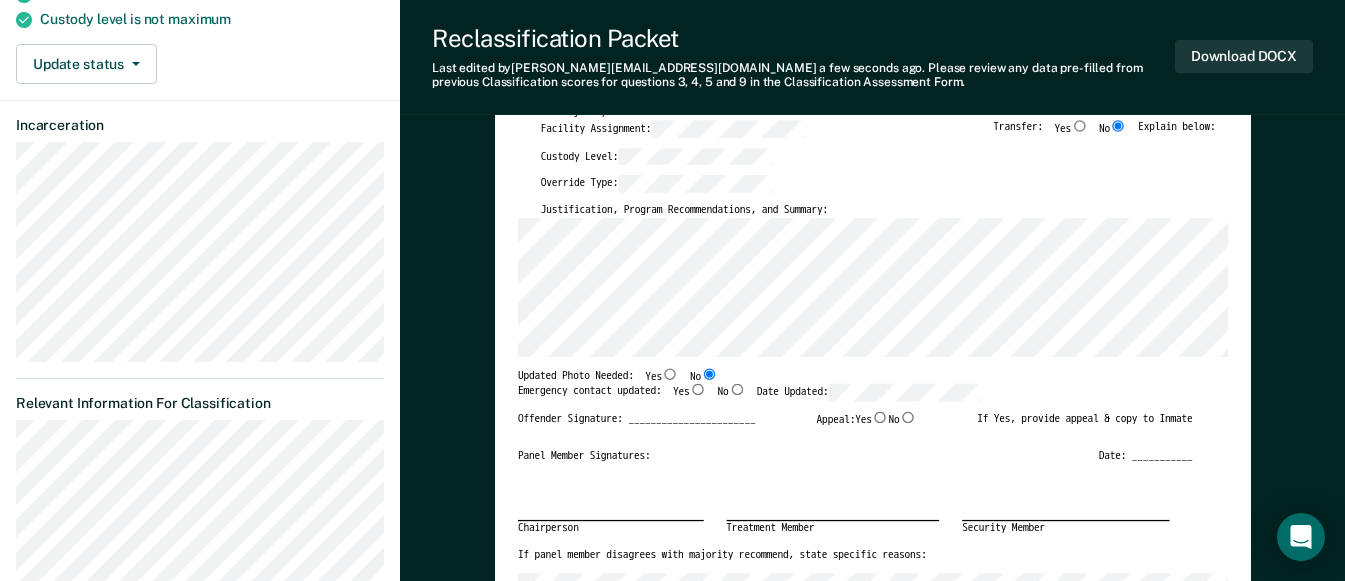 type on "x" 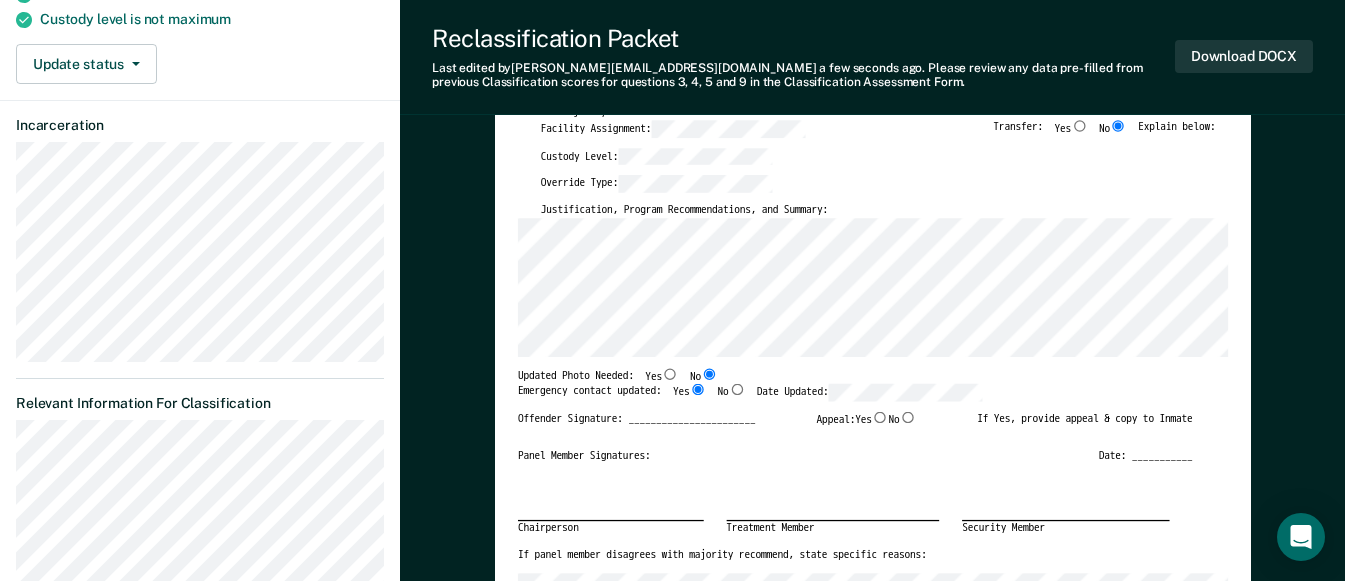 type on "x" 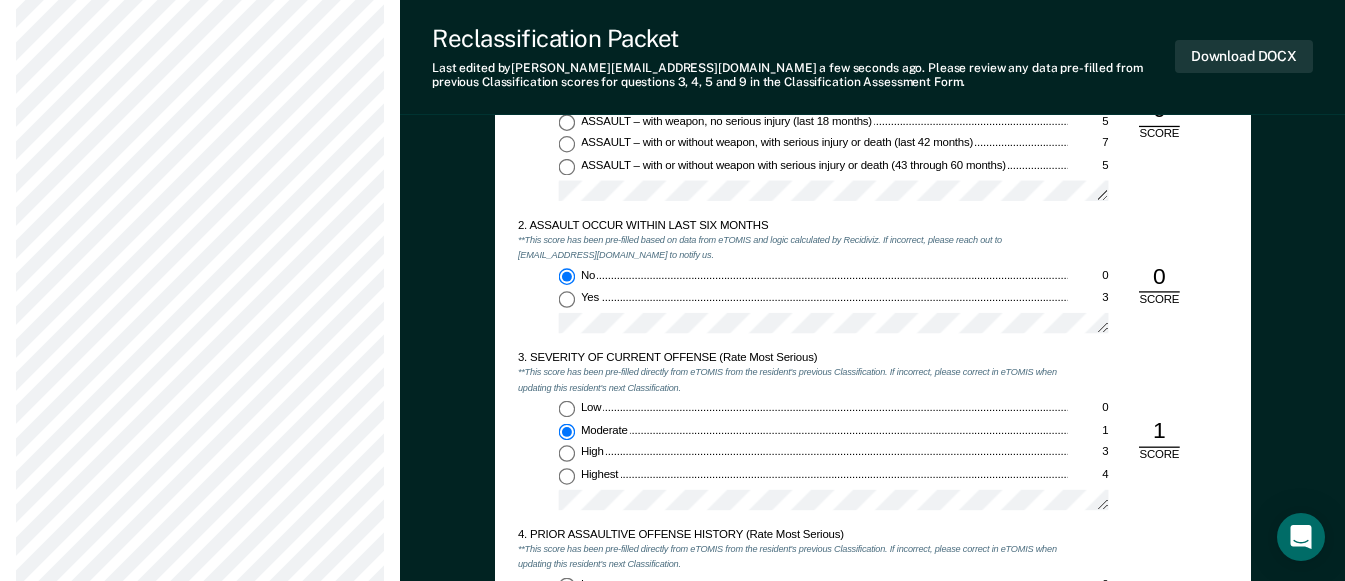 scroll, scrollTop: 1400, scrollLeft: 0, axis: vertical 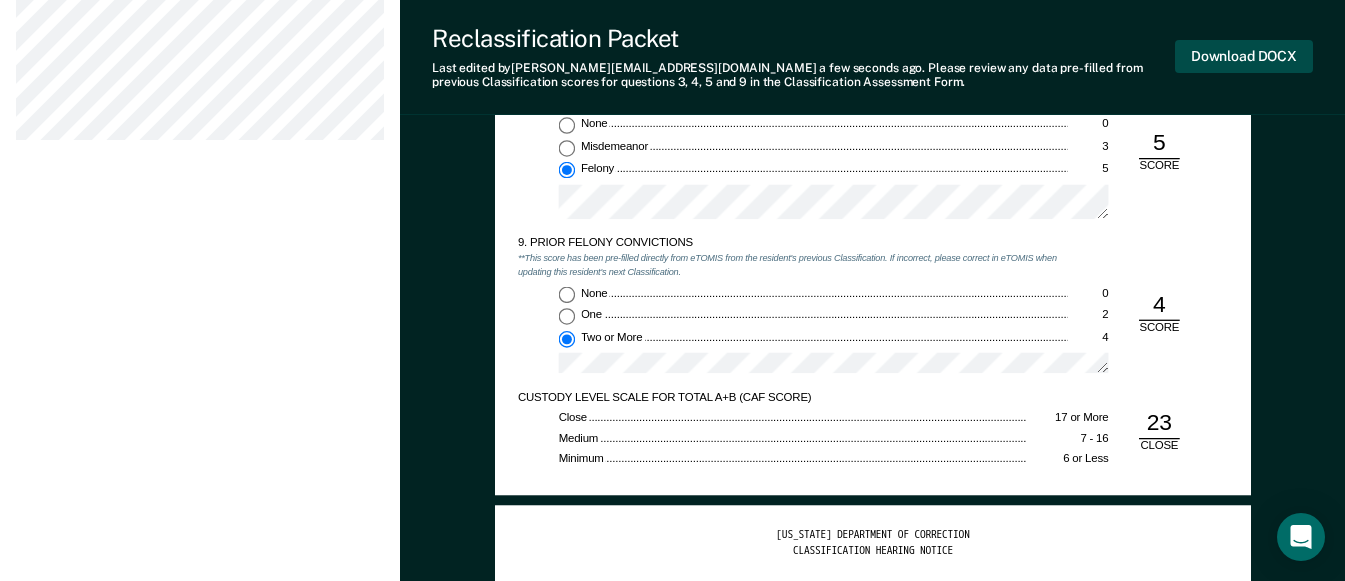 click on "Download DOCX" at bounding box center [1244, 56] 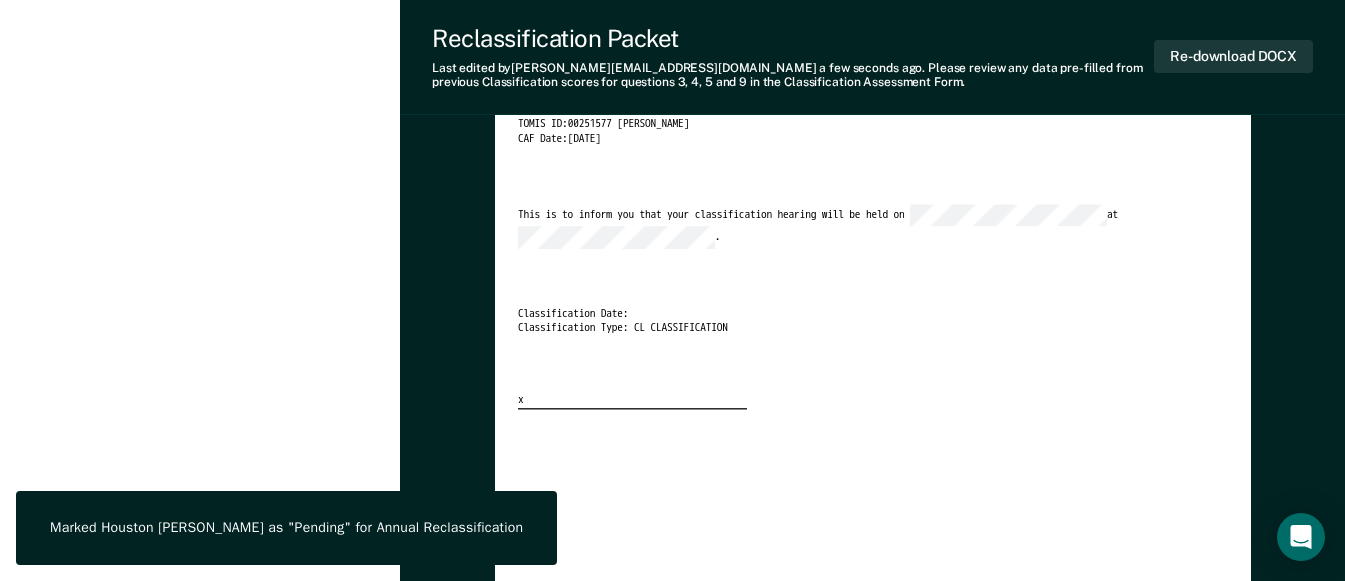 scroll, scrollTop: 2998, scrollLeft: 0, axis: vertical 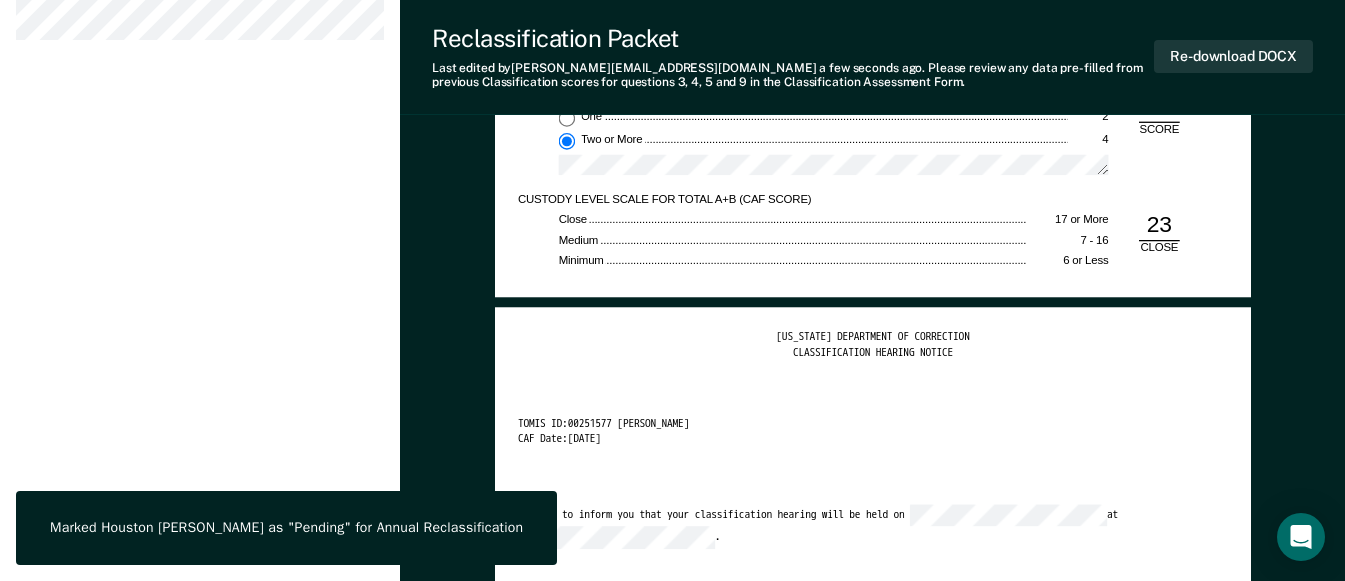 click on "TENNESSEE DEPARTMENT OF CORRECTION CLASSIFICATION HEARING NOTICE TOMIS ID:  00251577   Houston Wilkes CAF Date:  7/19/25 This is to inform you that your classification hearing will be held on    at   . Classification Date: Classification Type: CL CLASSIFICATION x" at bounding box center (873, 800) 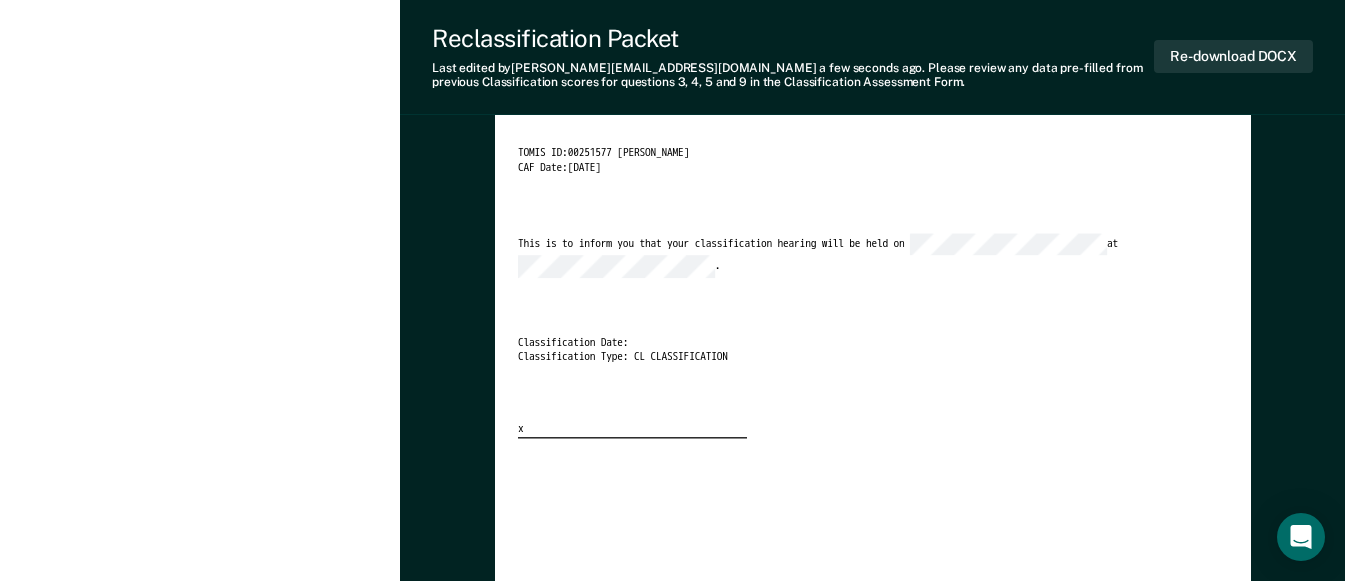 type on "x" 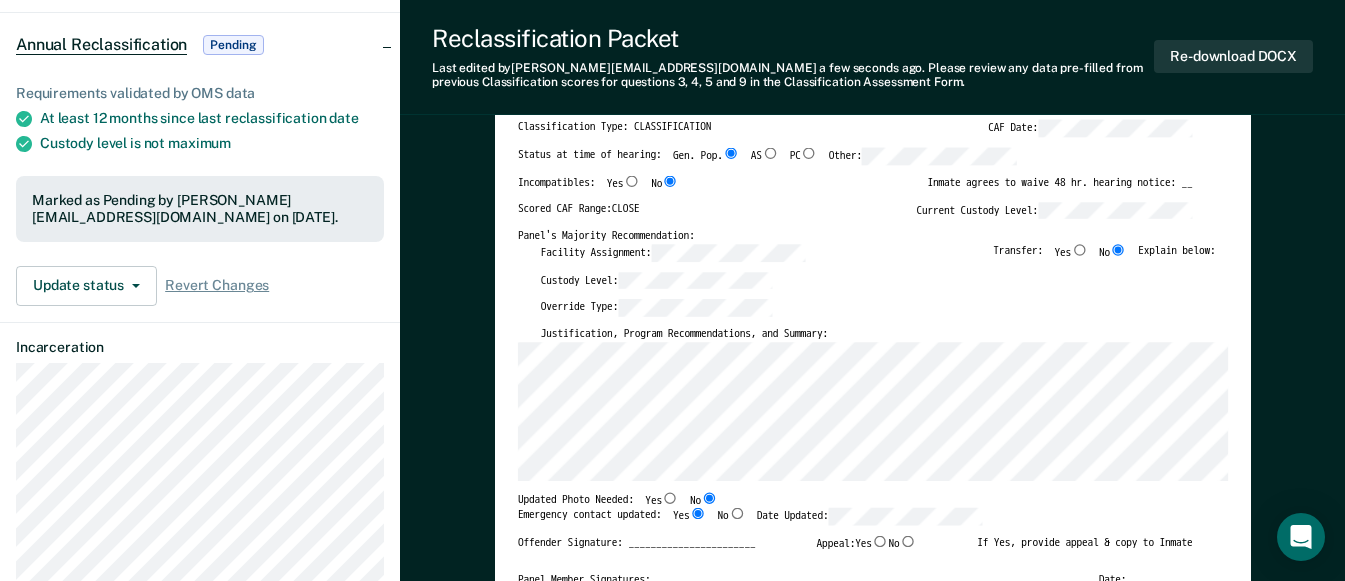 scroll, scrollTop: 0, scrollLeft: 0, axis: both 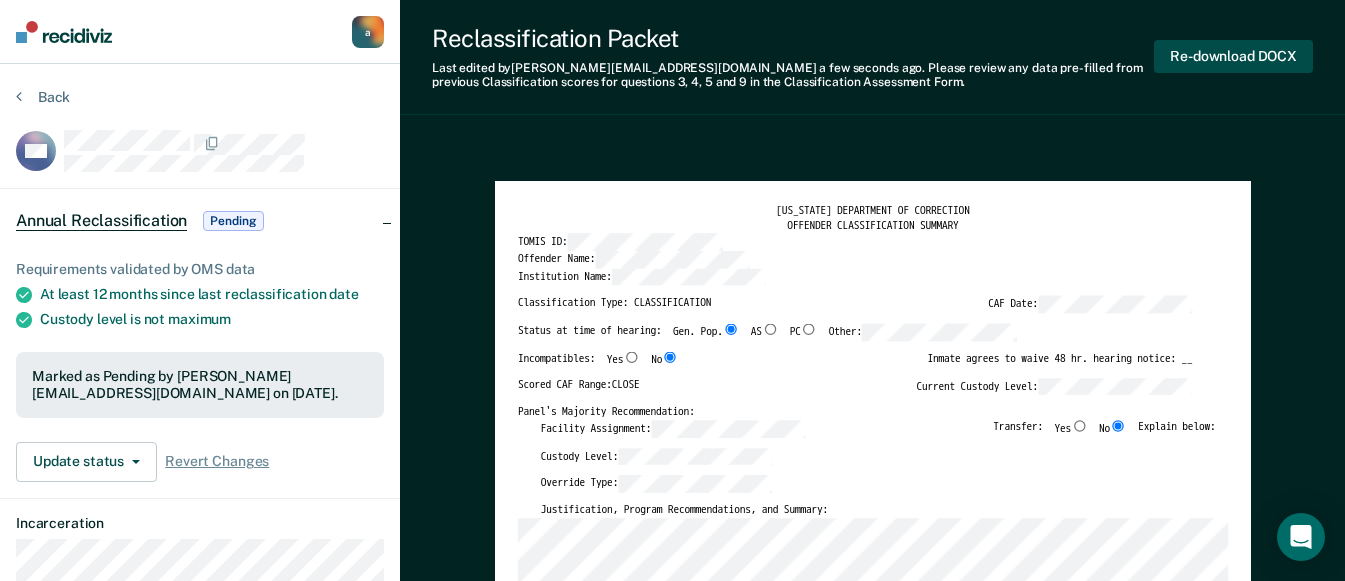 click on "Re-download DOCX" at bounding box center [1233, 56] 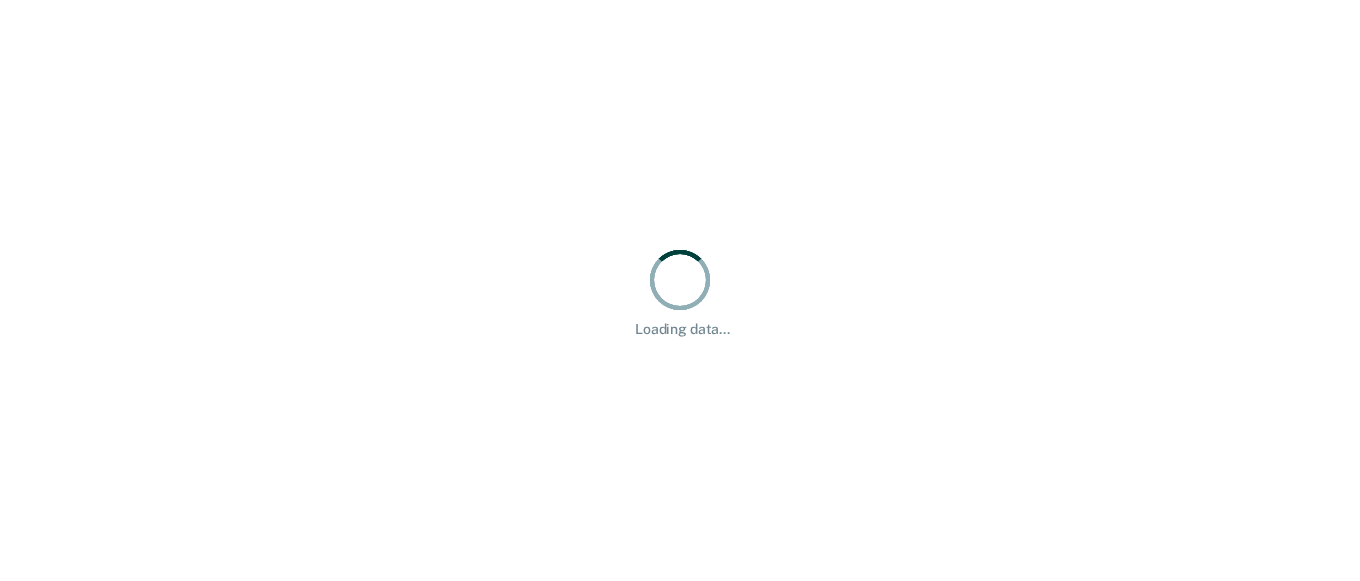 scroll, scrollTop: 0, scrollLeft: 0, axis: both 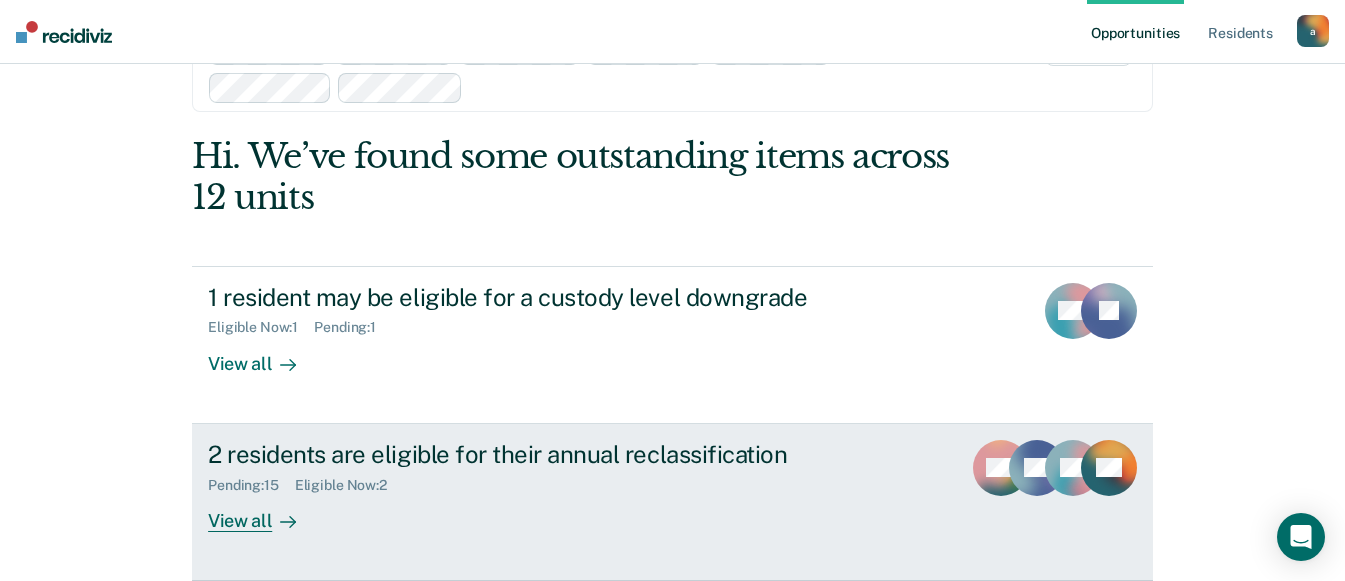 click on "View all" at bounding box center [264, 512] 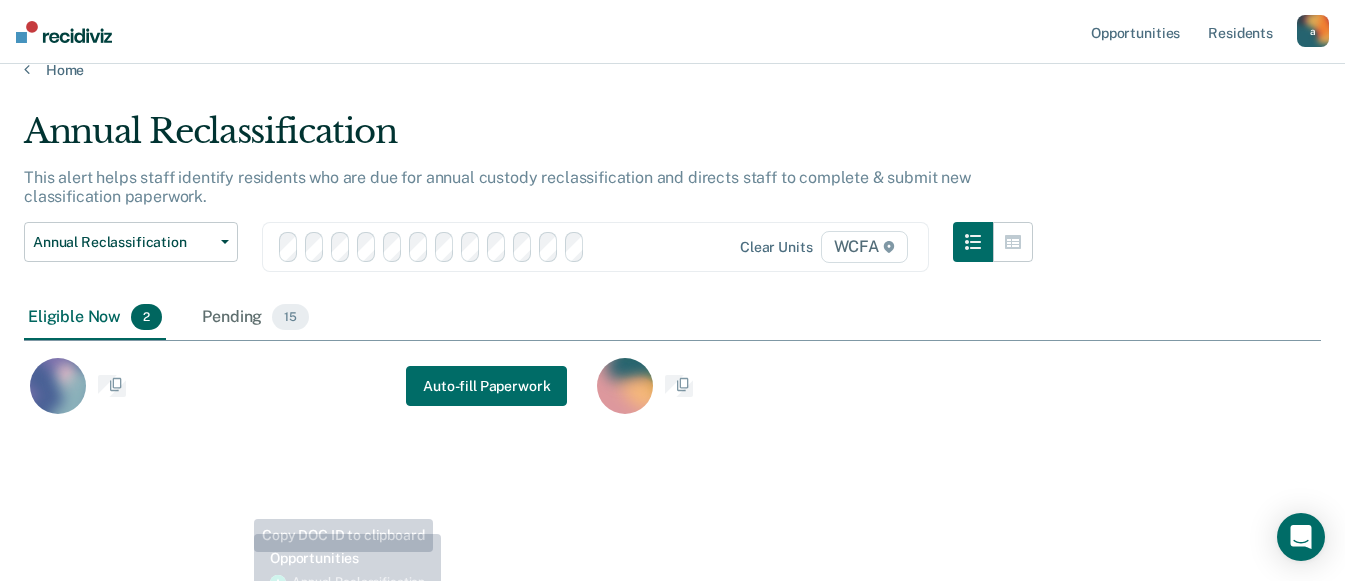 scroll, scrollTop: 0, scrollLeft: 0, axis: both 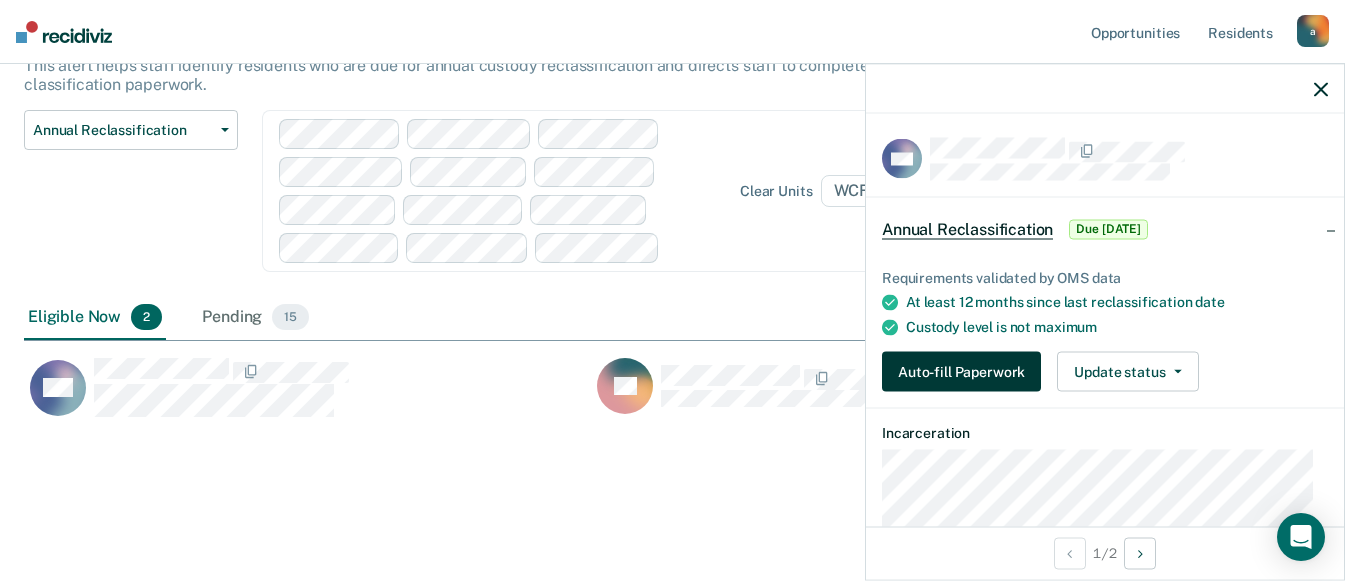 click on "Auto-fill Paperwork" at bounding box center [961, 372] 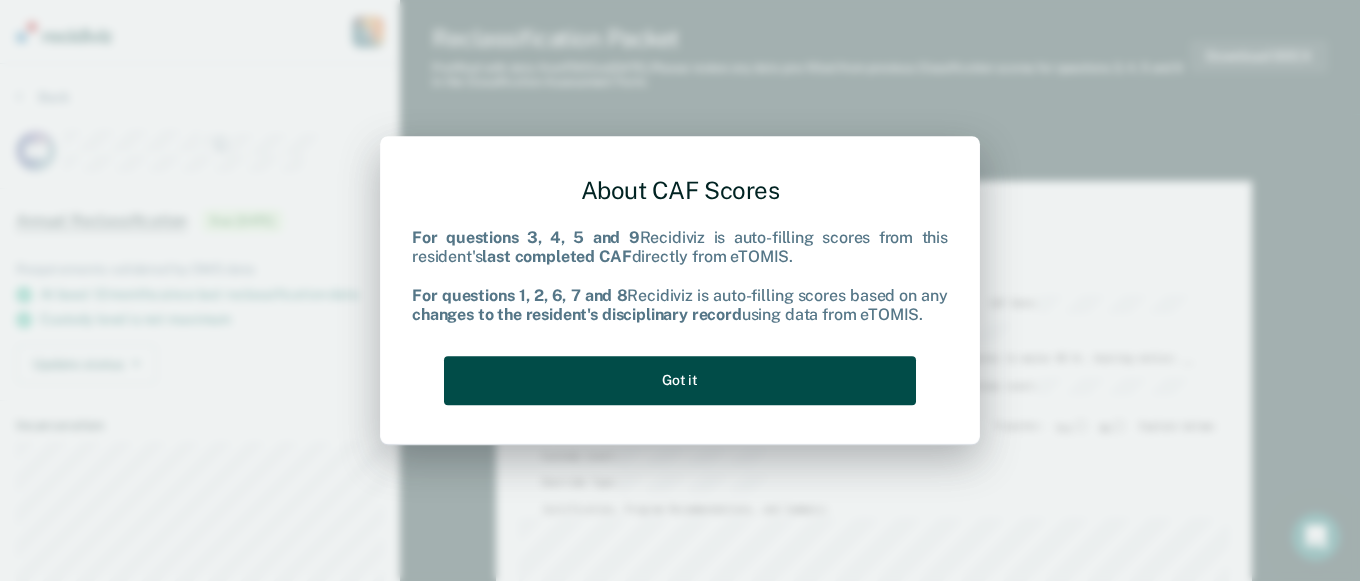 click on "Got it" at bounding box center (680, 380) 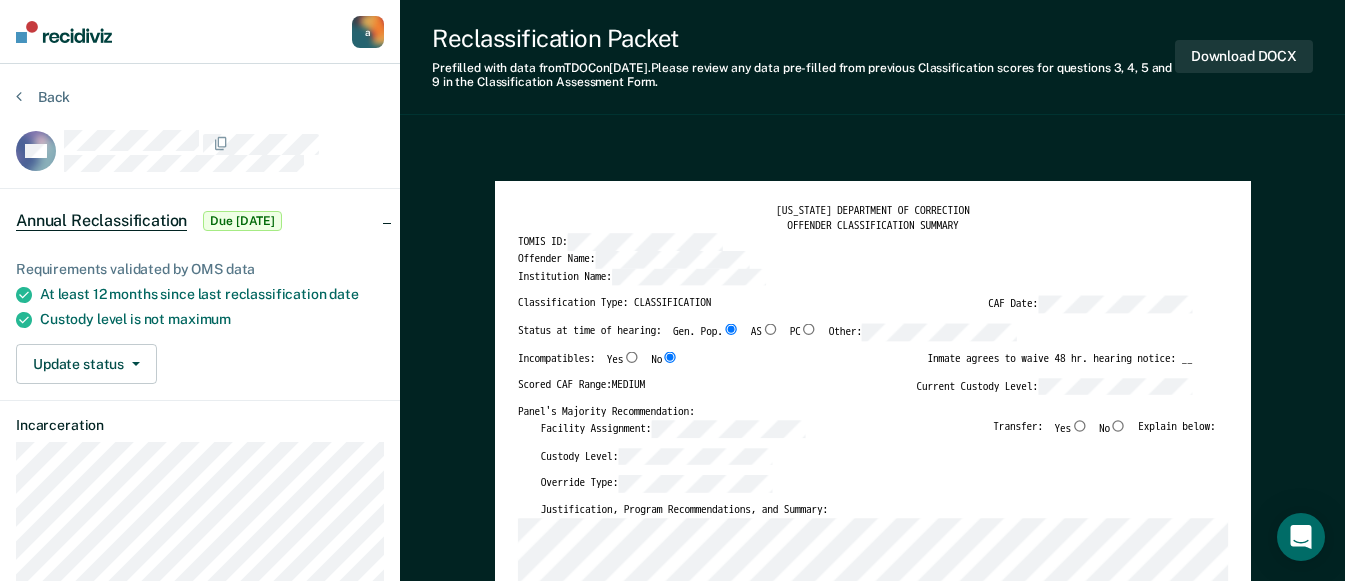 click on "No" at bounding box center [1118, 425] 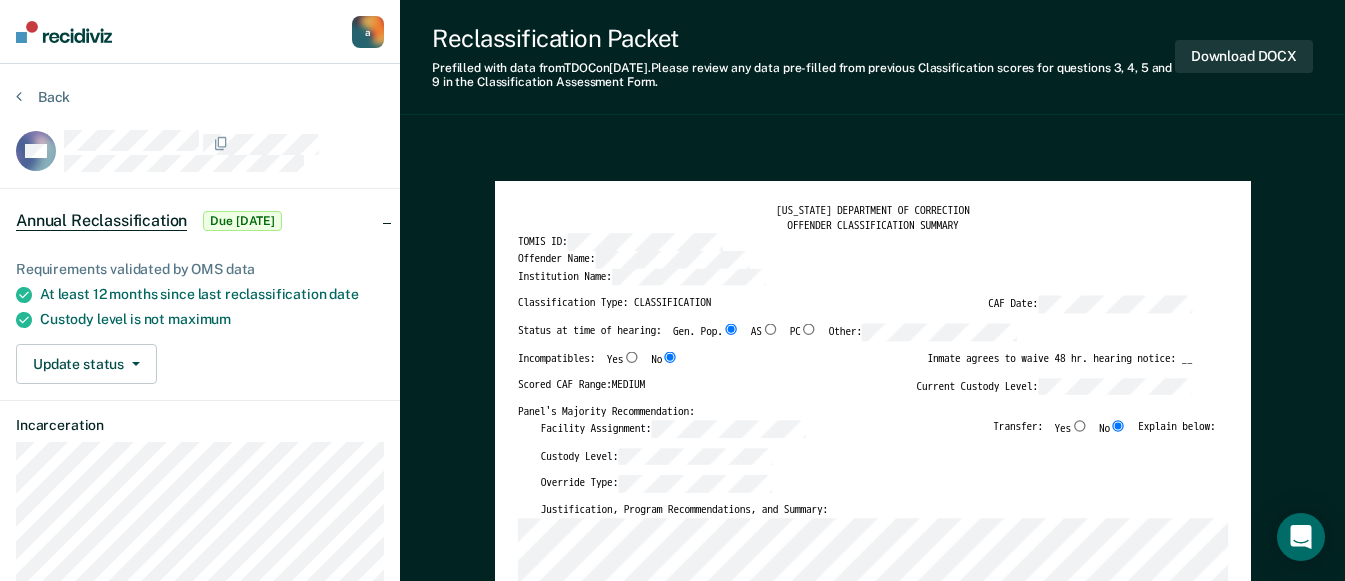 type on "x" 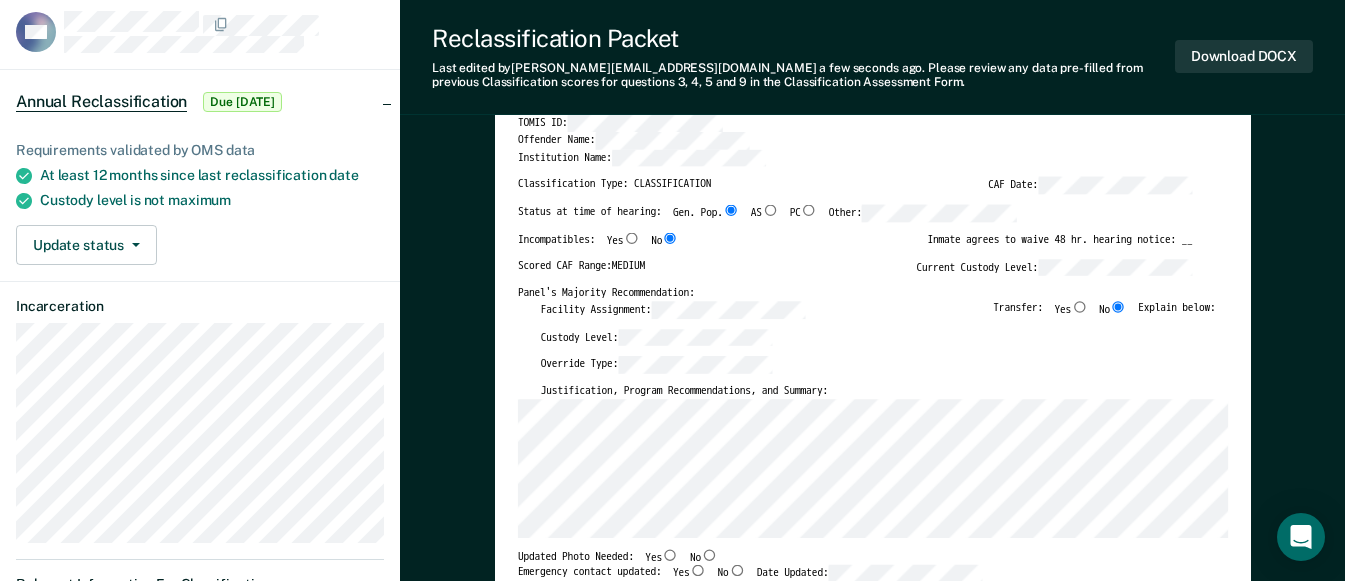 scroll, scrollTop: 300, scrollLeft: 0, axis: vertical 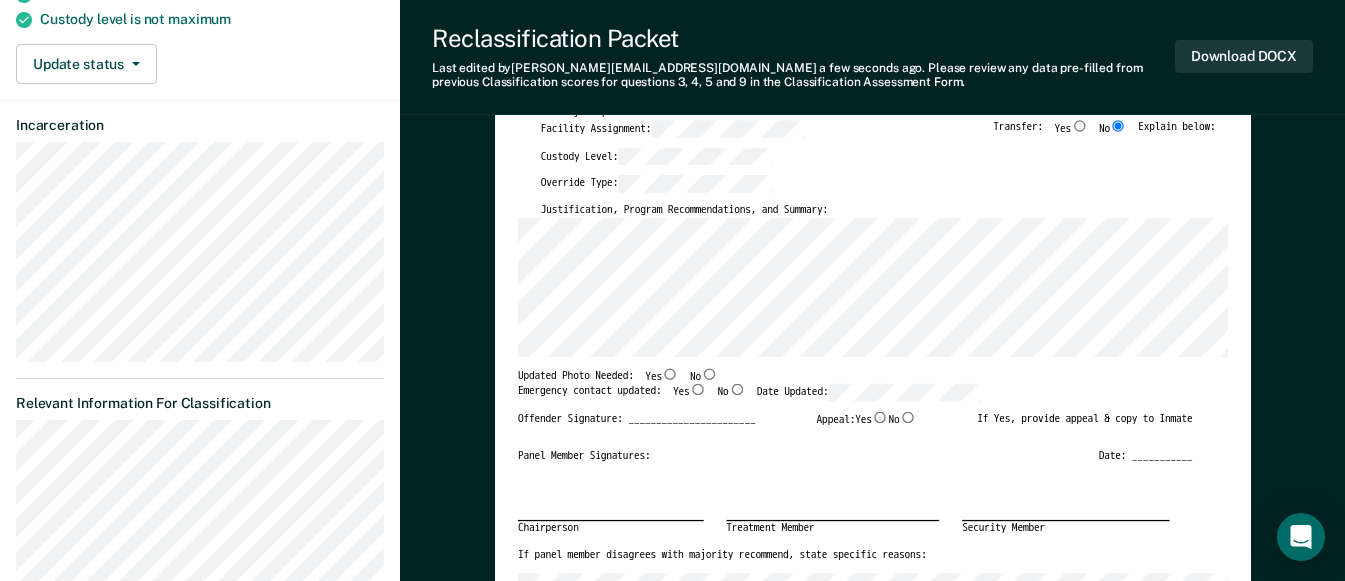 click on "No" at bounding box center (709, 373) 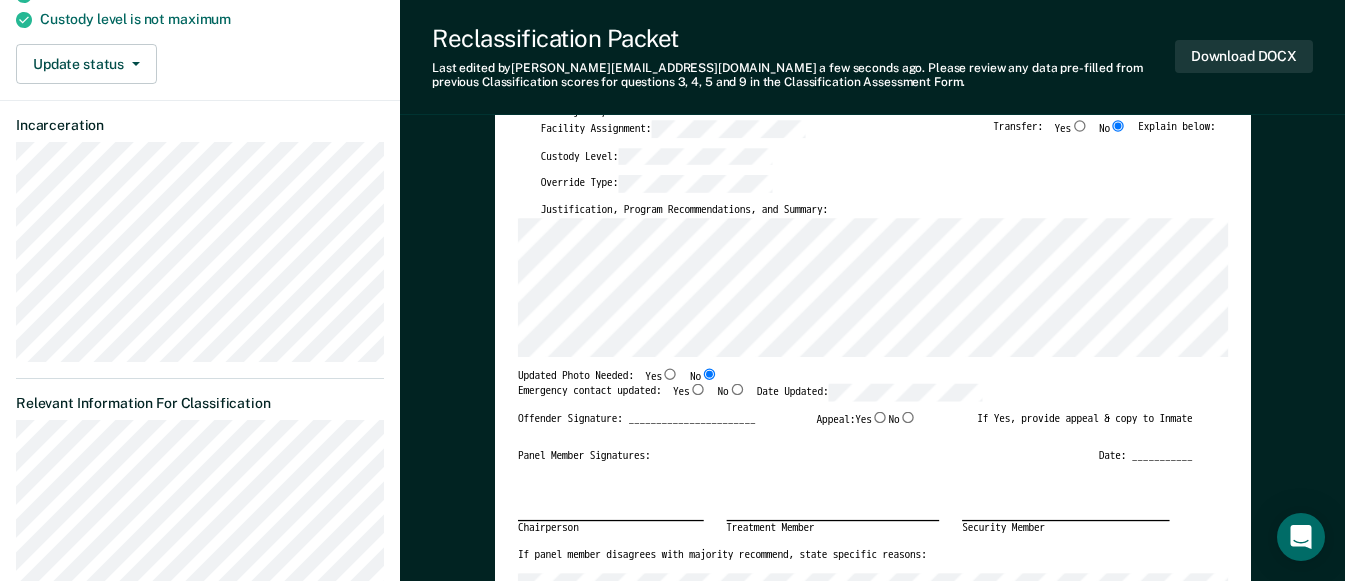 type on "x" 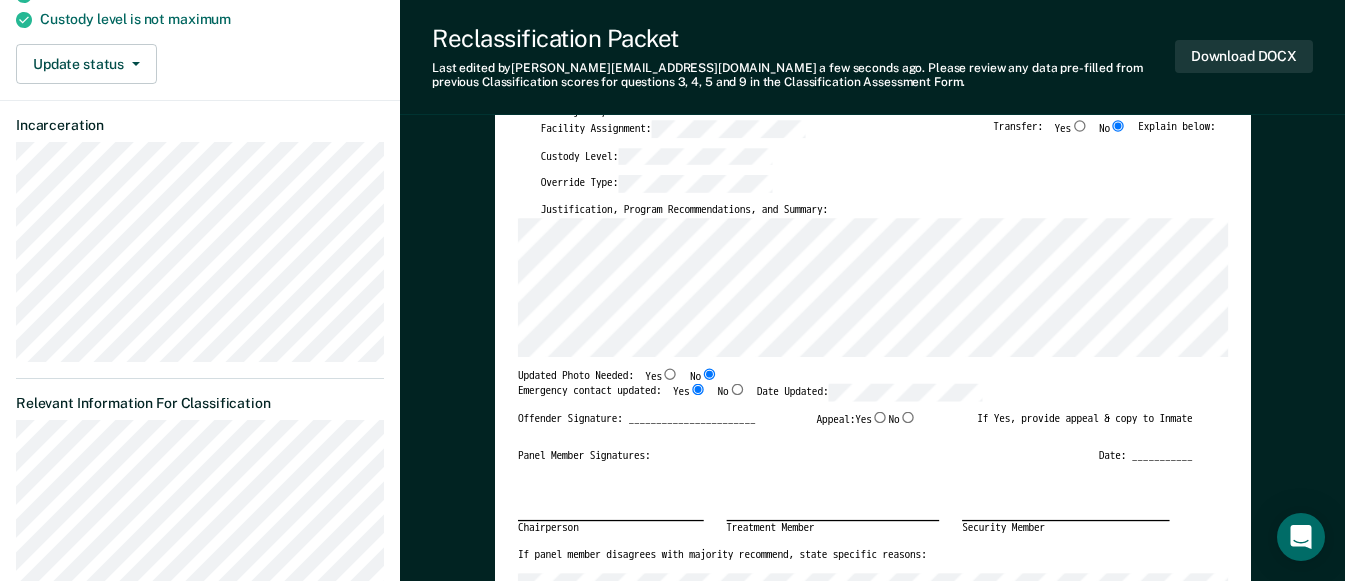 type on "x" 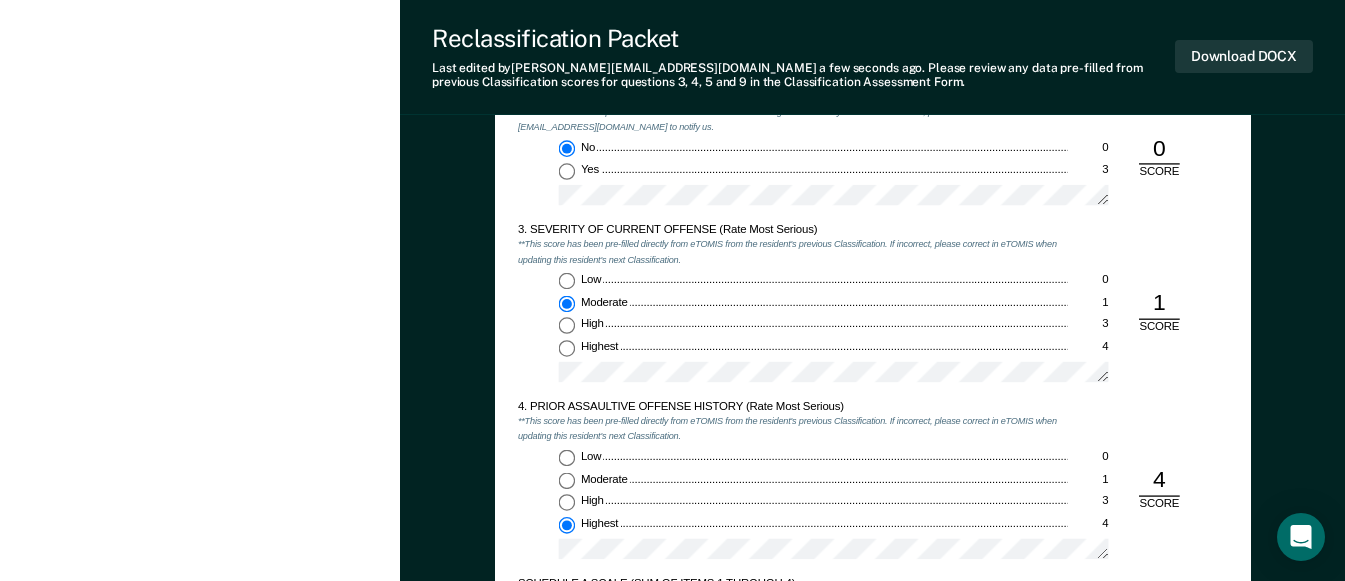 scroll, scrollTop: 1500, scrollLeft: 0, axis: vertical 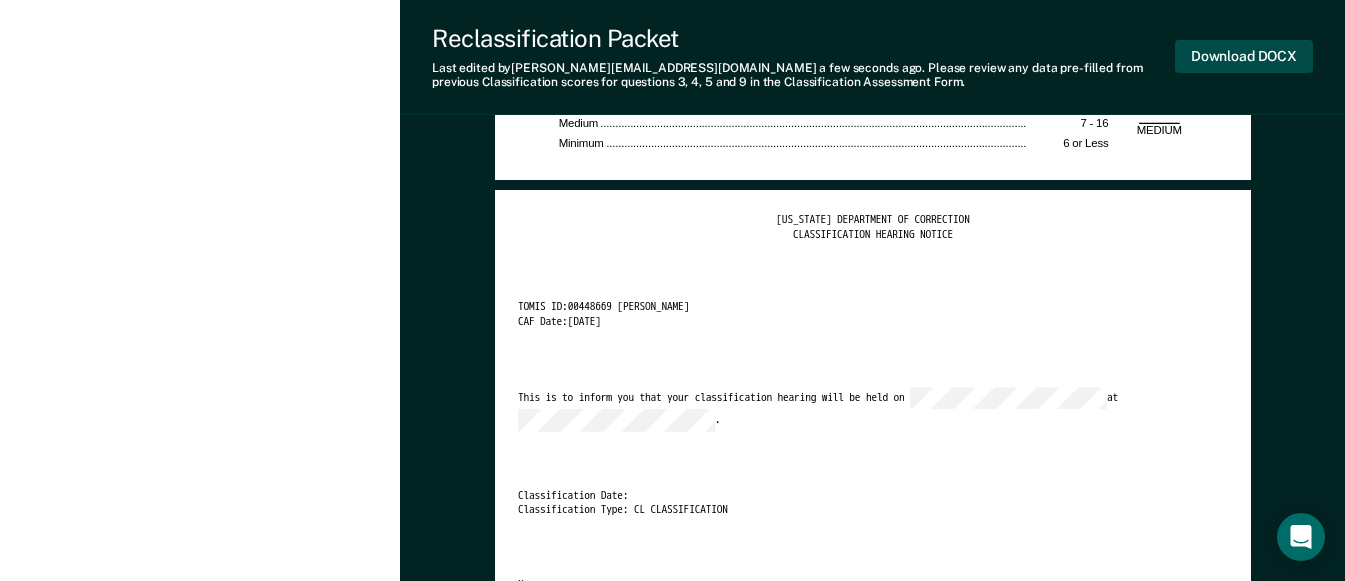 click on "Download DOCX" at bounding box center (1244, 56) 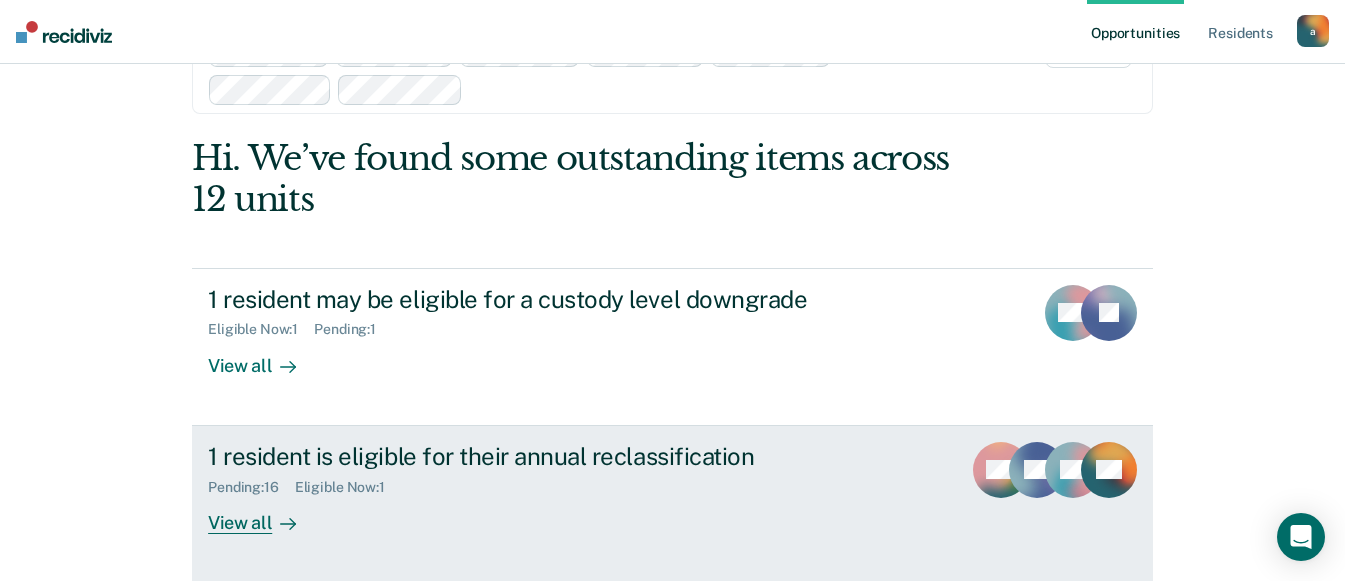 scroll, scrollTop: 108, scrollLeft: 0, axis: vertical 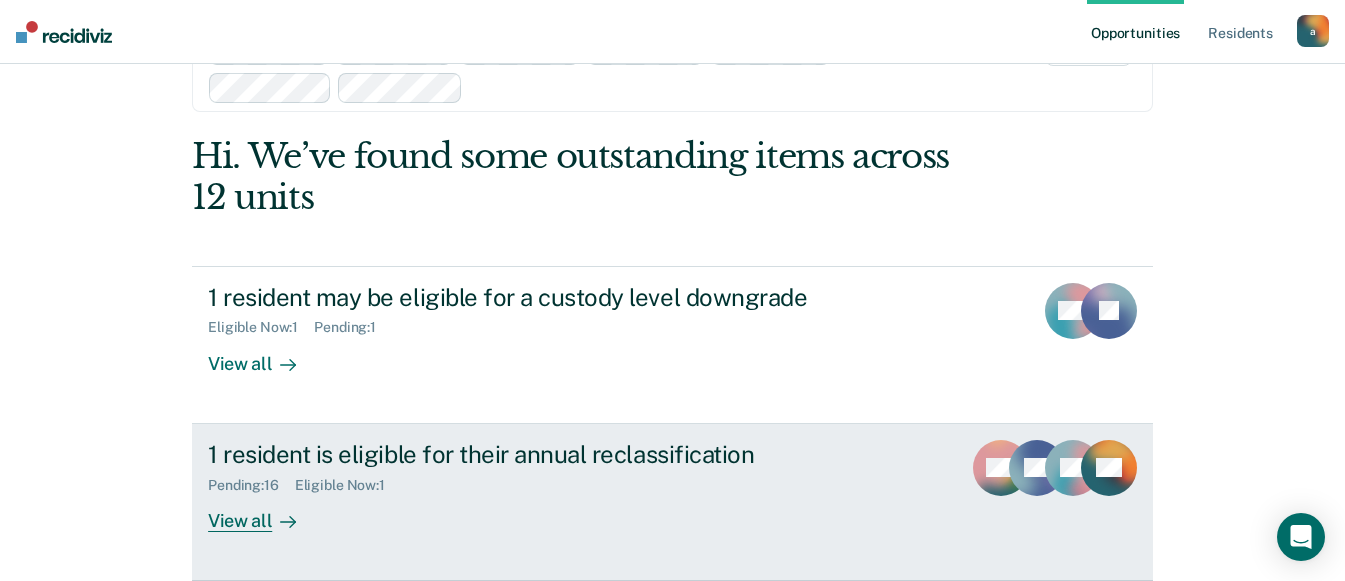 click on "View all" at bounding box center [264, 512] 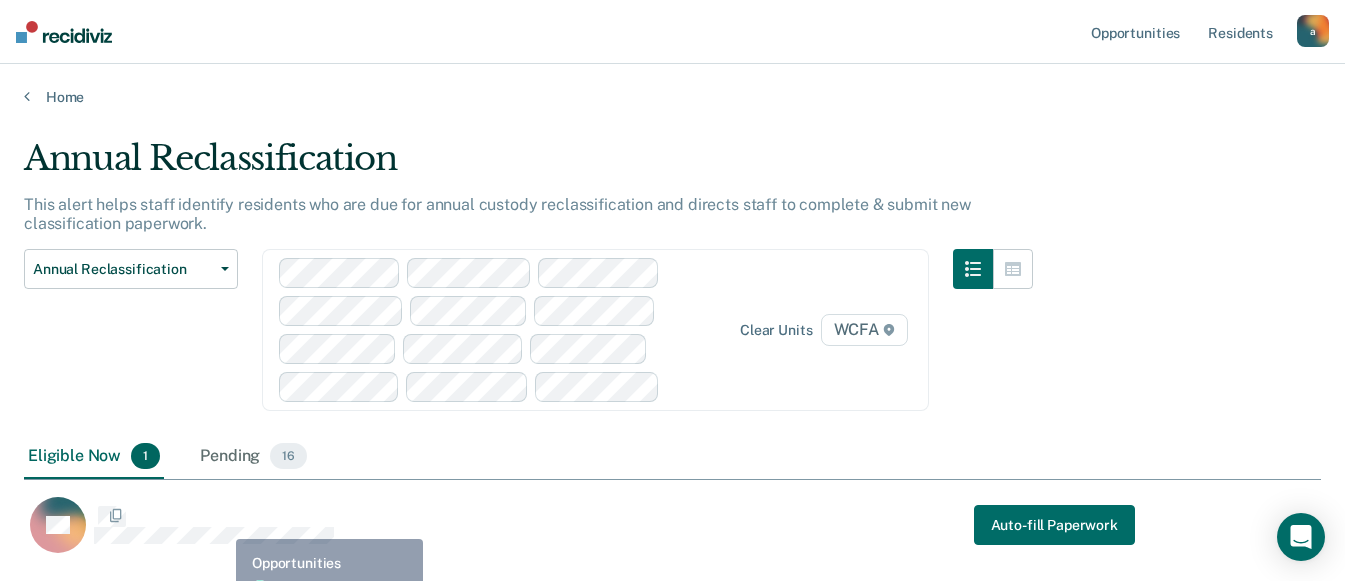 scroll, scrollTop: 16, scrollLeft: 16, axis: both 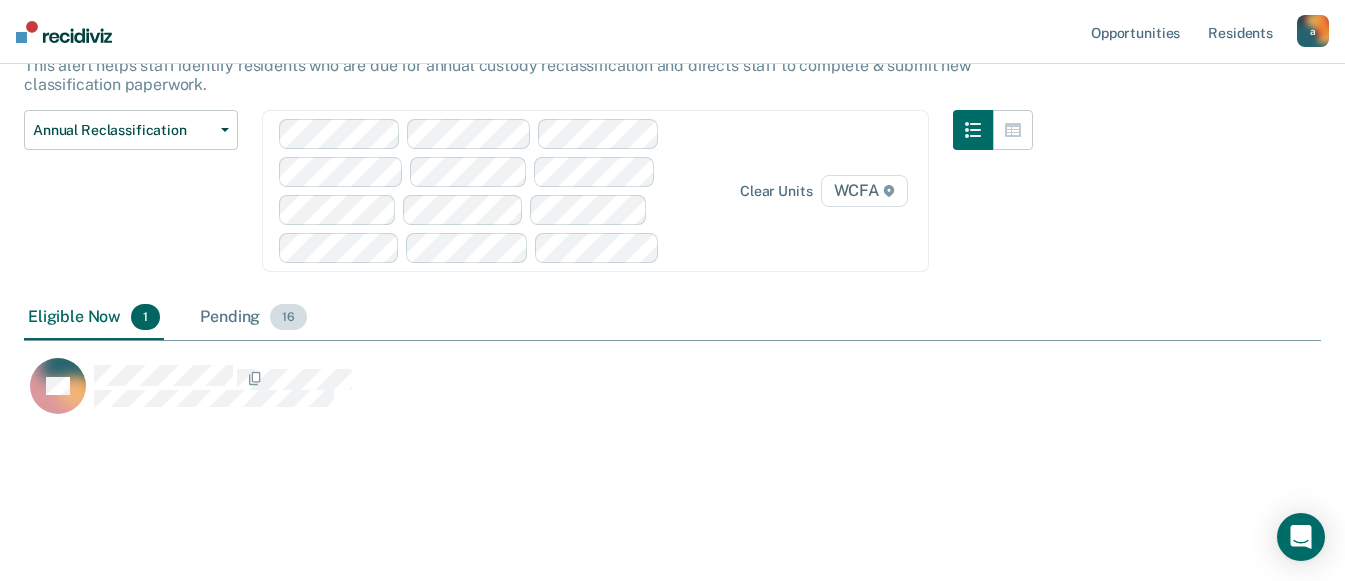 click on "Pending 16" at bounding box center [253, 318] 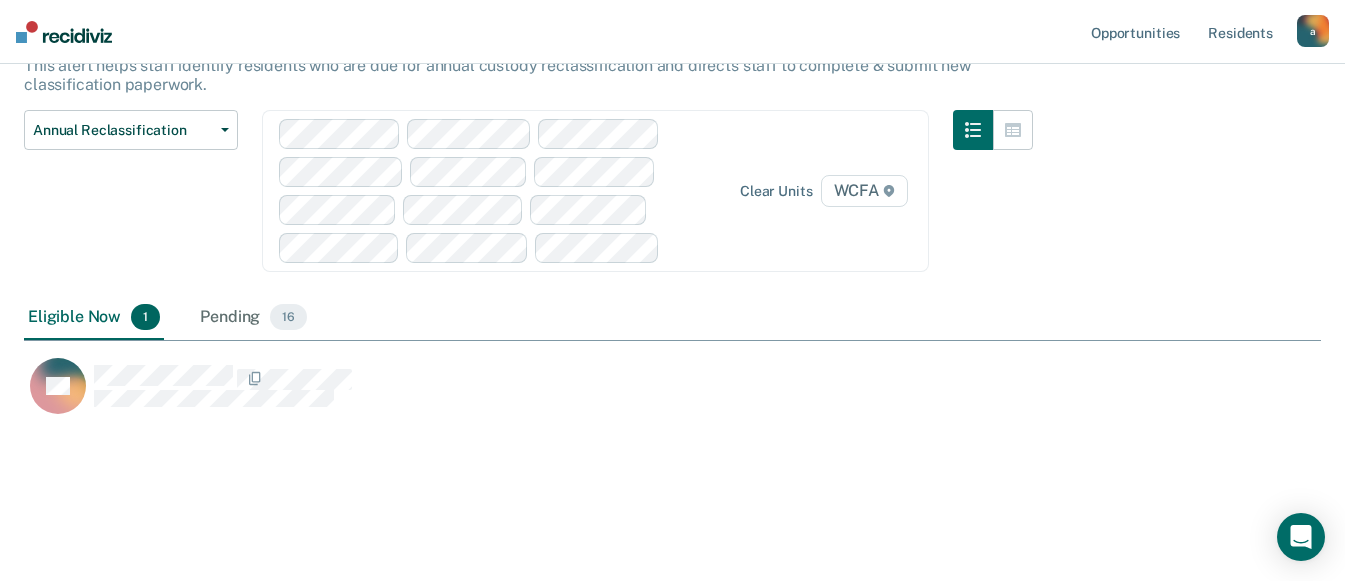 scroll, scrollTop: 16, scrollLeft: 16, axis: both 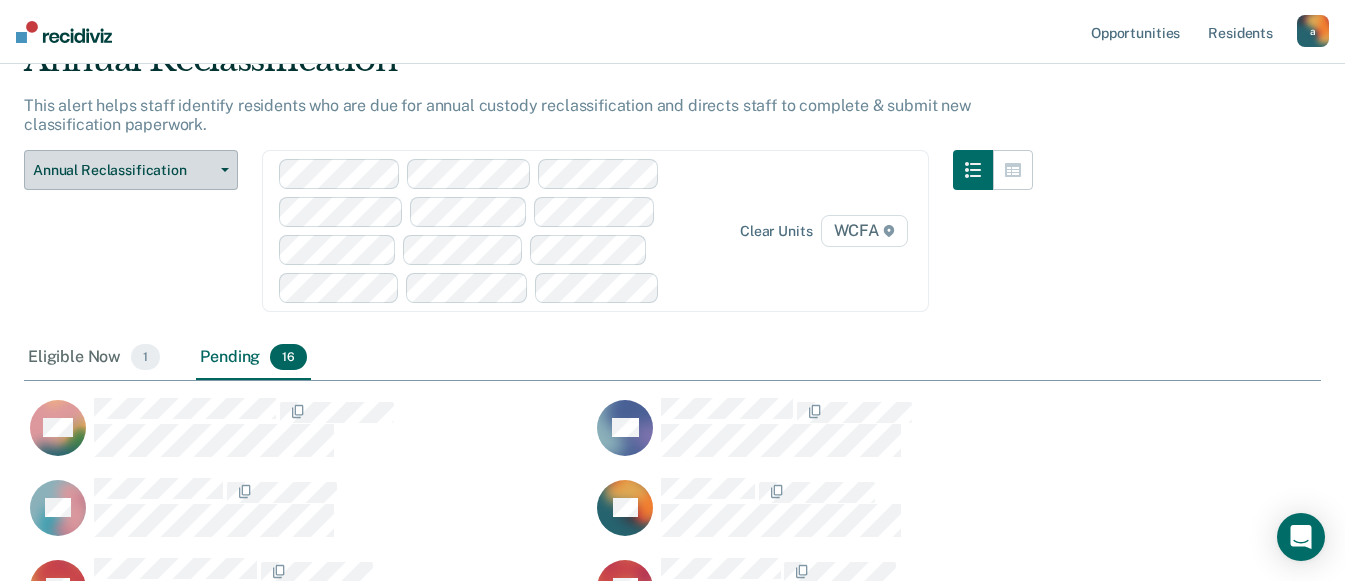 click on "Annual Reclassification" at bounding box center (131, 170) 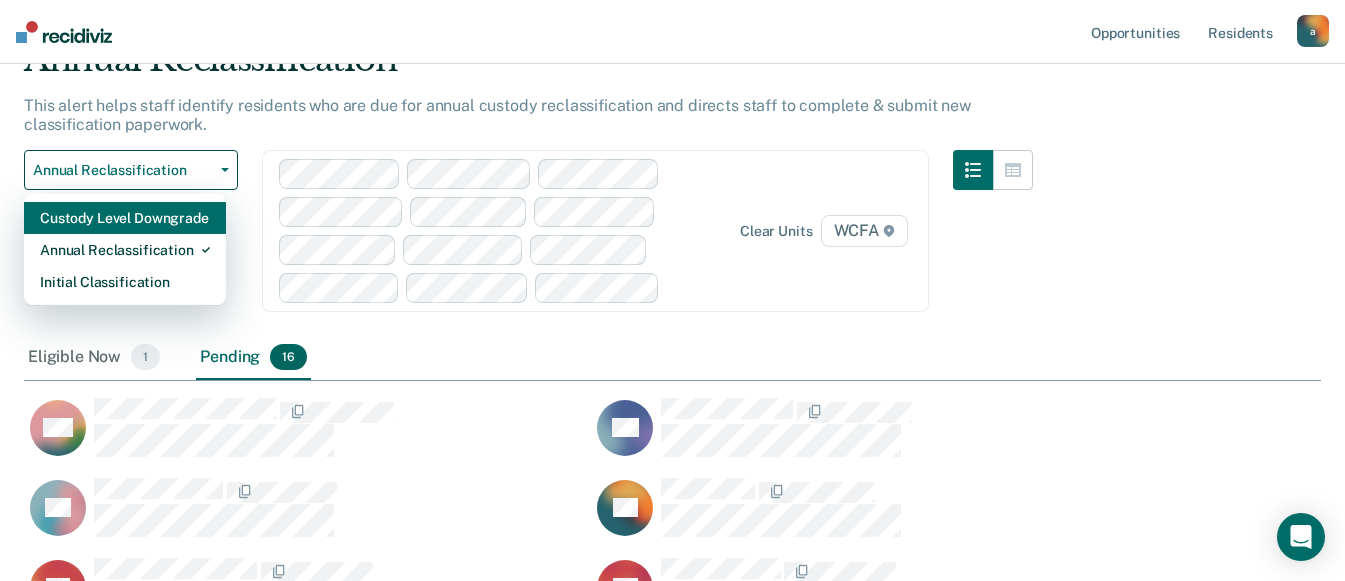 click on "Custody Level Downgrade" at bounding box center (125, 218) 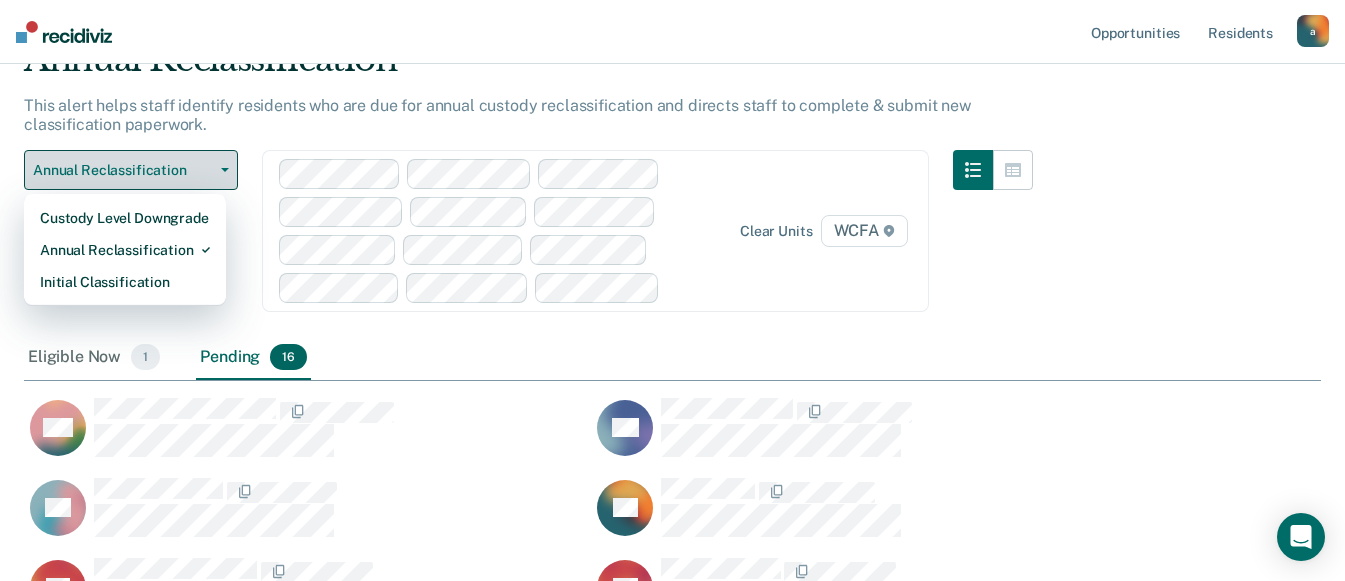 scroll, scrollTop: 0, scrollLeft: 0, axis: both 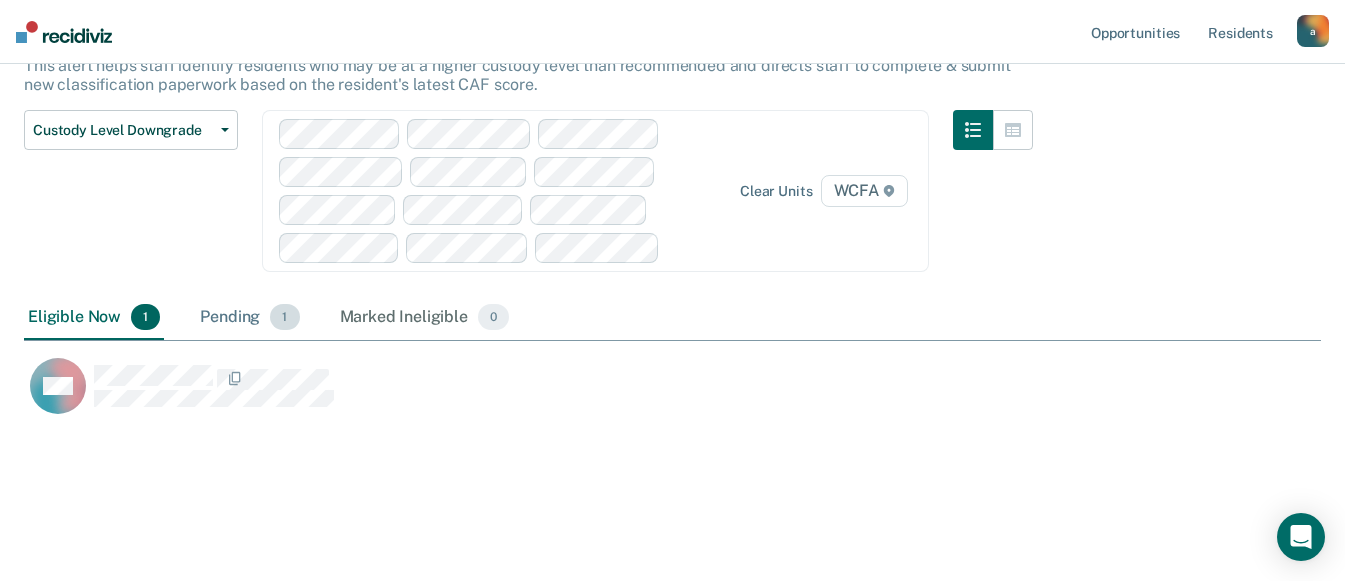 click on "Pending 1" at bounding box center [249, 318] 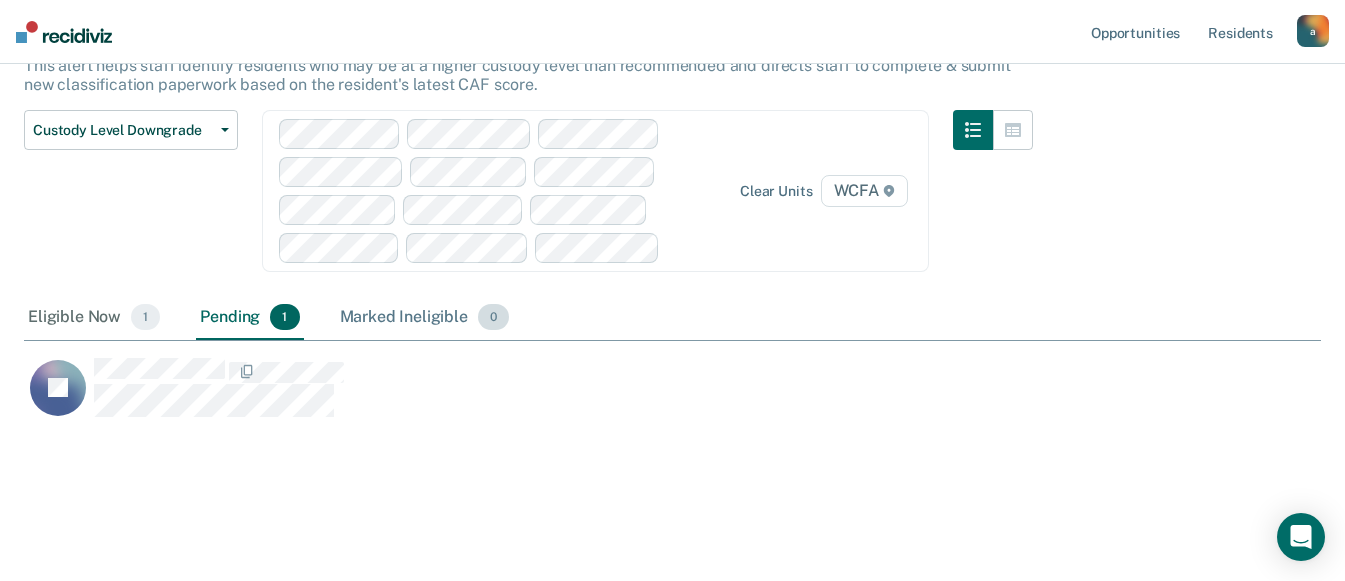click on "Marked Ineligible 0" at bounding box center (425, 318) 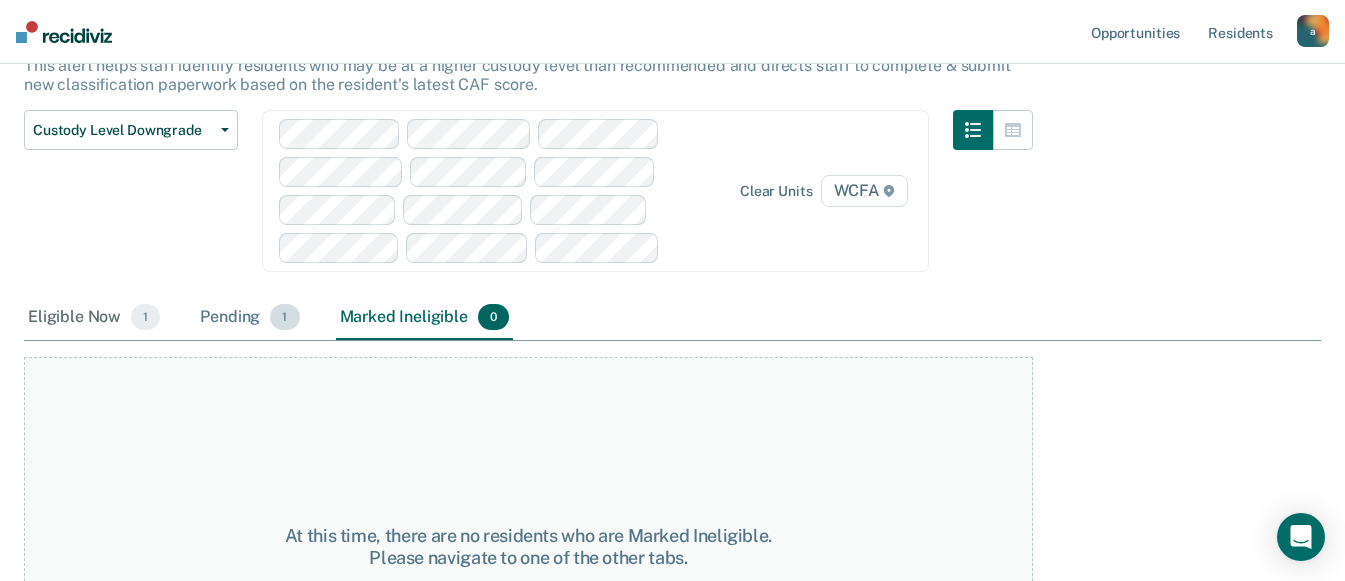 click on "Pending 1" at bounding box center (249, 318) 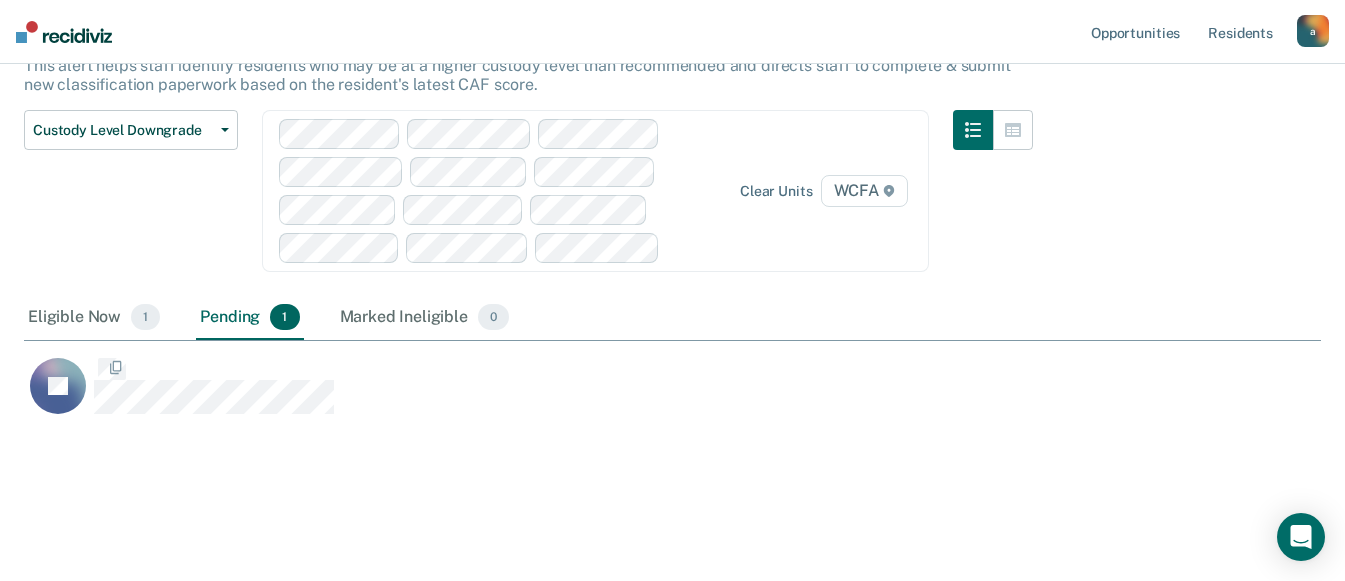 scroll, scrollTop: 43, scrollLeft: 0, axis: vertical 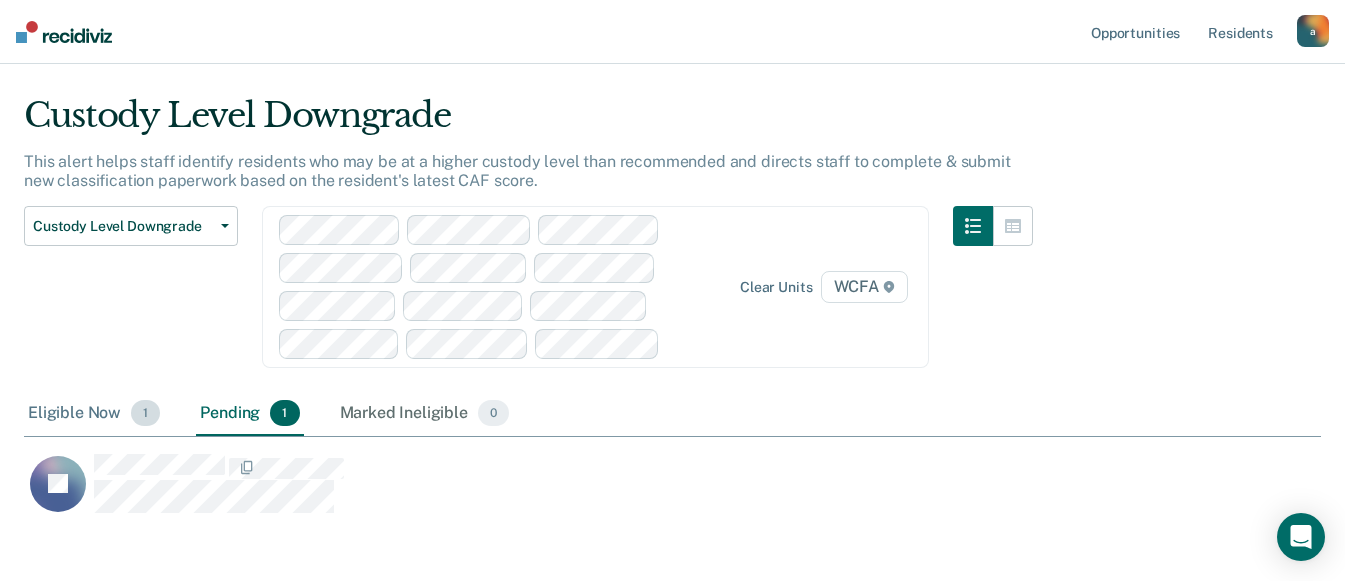 click on "Eligible Now 1" at bounding box center (94, 414) 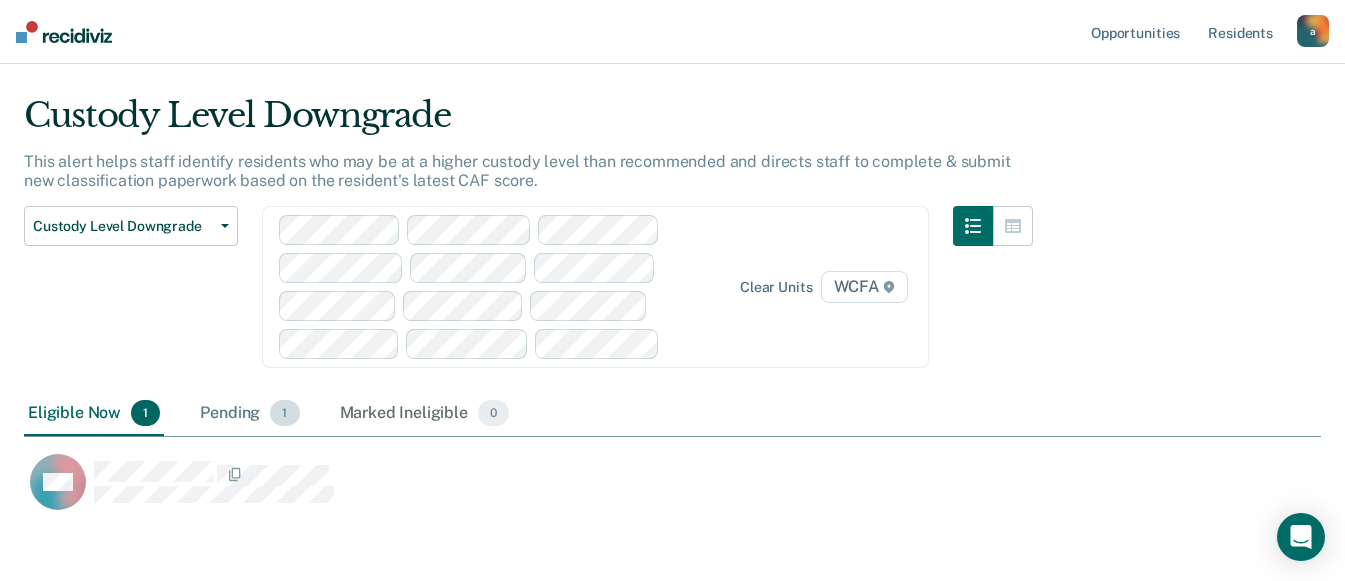 click on "Pending 1" at bounding box center [249, 414] 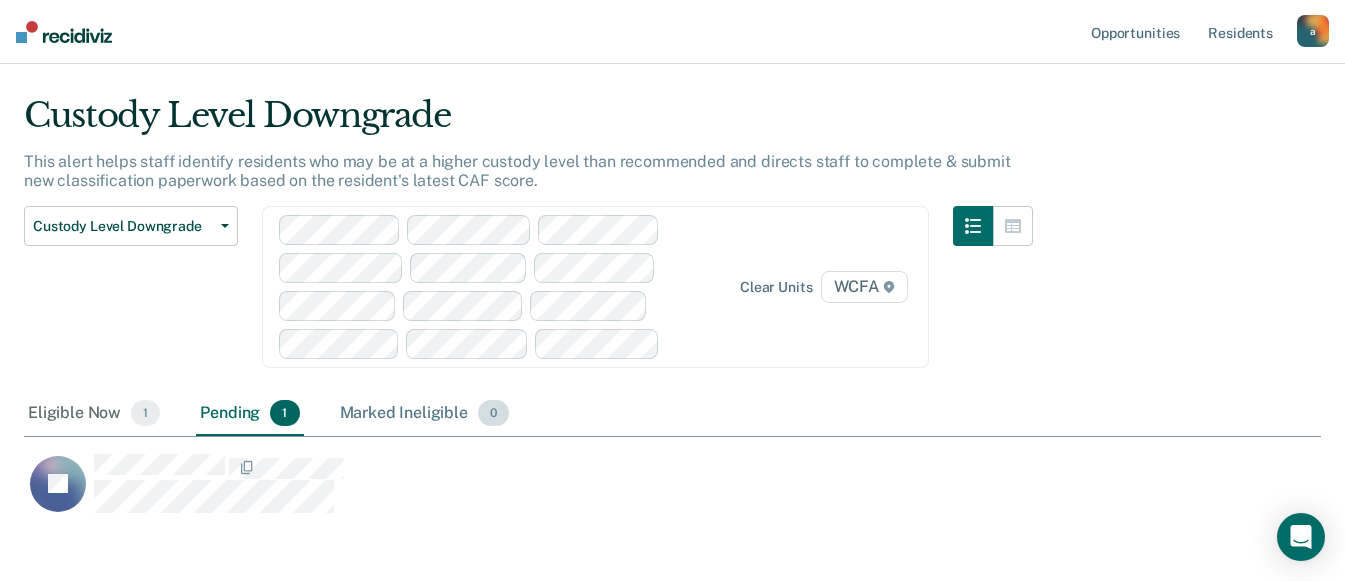 click on "Marked Ineligible 0" at bounding box center (425, 414) 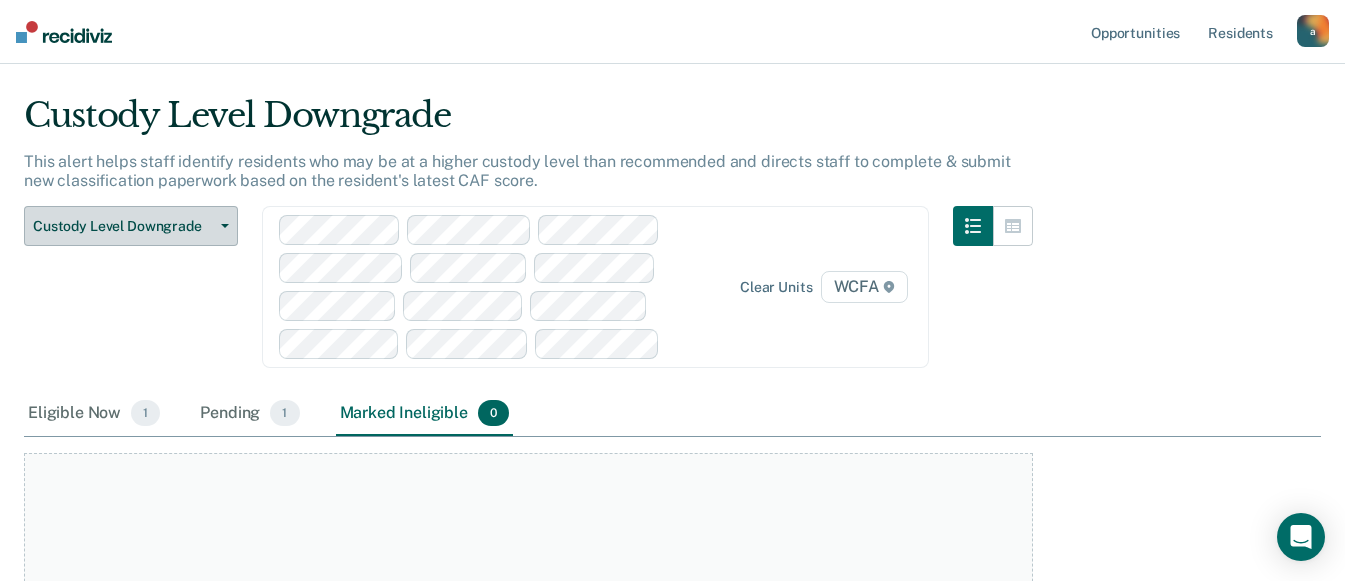 click on "Custody Level Downgrade" at bounding box center (131, 226) 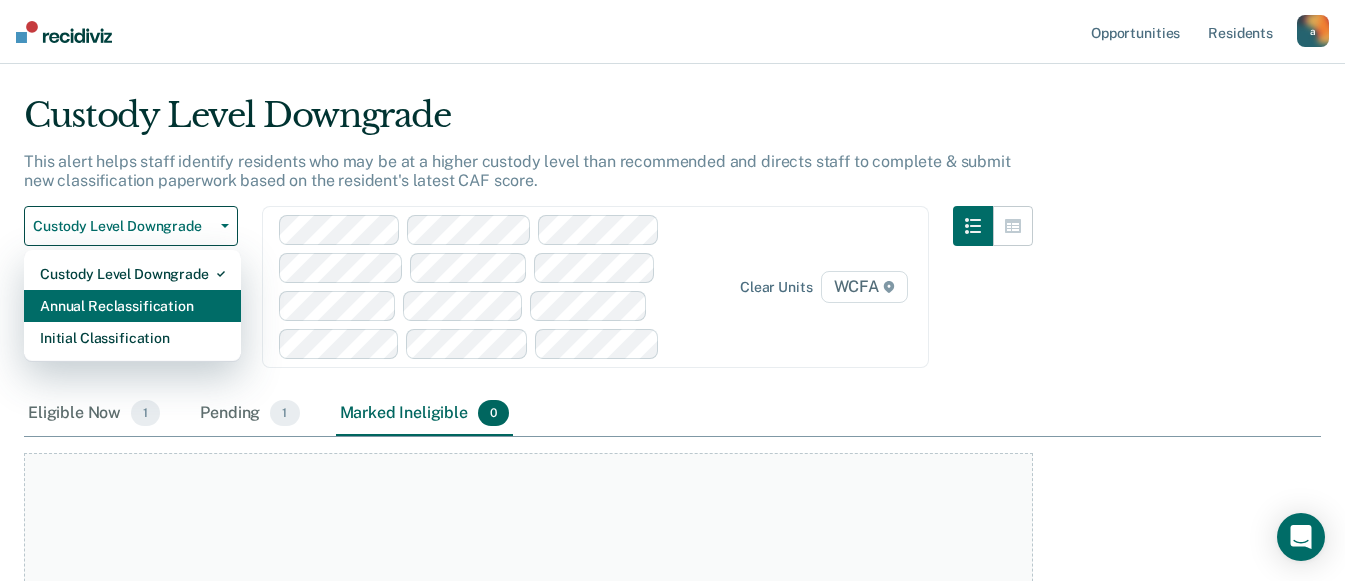 click on "Annual Reclassification" at bounding box center [132, 306] 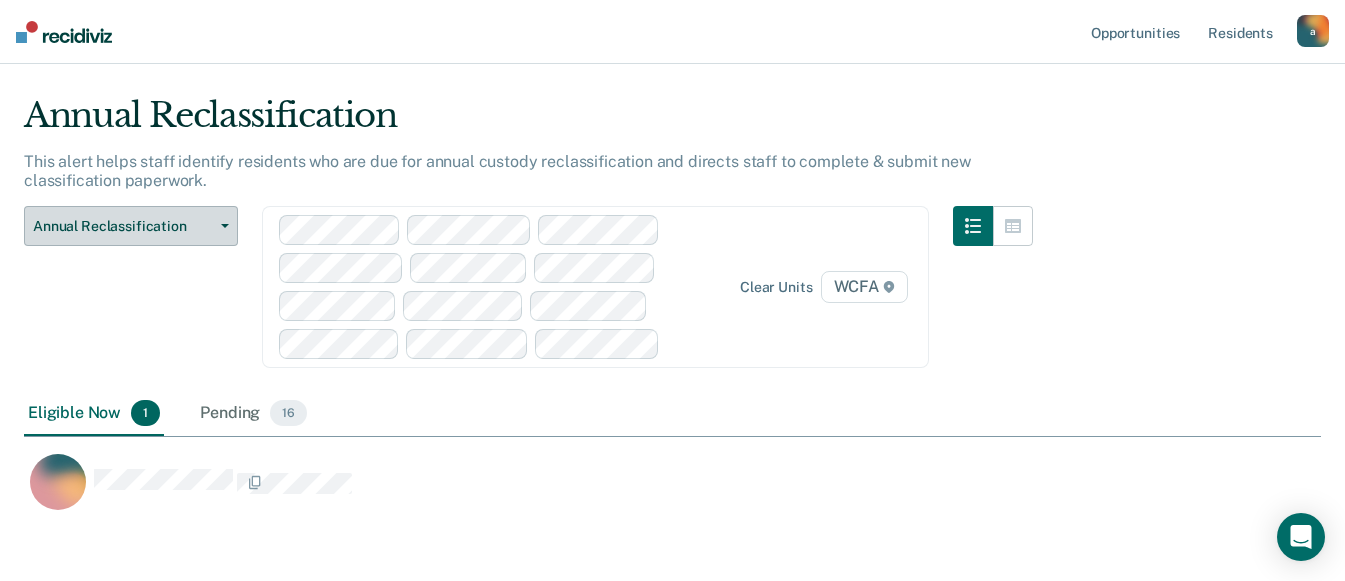 scroll, scrollTop: 0, scrollLeft: 0, axis: both 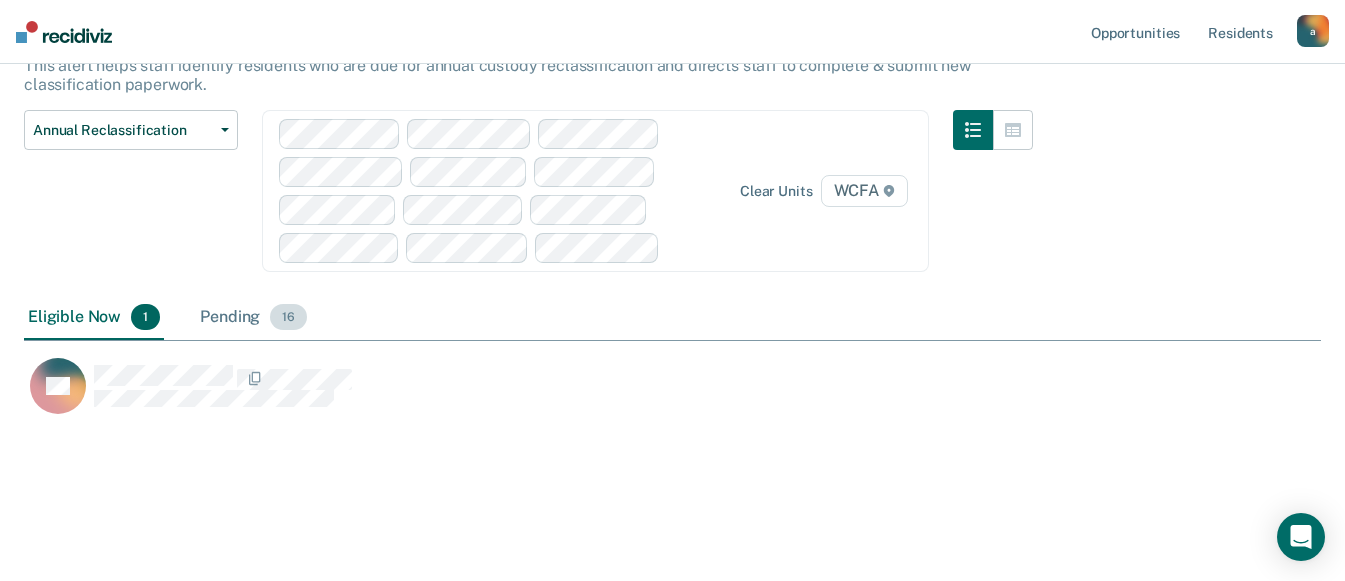 click on "Pending 16" at bounding box center [253, 318] 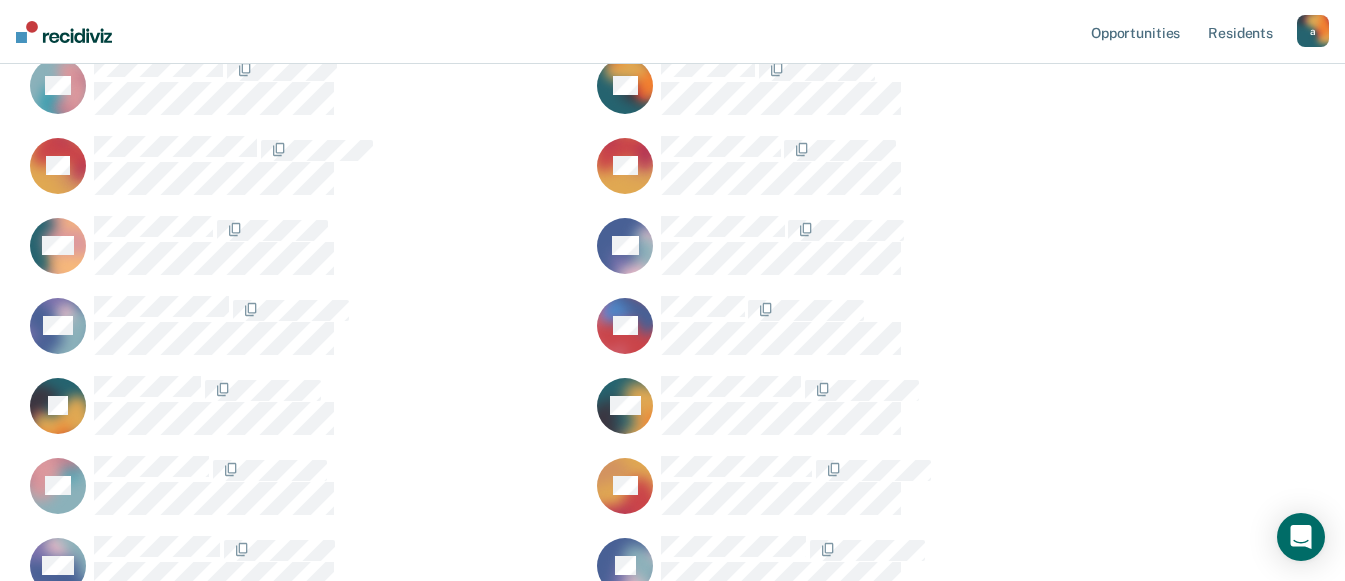 scroll, scrollTop: 339, scrollLeft: 0, axis: vertical 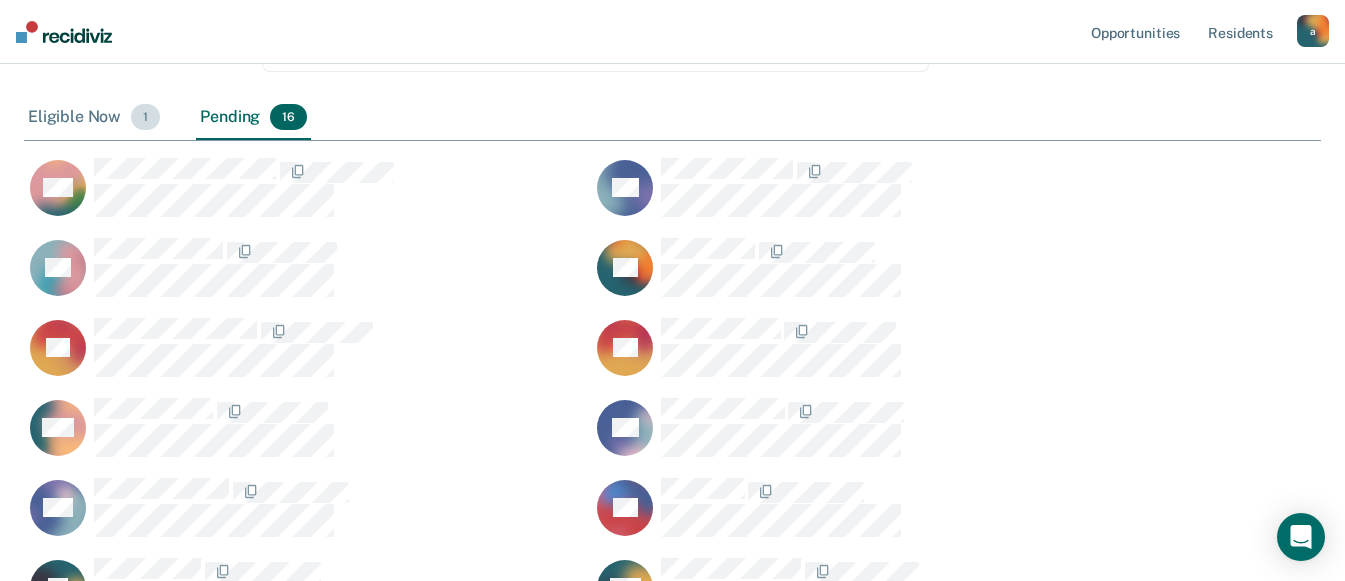 click on "Eligible Now 1" at bounding box center [94, 118] 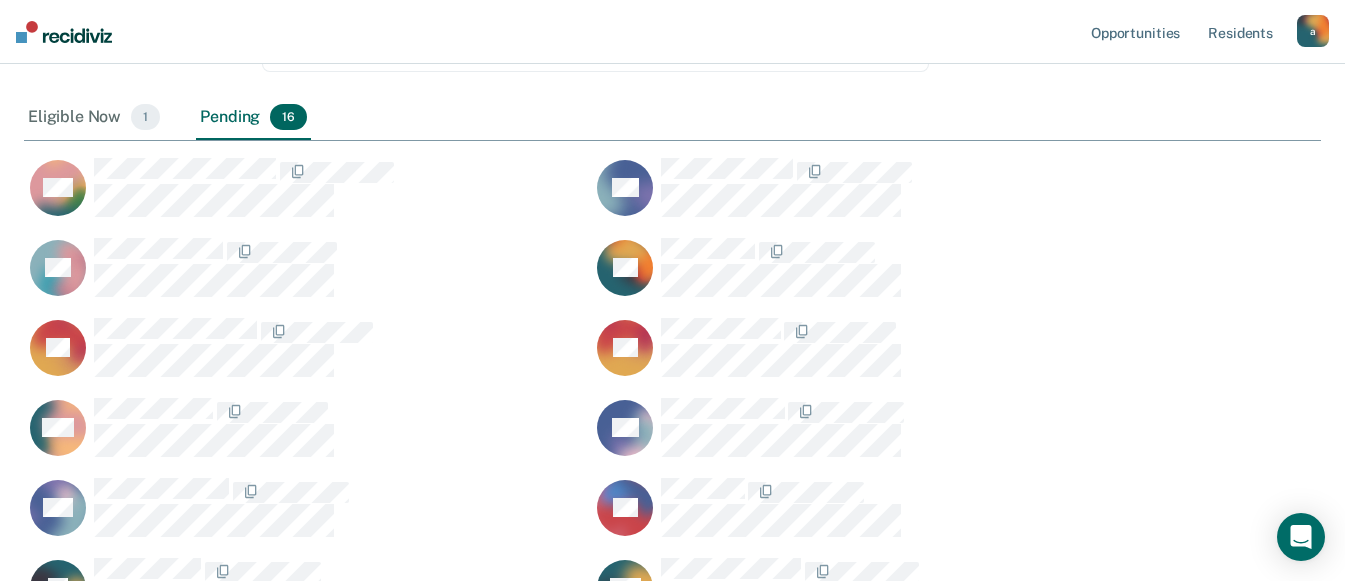 scroll, scrollTop: 416, scrollLeft: 1282, axis: both 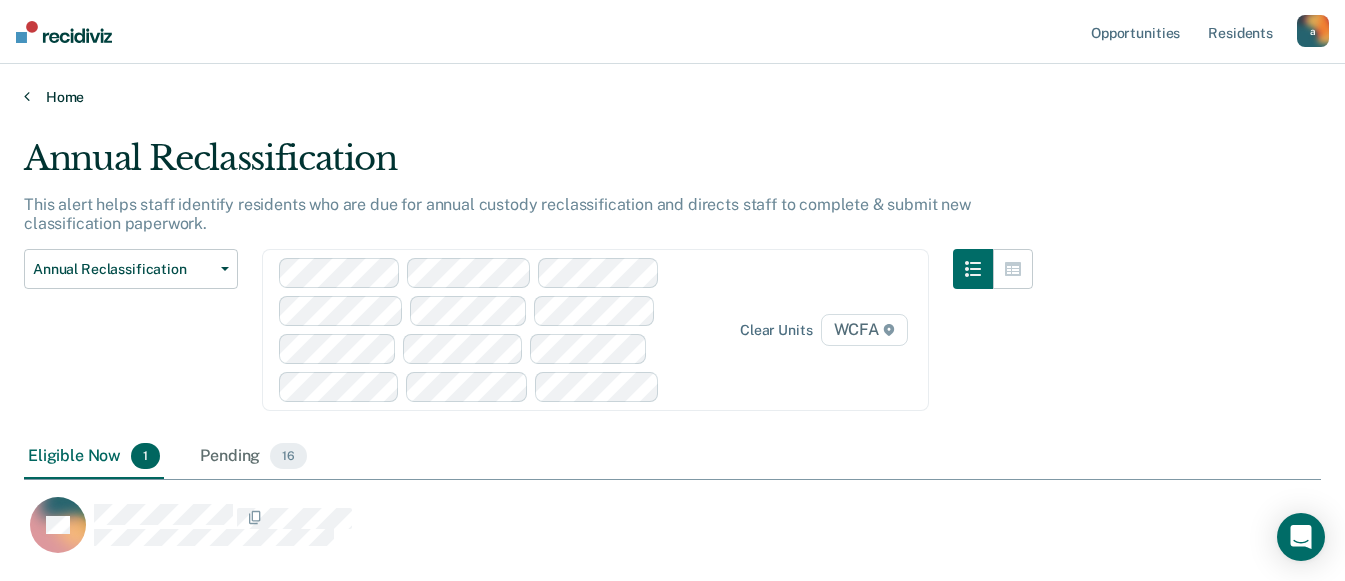 click on "Home" at bounding box center (672, 97) 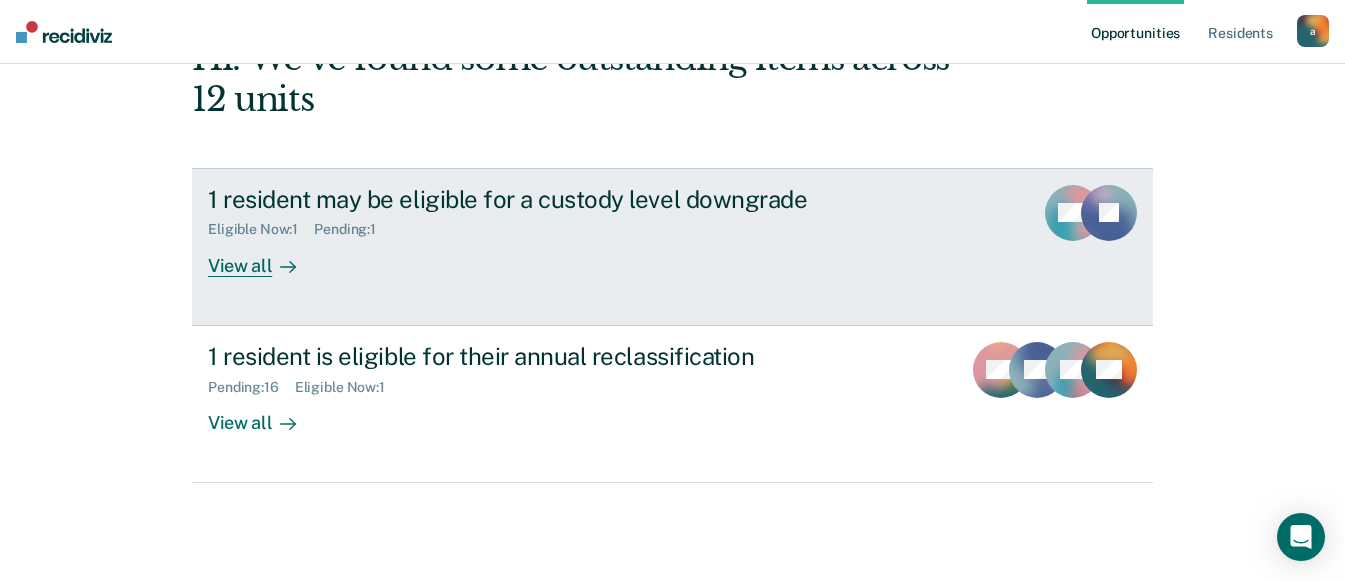scroll, scrollTop: 208, scrollLeft: 0, axis: vertical 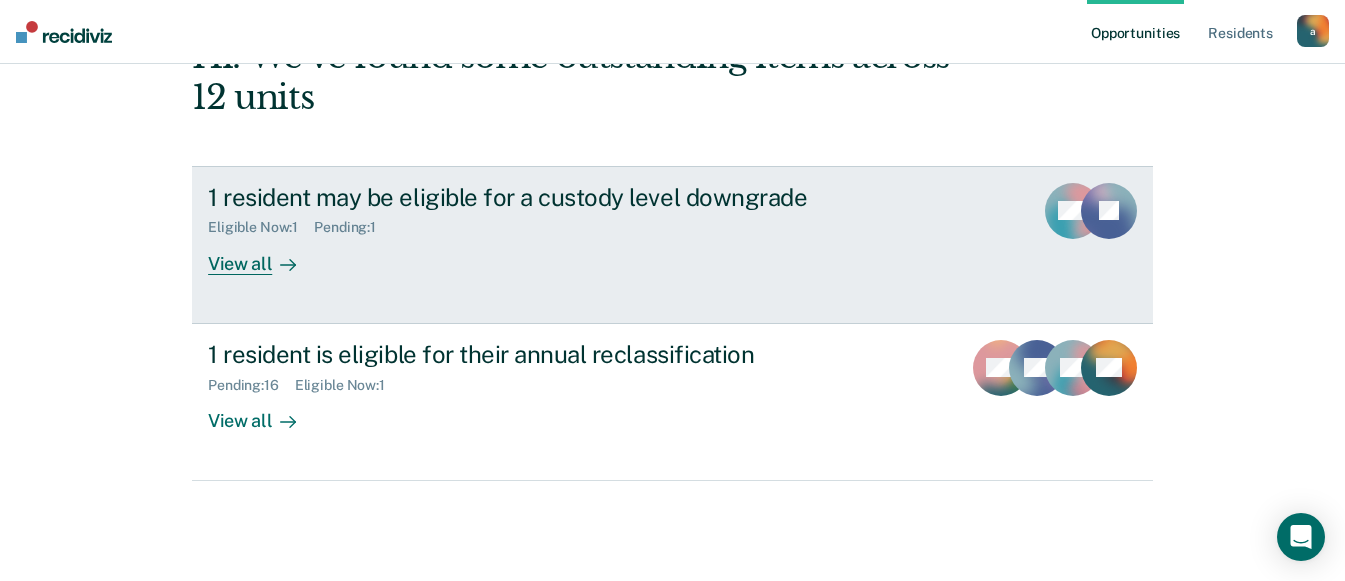 click on "View all" at bounding box center (264, 255) 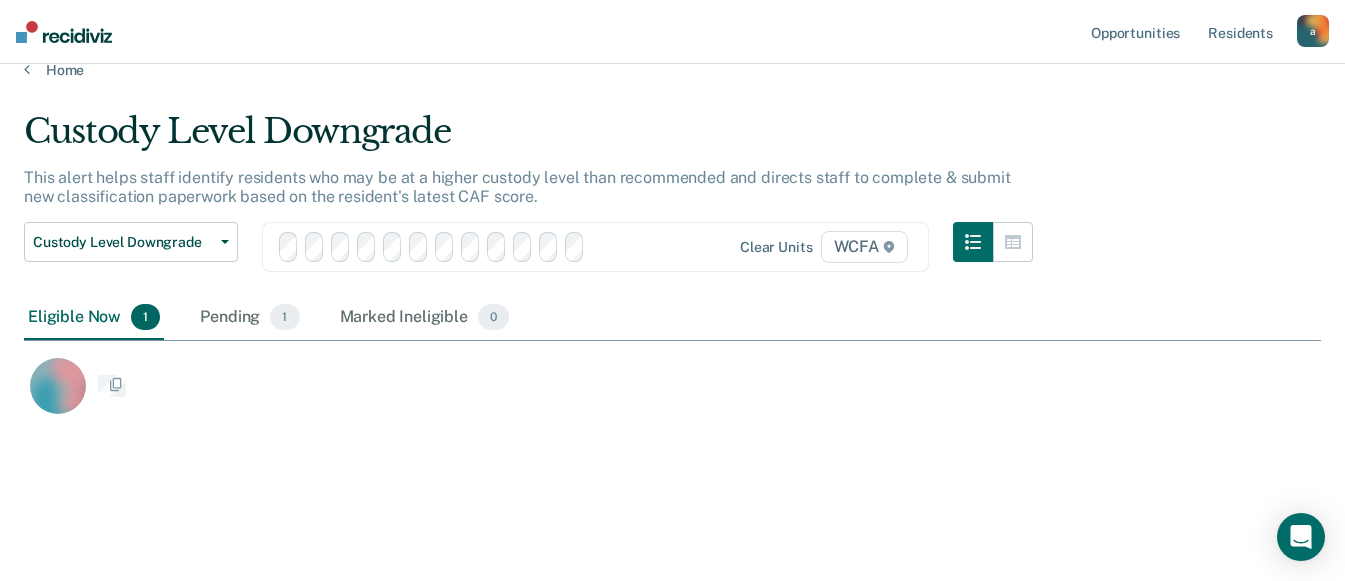 scroll, scrollTop: 0, scrollLeft: 0, axis: both 